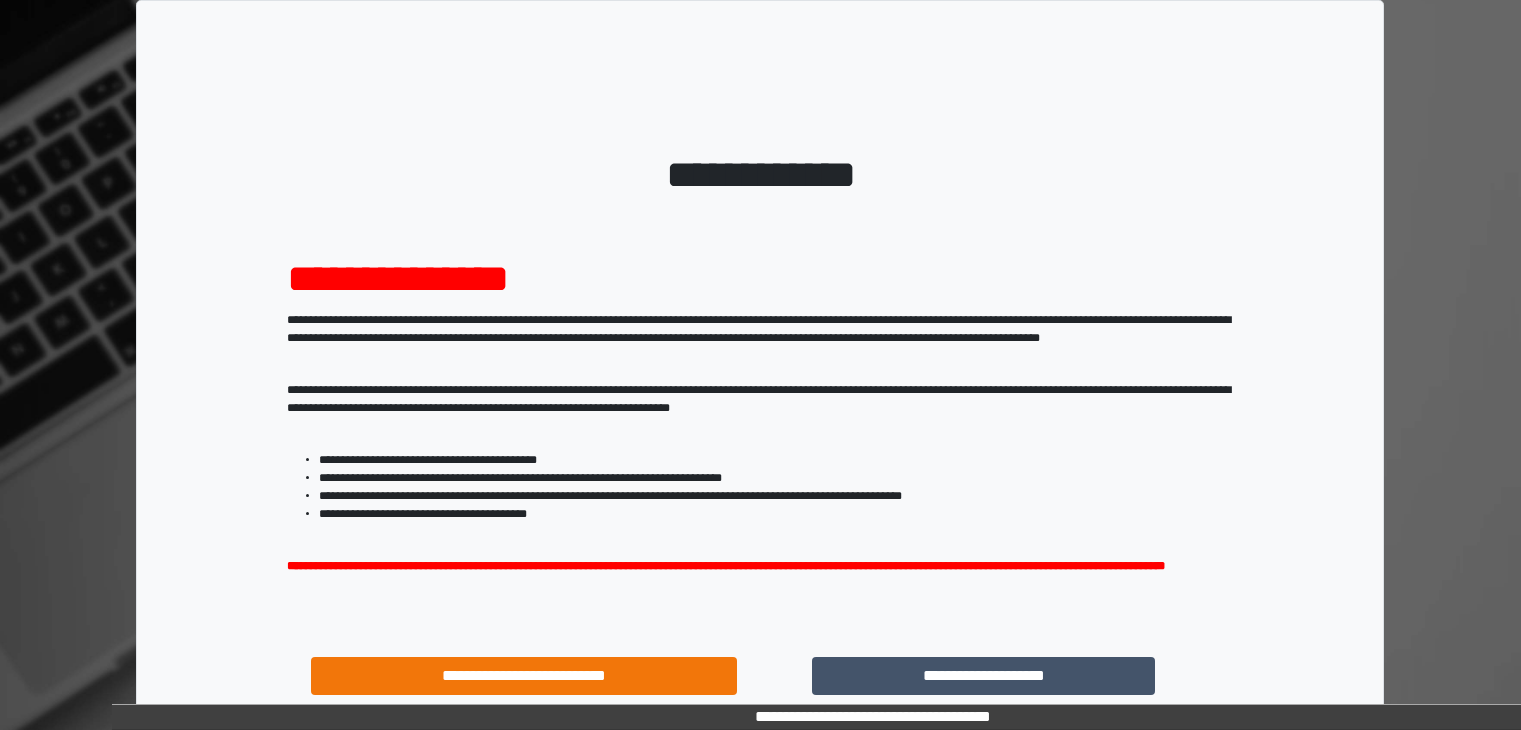 scroll, scrollTop: 0, scrollLeft: 0, axis: both 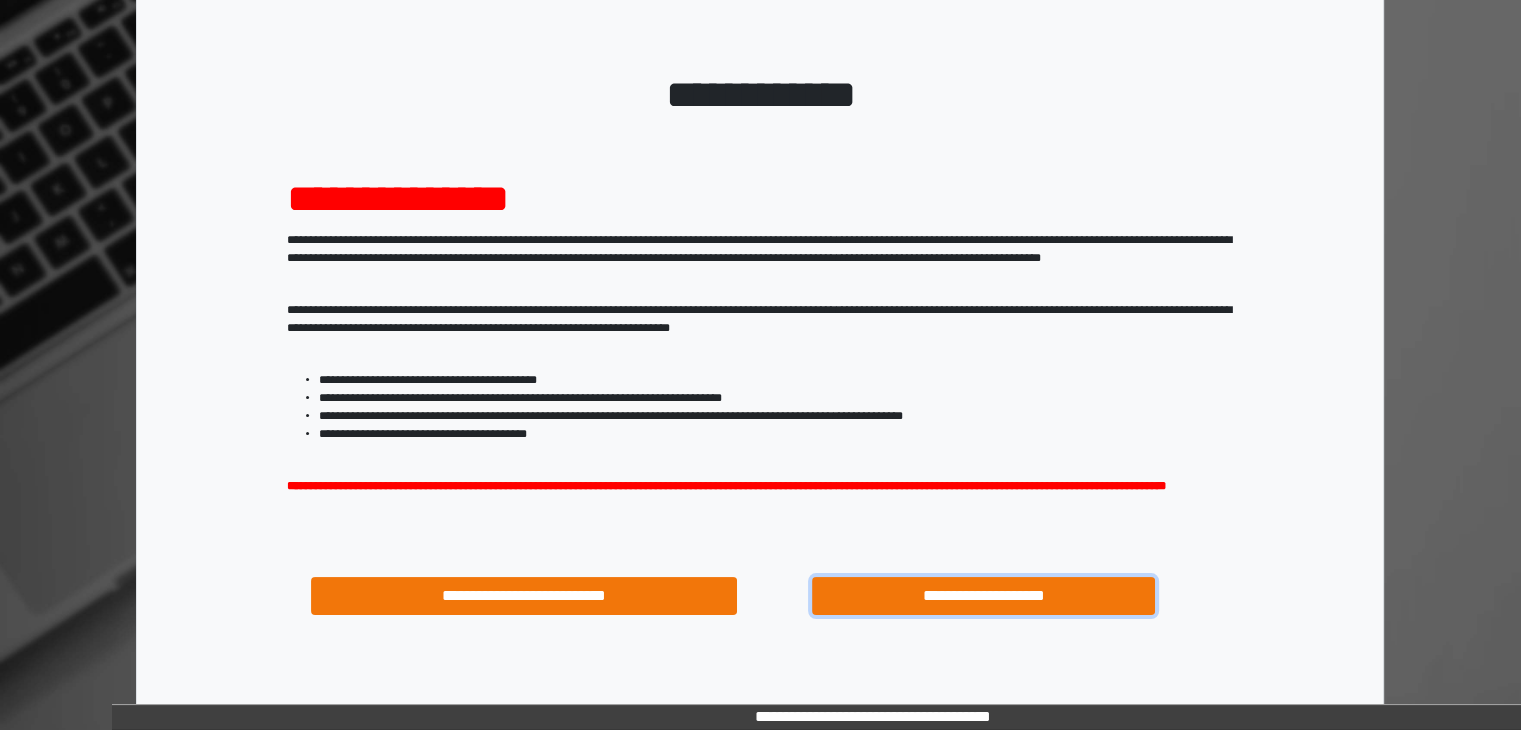 click on "**********" at bounding box center [984, 596] 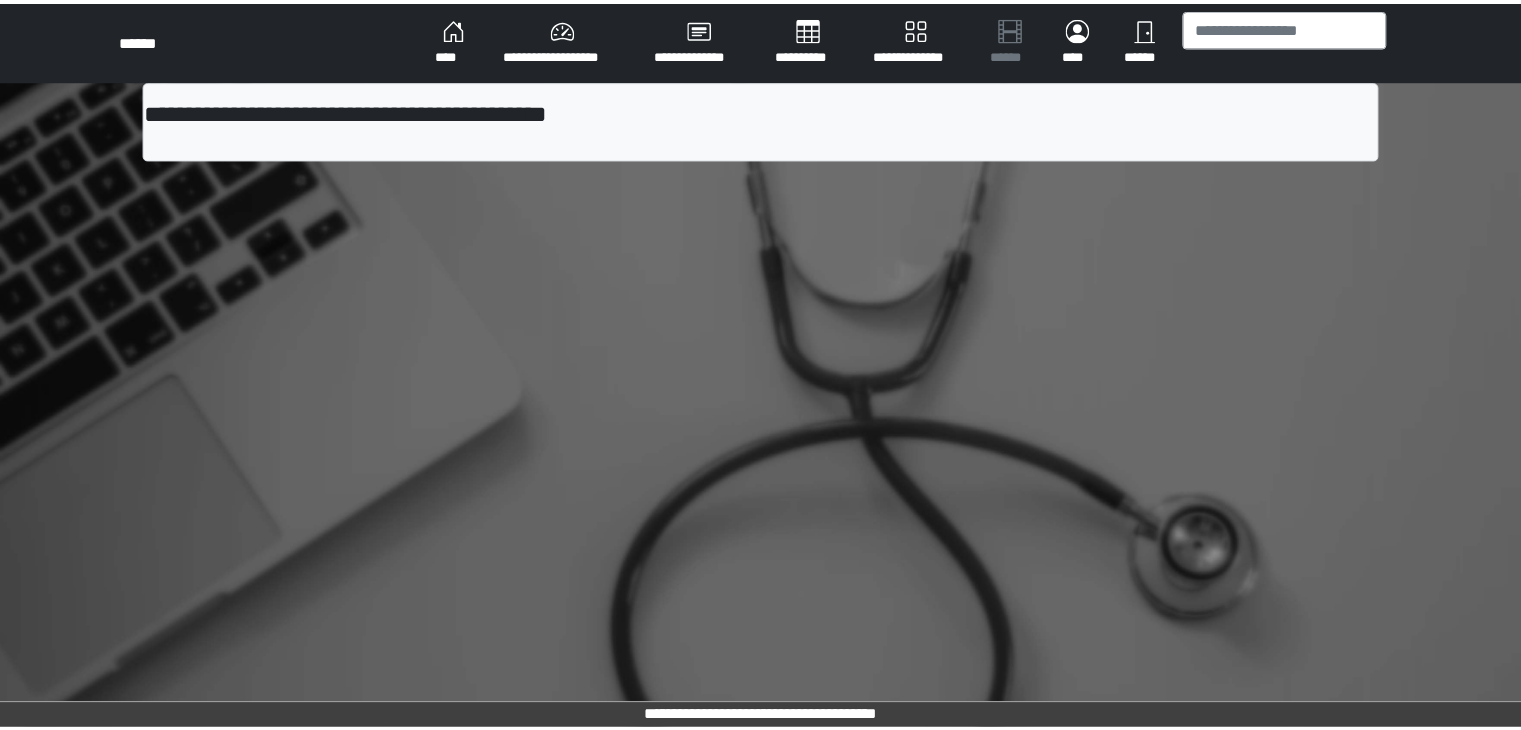 scroll, scrollTop: 0, scrollLeft: 0, axis: both 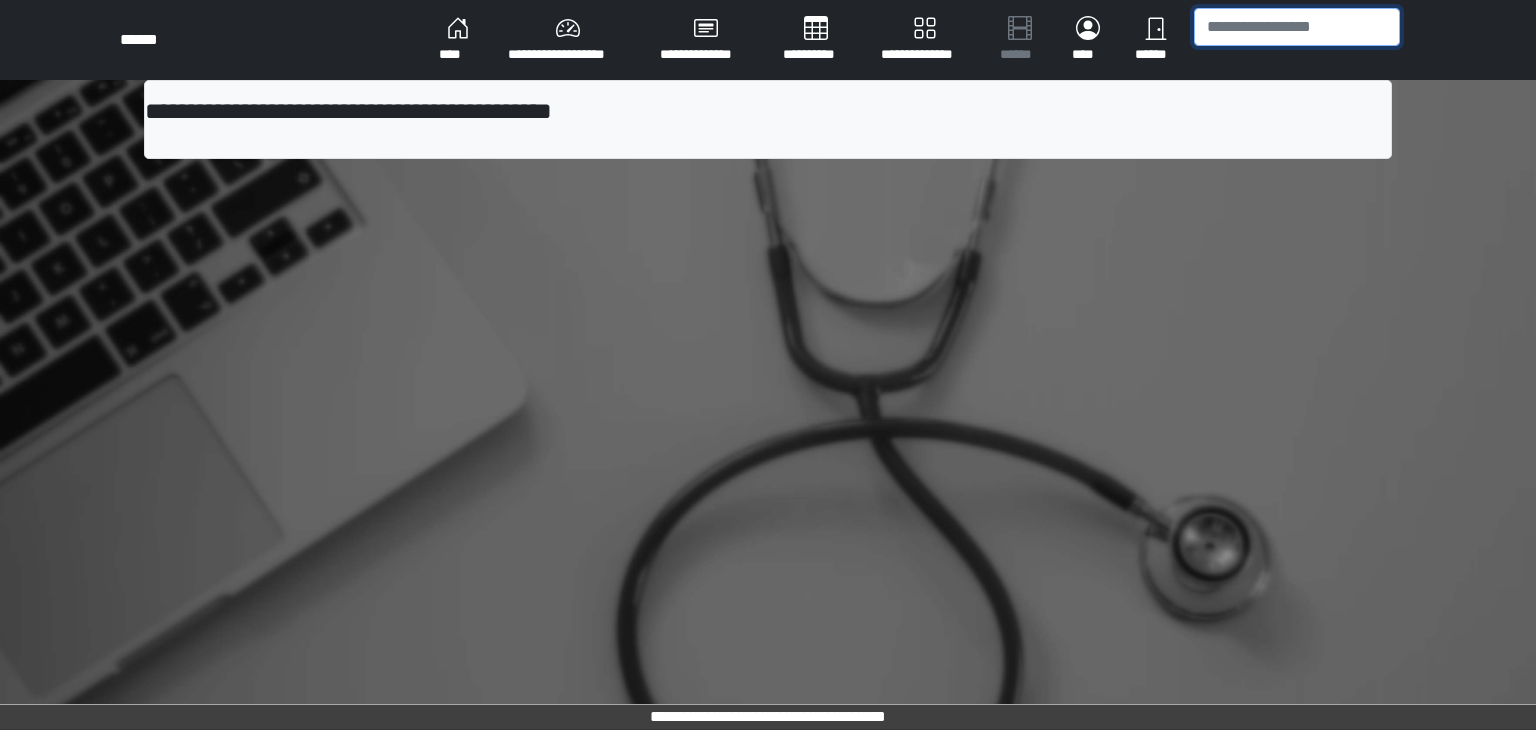 click at bounding box center (1297, 27) 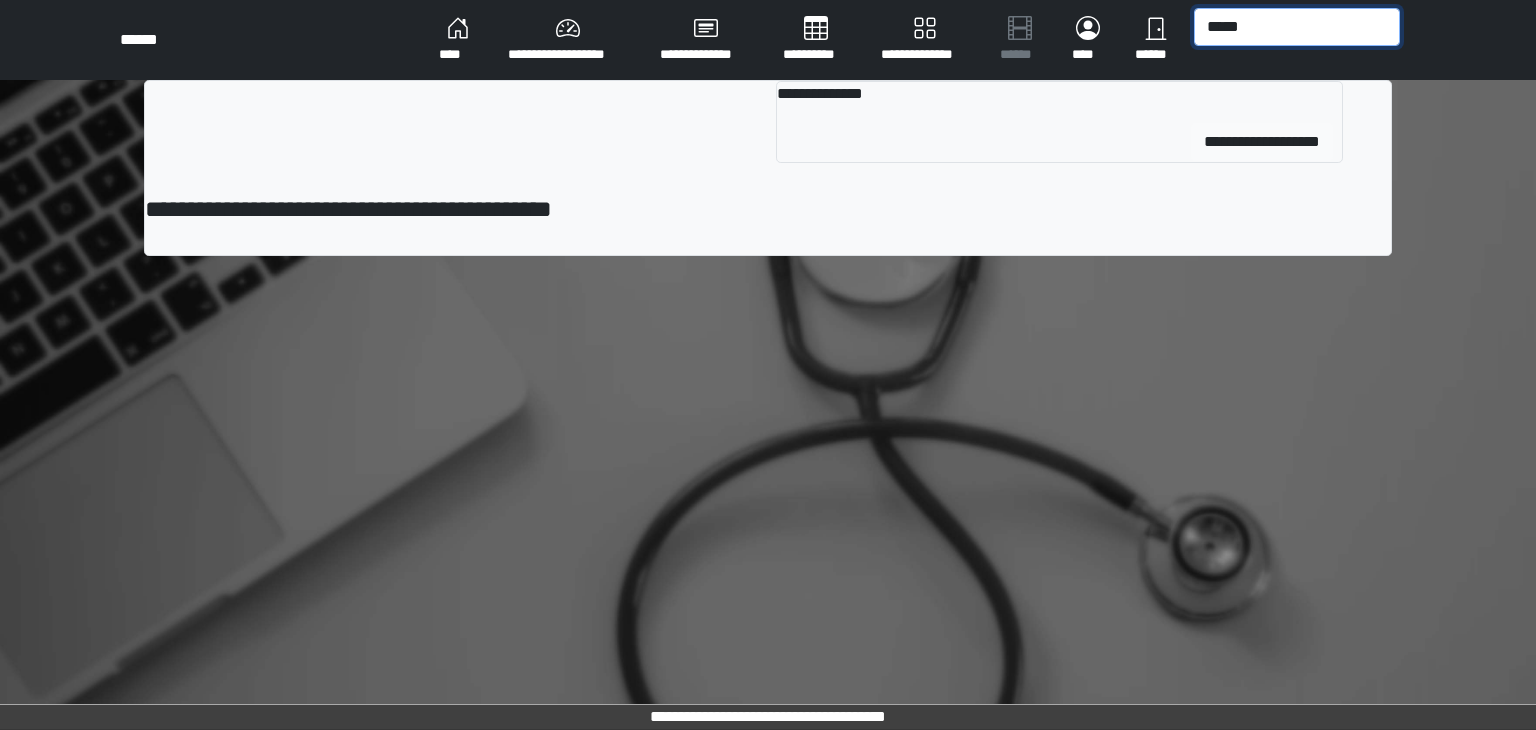type on "*****" 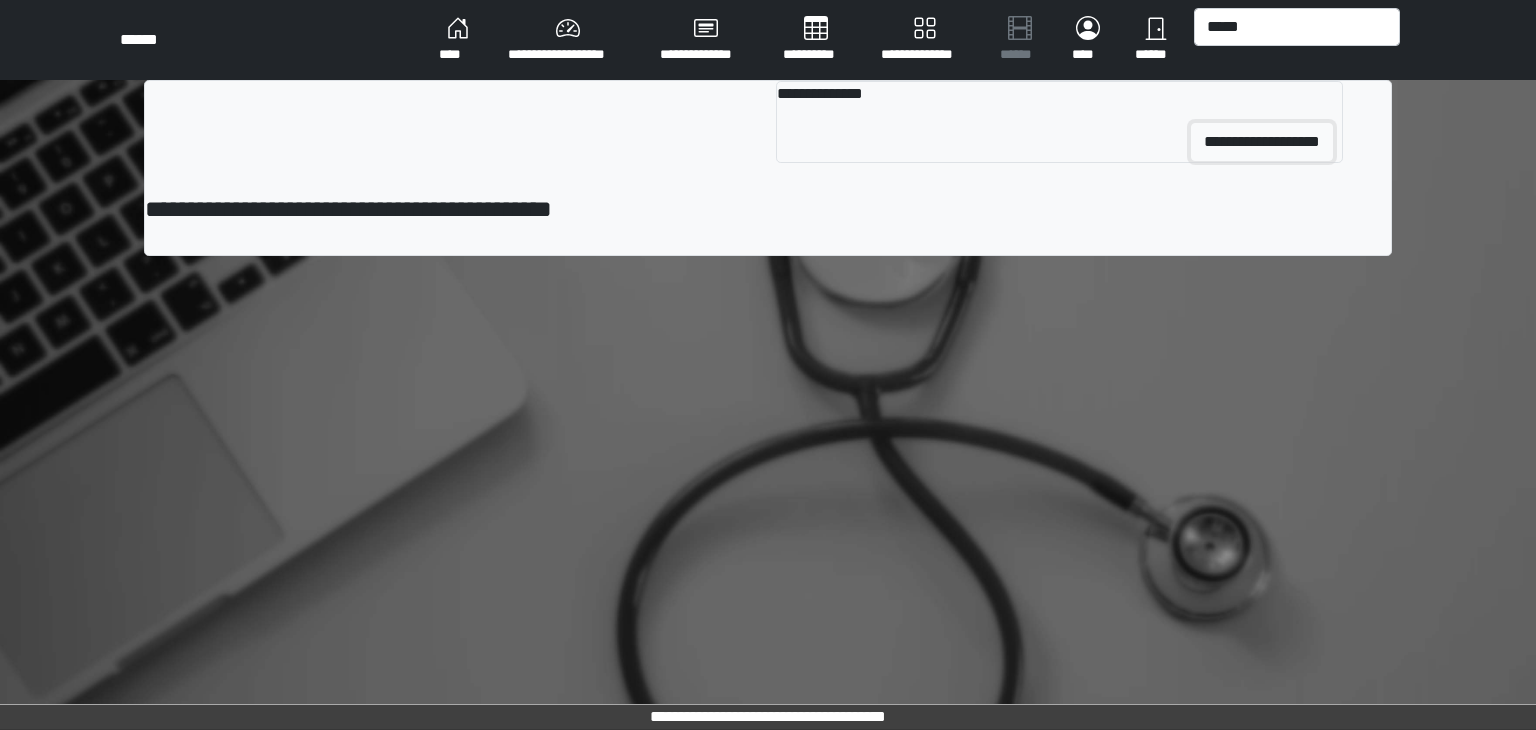click on "**********" at bounding box center [1262, 142] 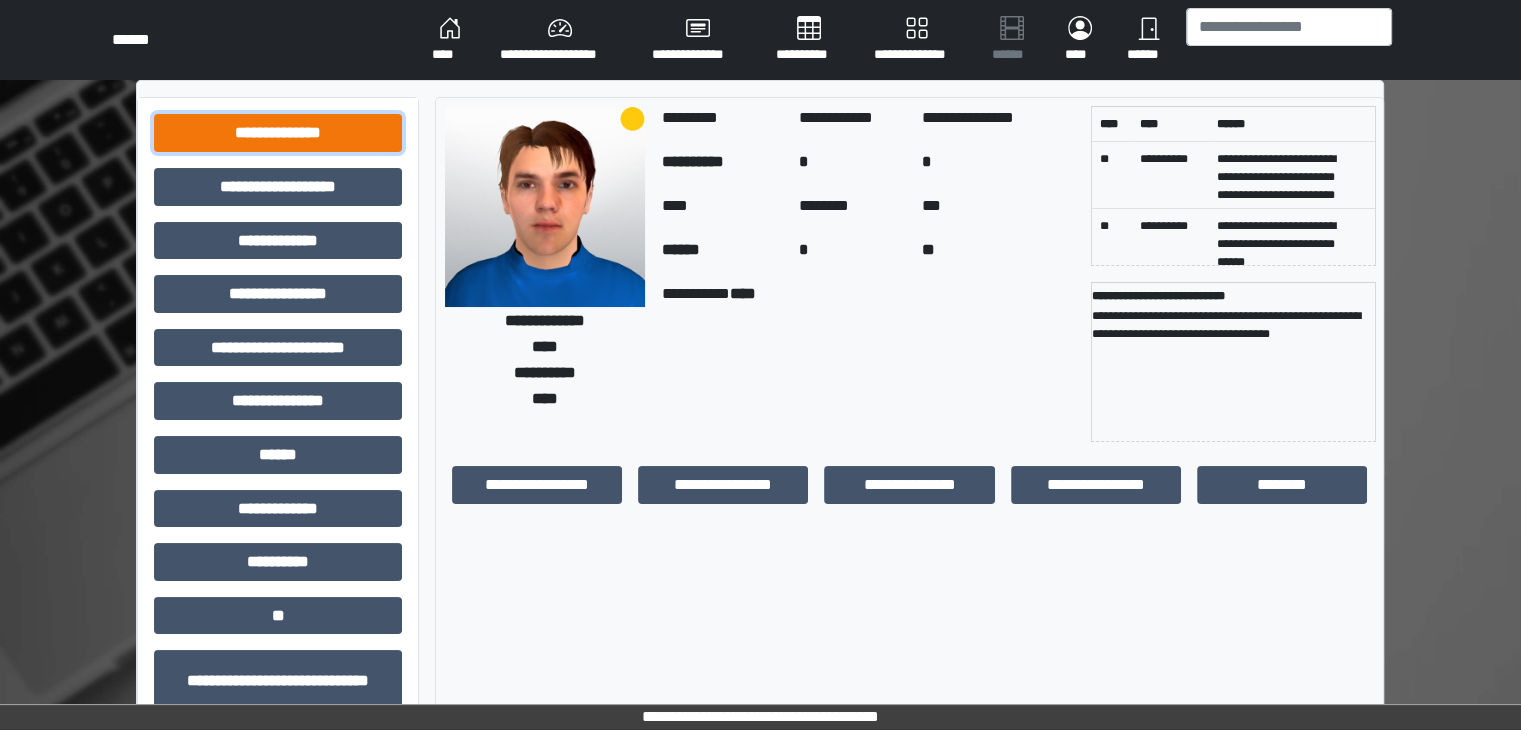 click on "**********" at bounding box center (278, 133) 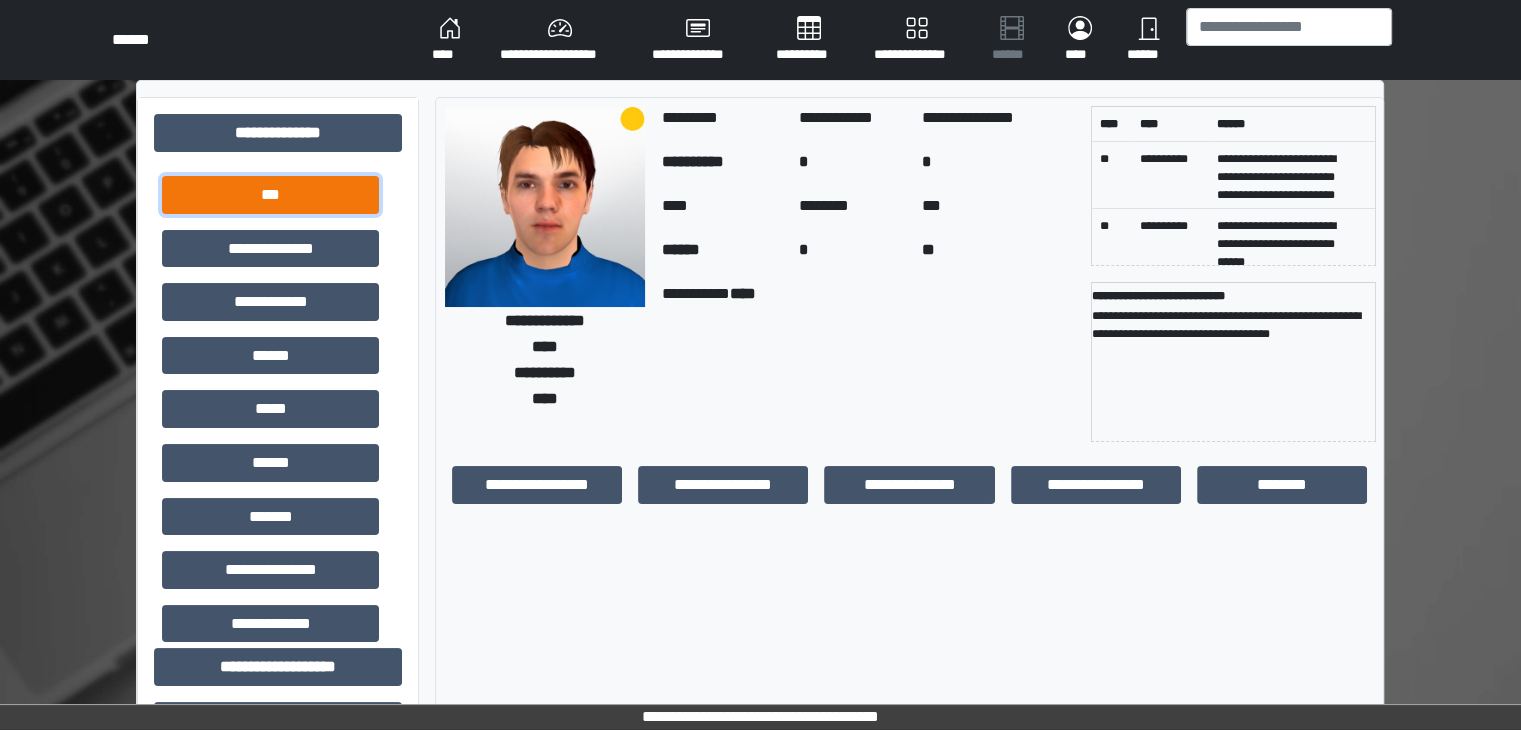 click on "***" at bounding box center (270, 195) 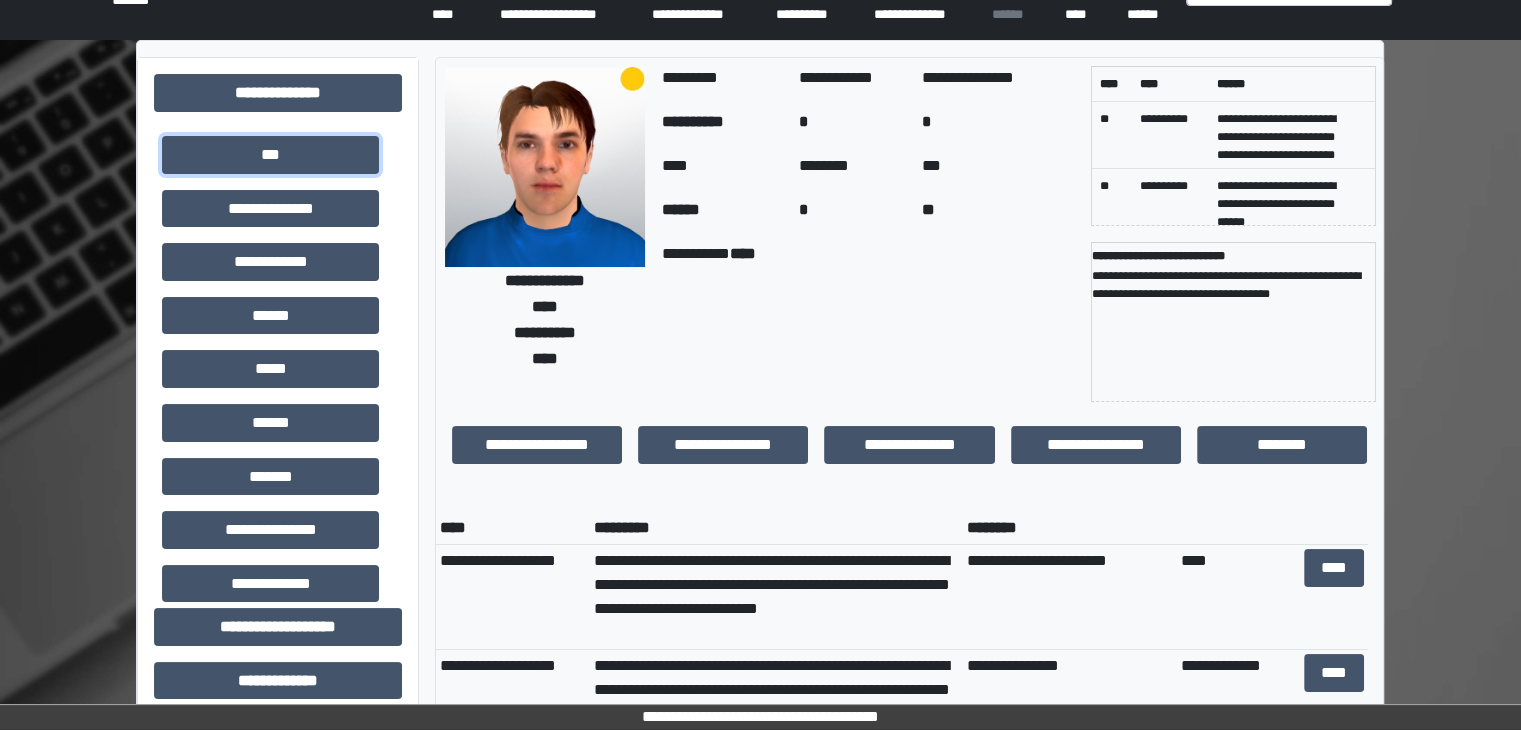 scroll, scrollTop: 80, scrollLeft: 0, axis: vertical 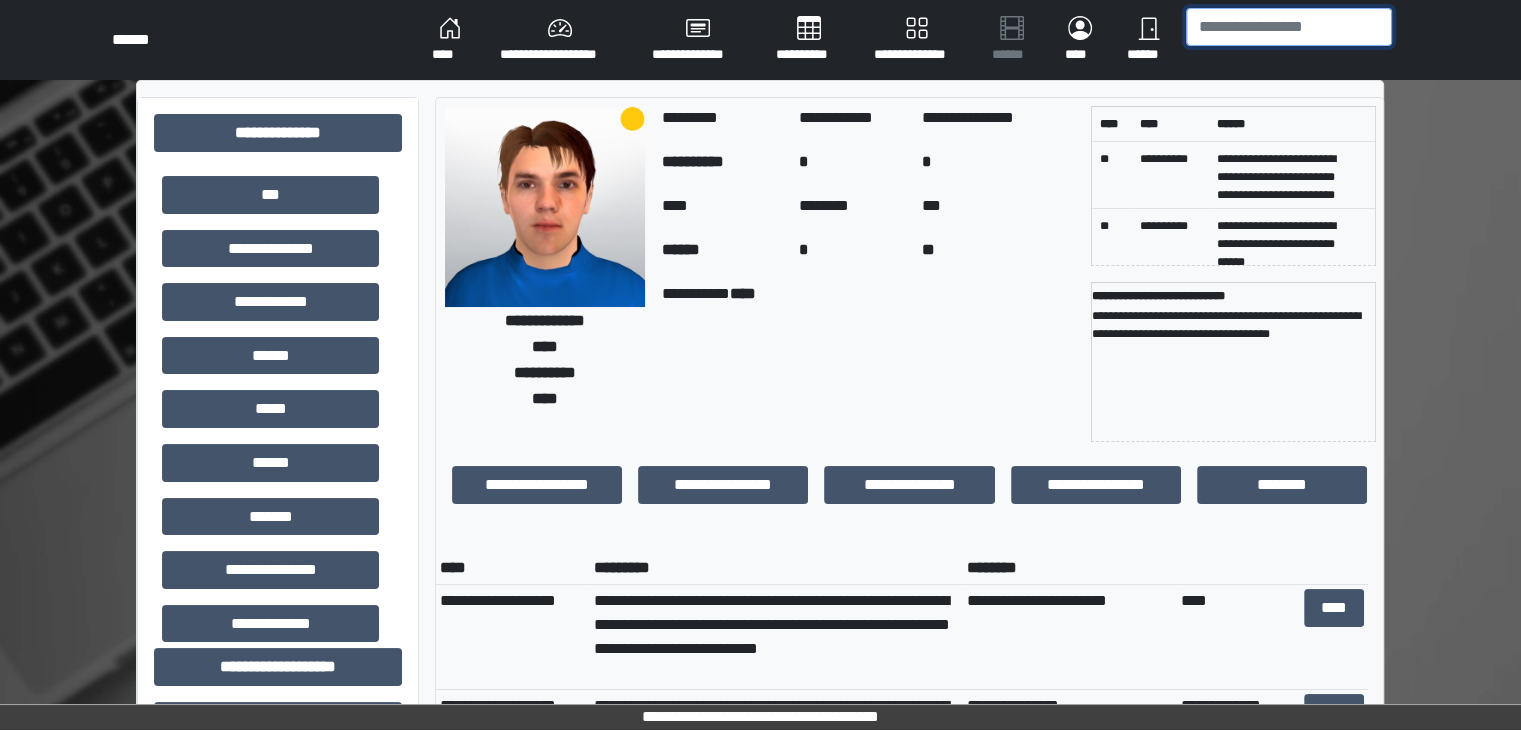 click at bounding box center [1289, 27] 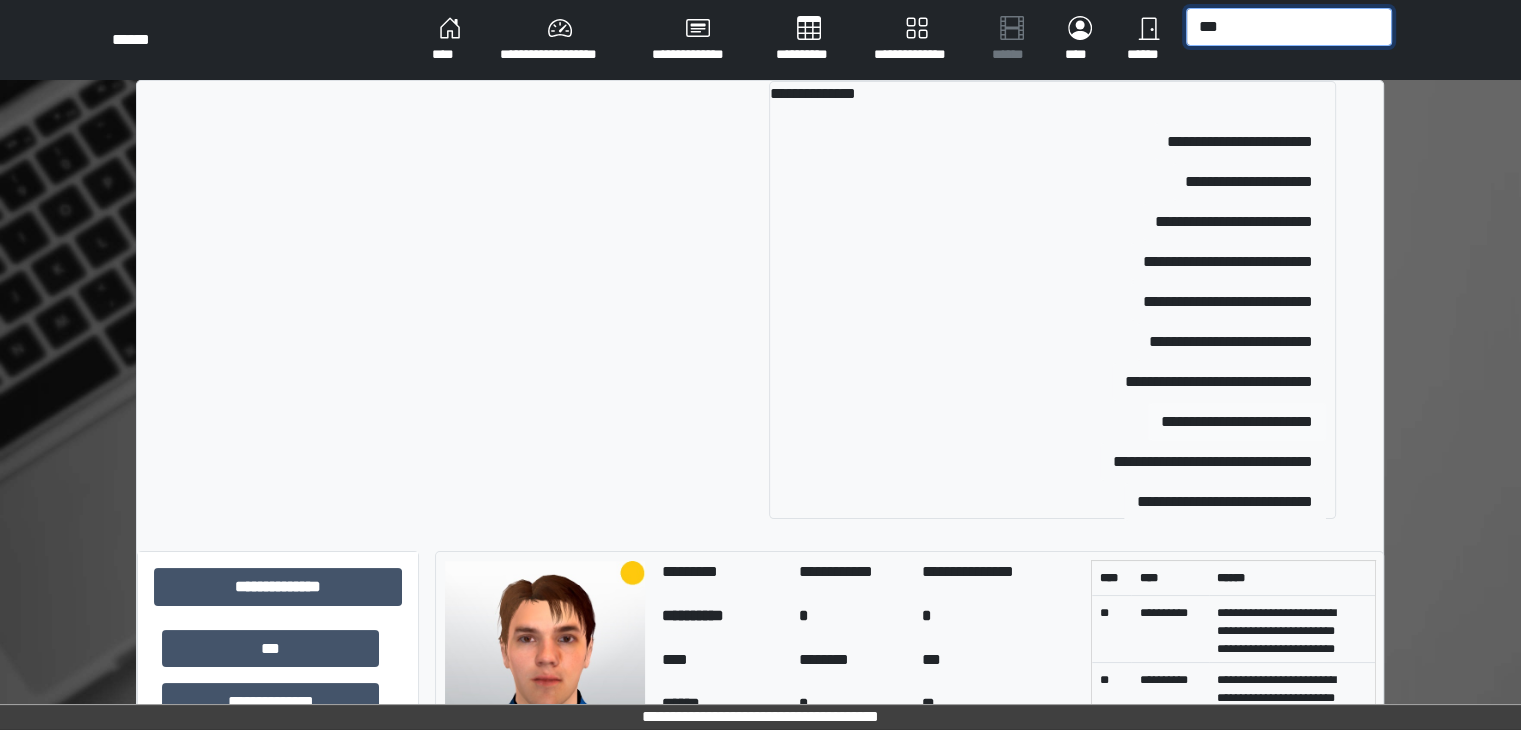 type on "***" 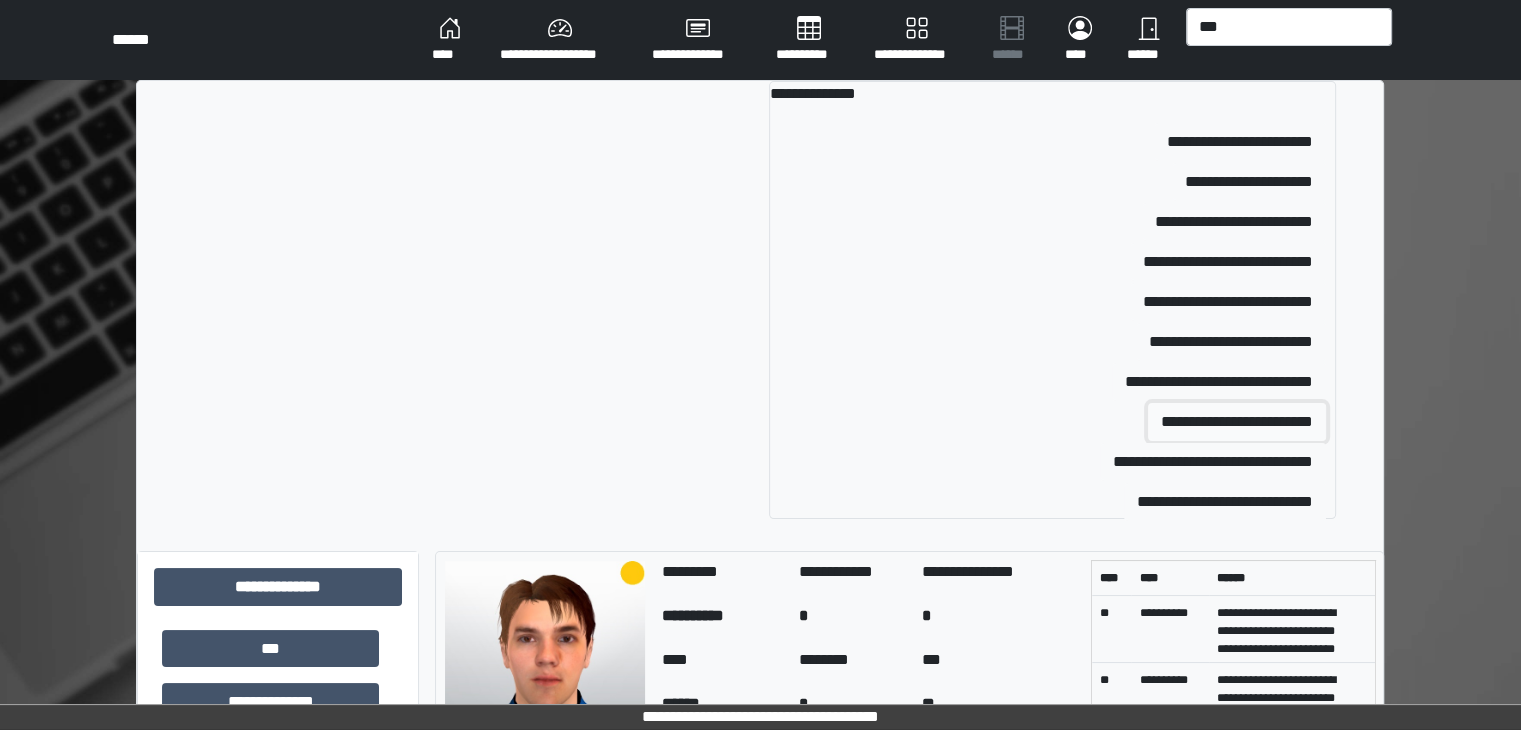 click on "**********" at bounding box center (1237, 422) 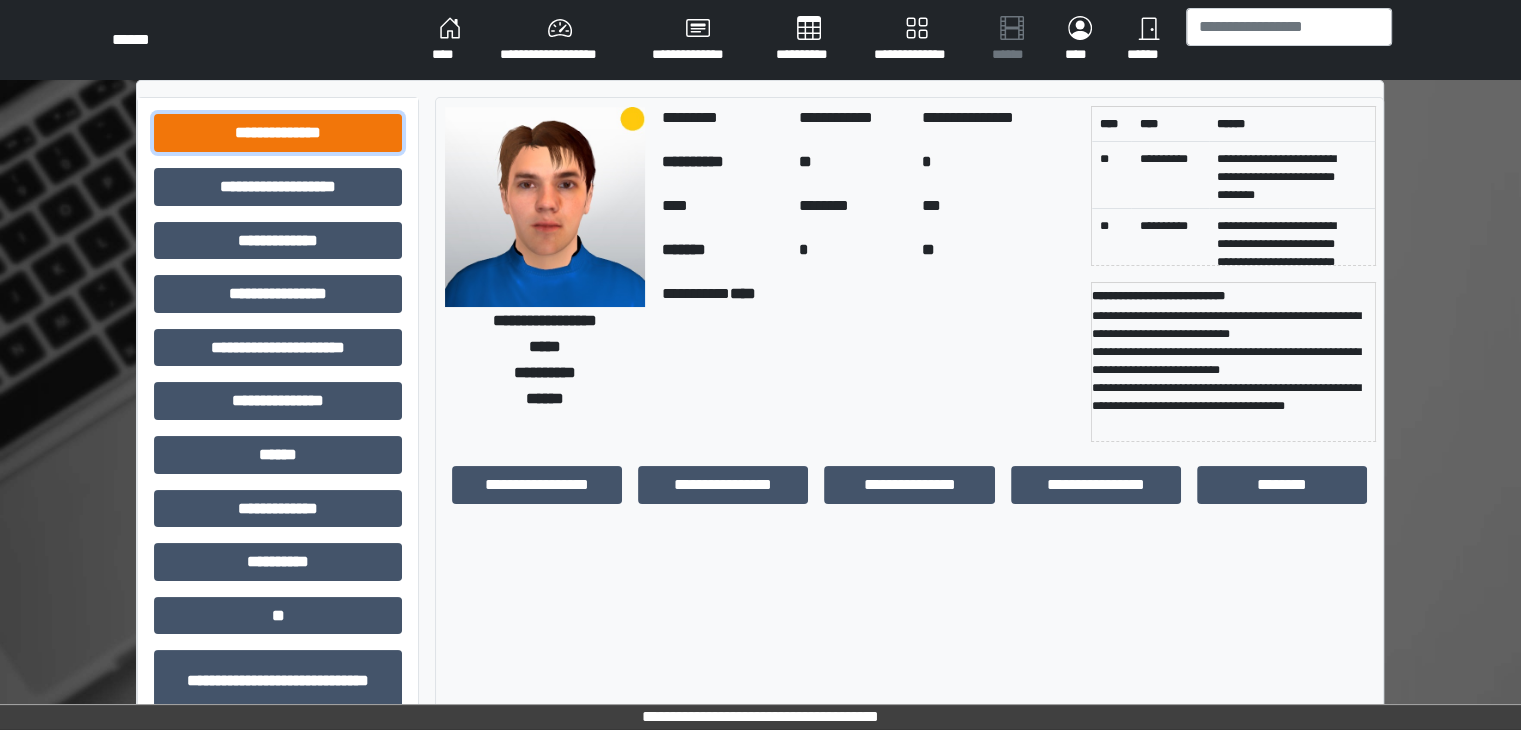 click on "**********" at bounding box center [278, 133] 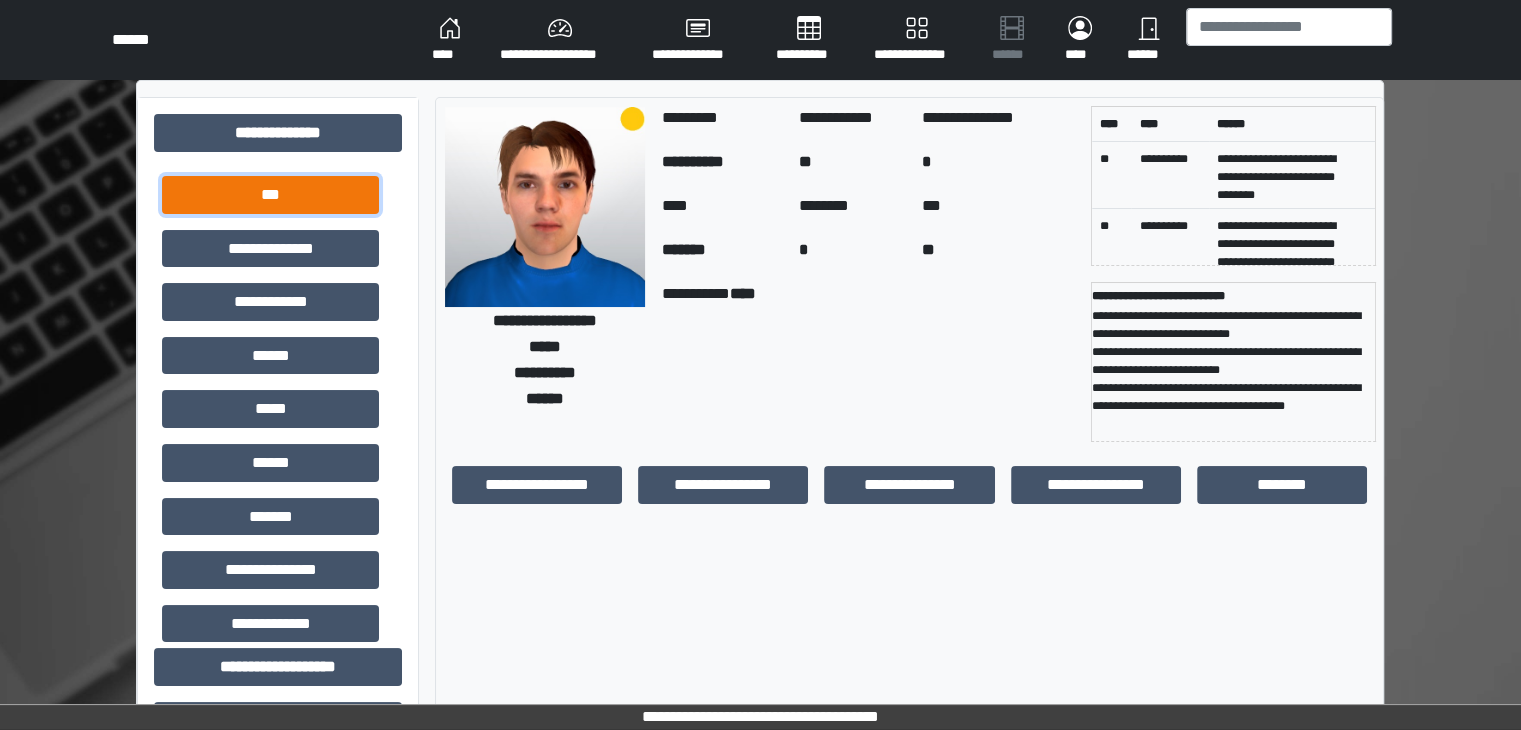 click on "***" at bounding box center [270, 195] 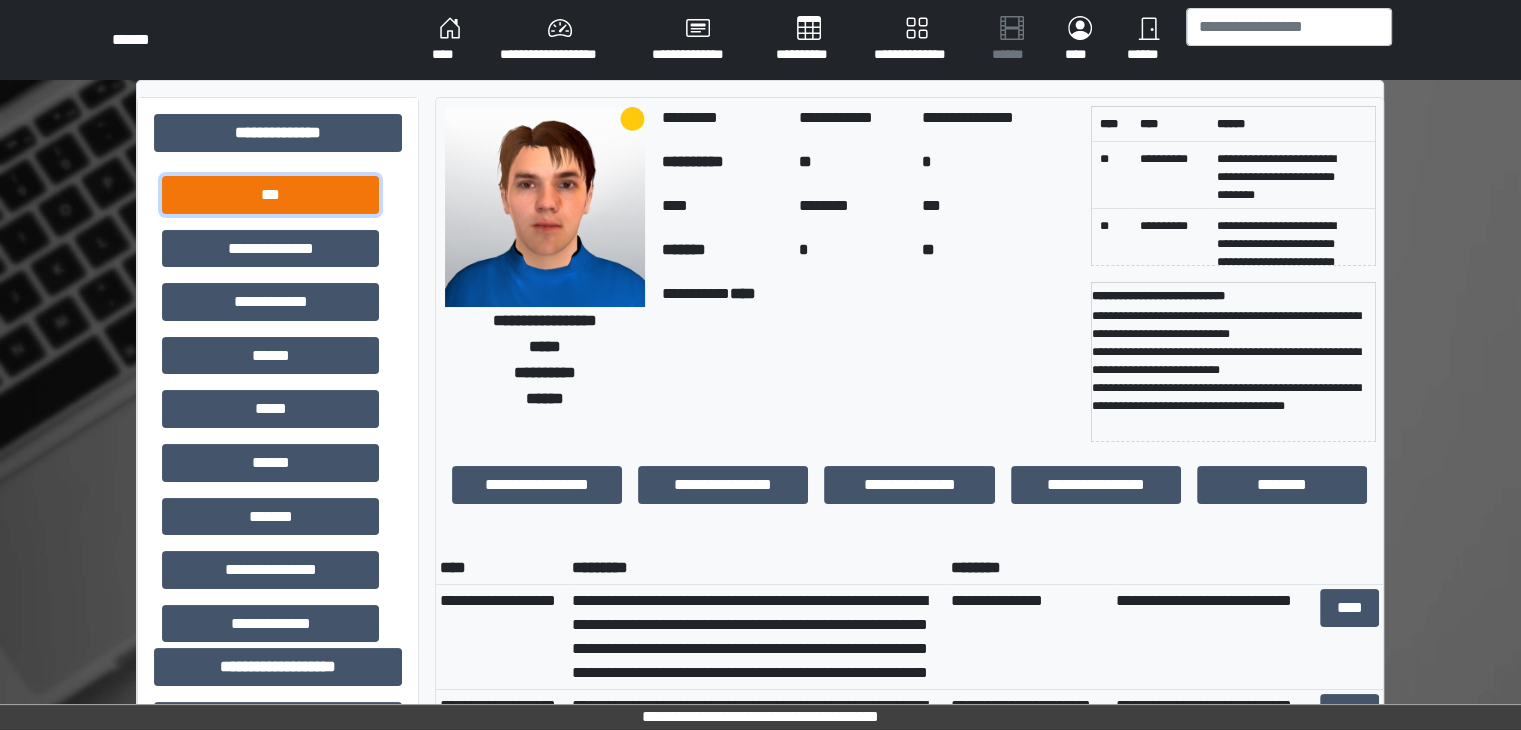 click on "***" at bounding box center (270, 195) 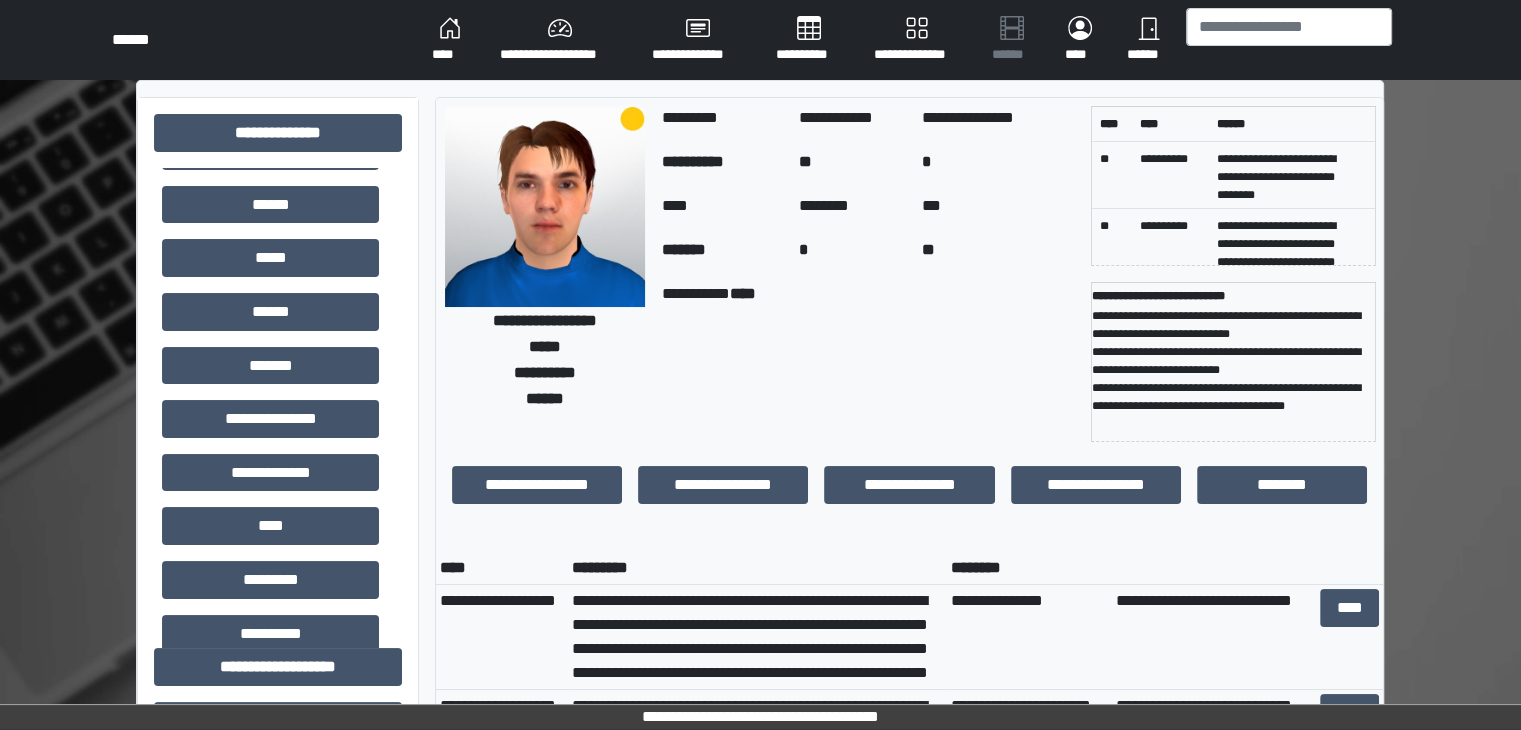 scroll, scrollTop: 158, scrollLeft: 0, axis: vertical 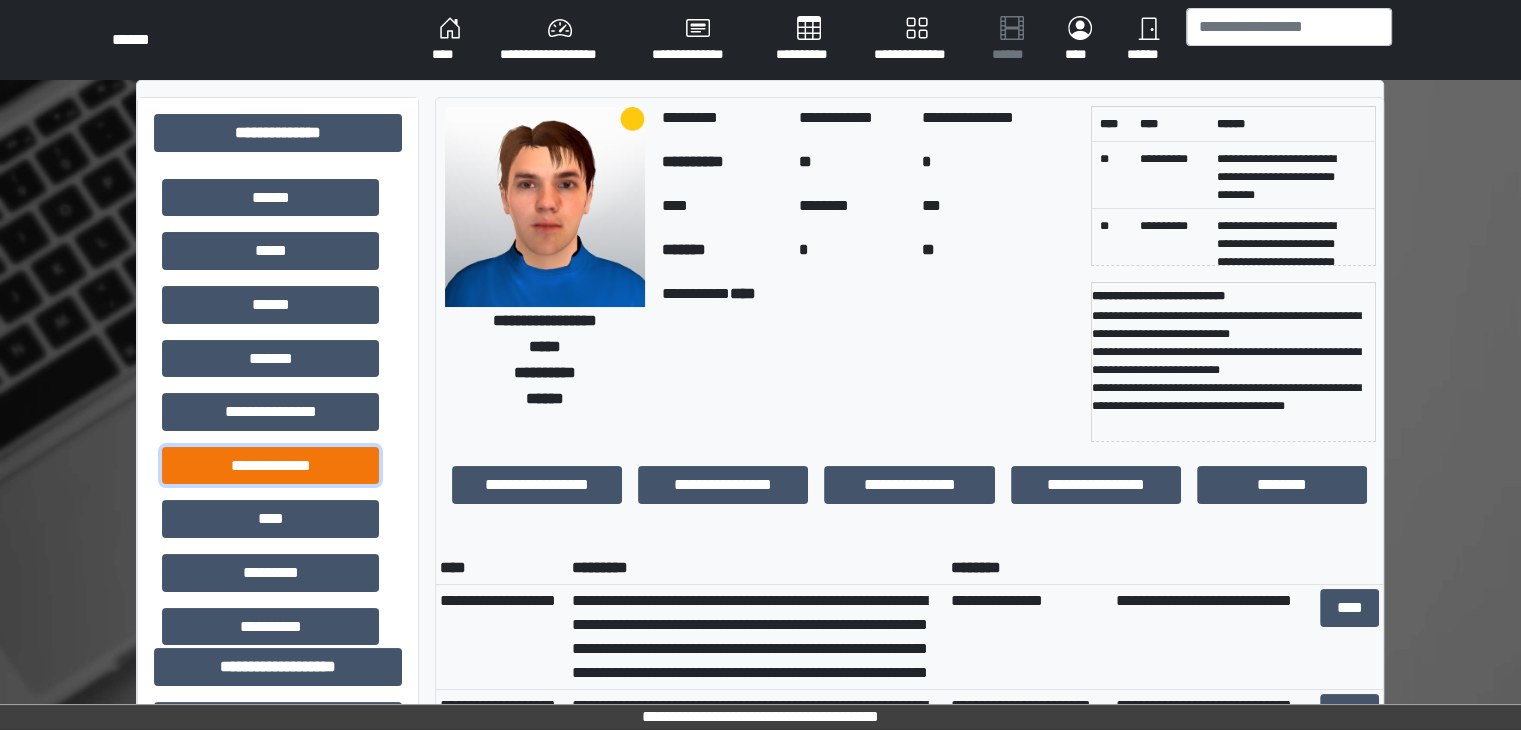 click on "**********" at bounding box center [270, 466] 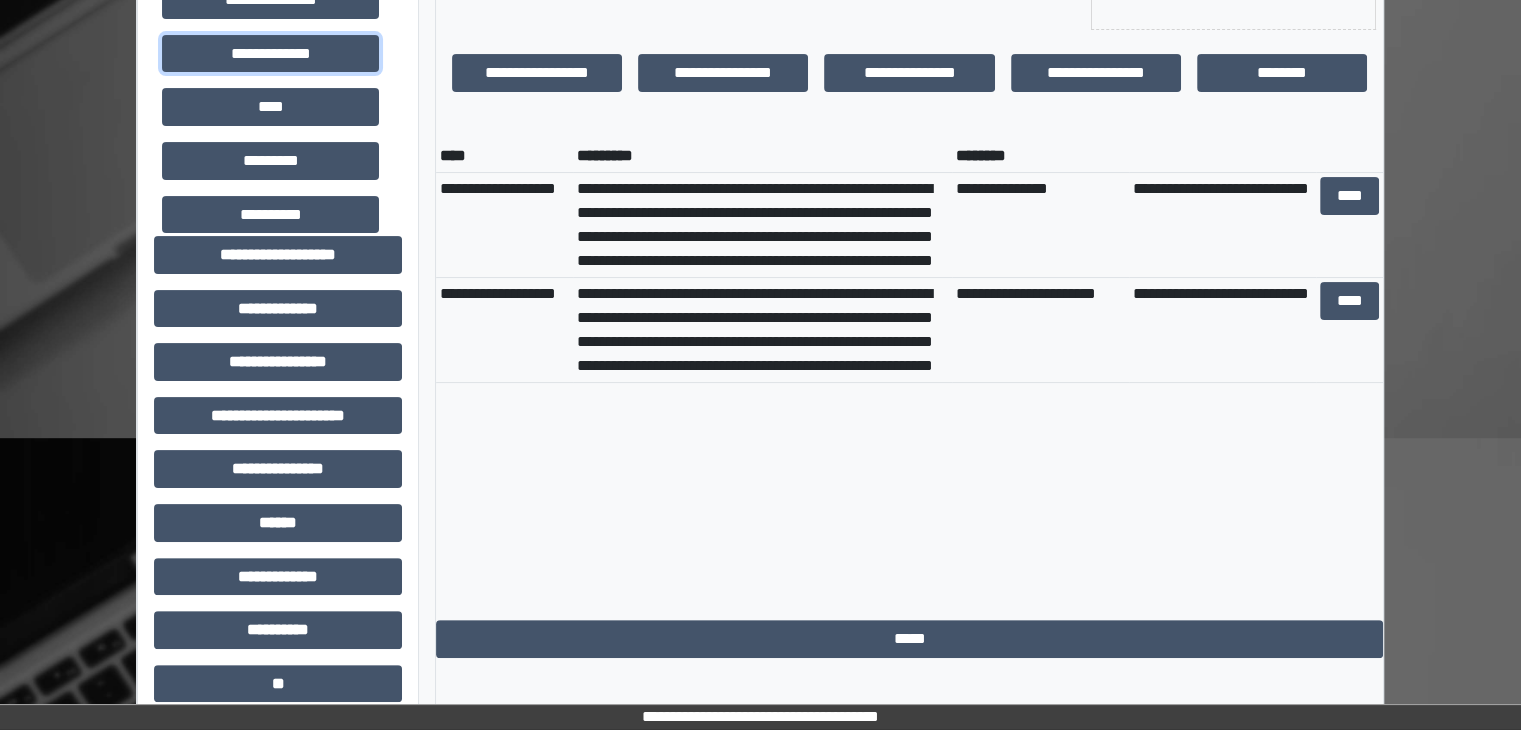 scroll, scrollTop: 439, scrollLeft: 0, axis: vertical 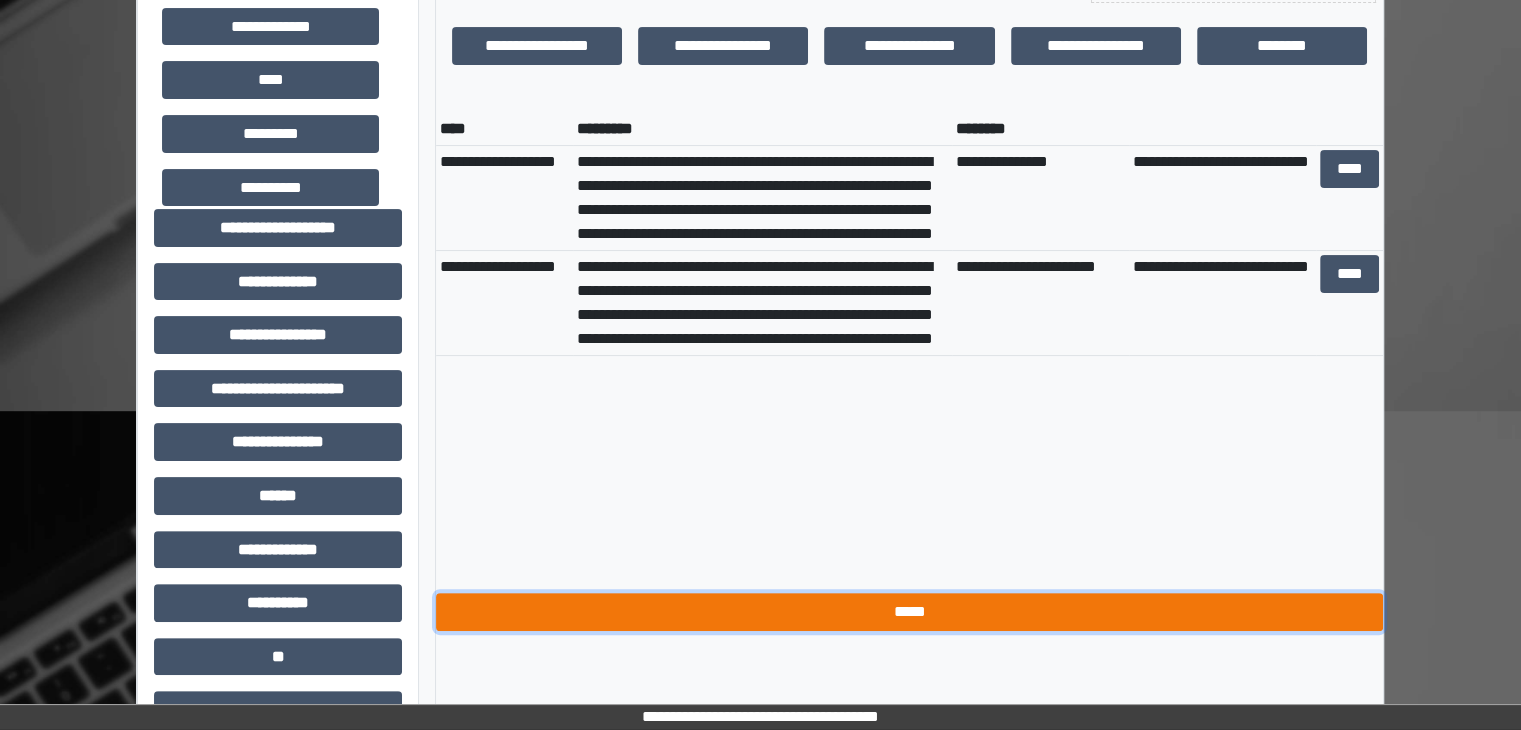 click on "*****" at bounding box center [909, 612] 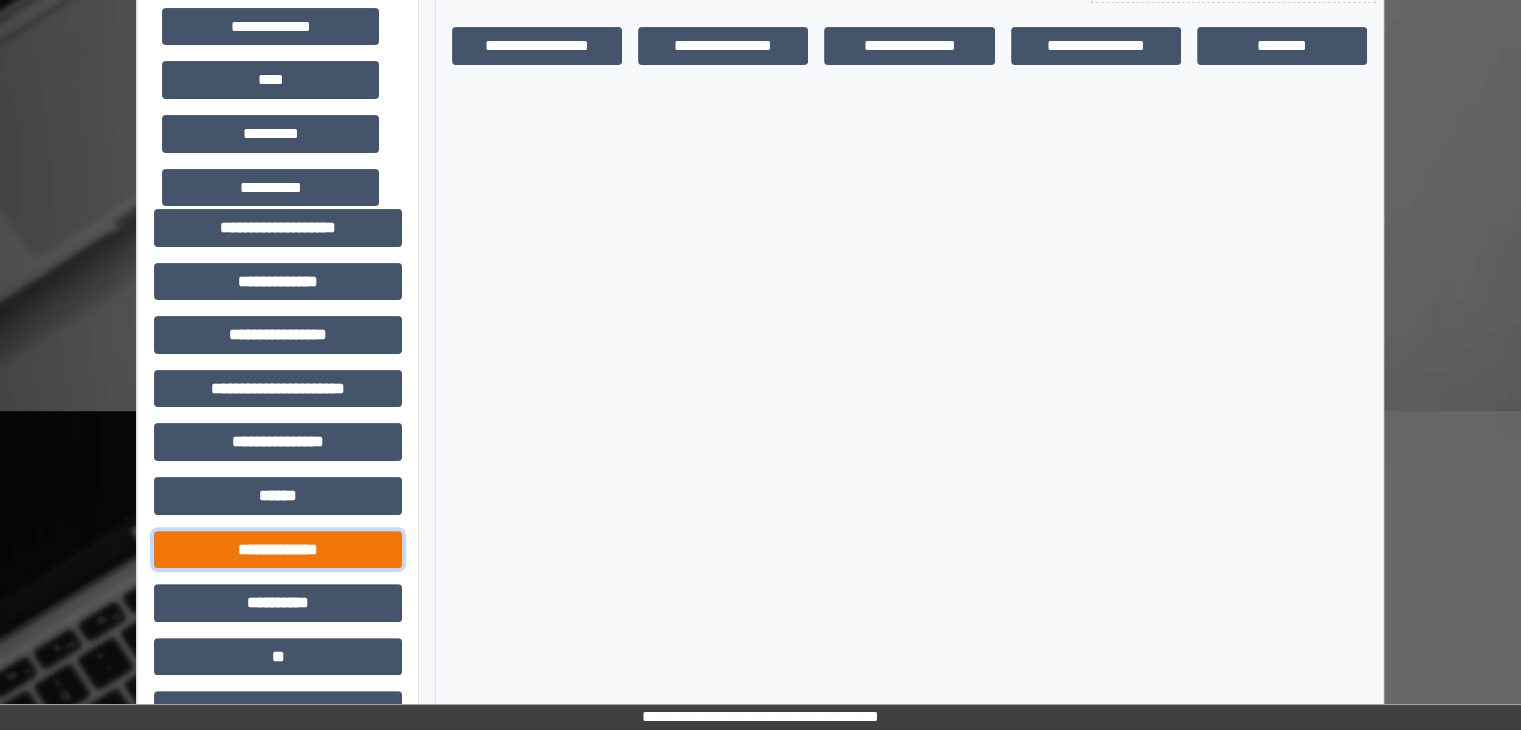 click on "**********" at bounding box center (278, 550) 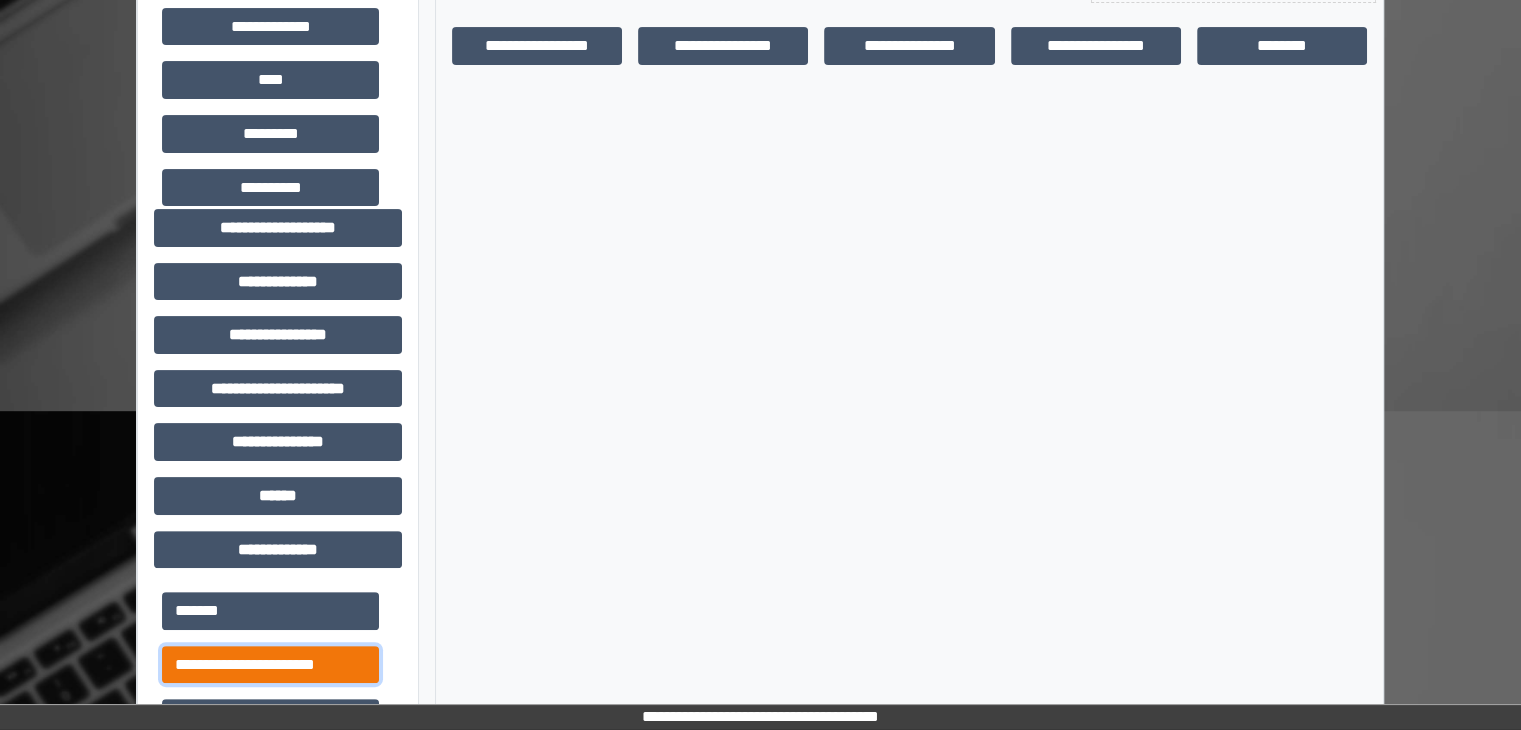 click on "**********" at bounding box center (270, 665) 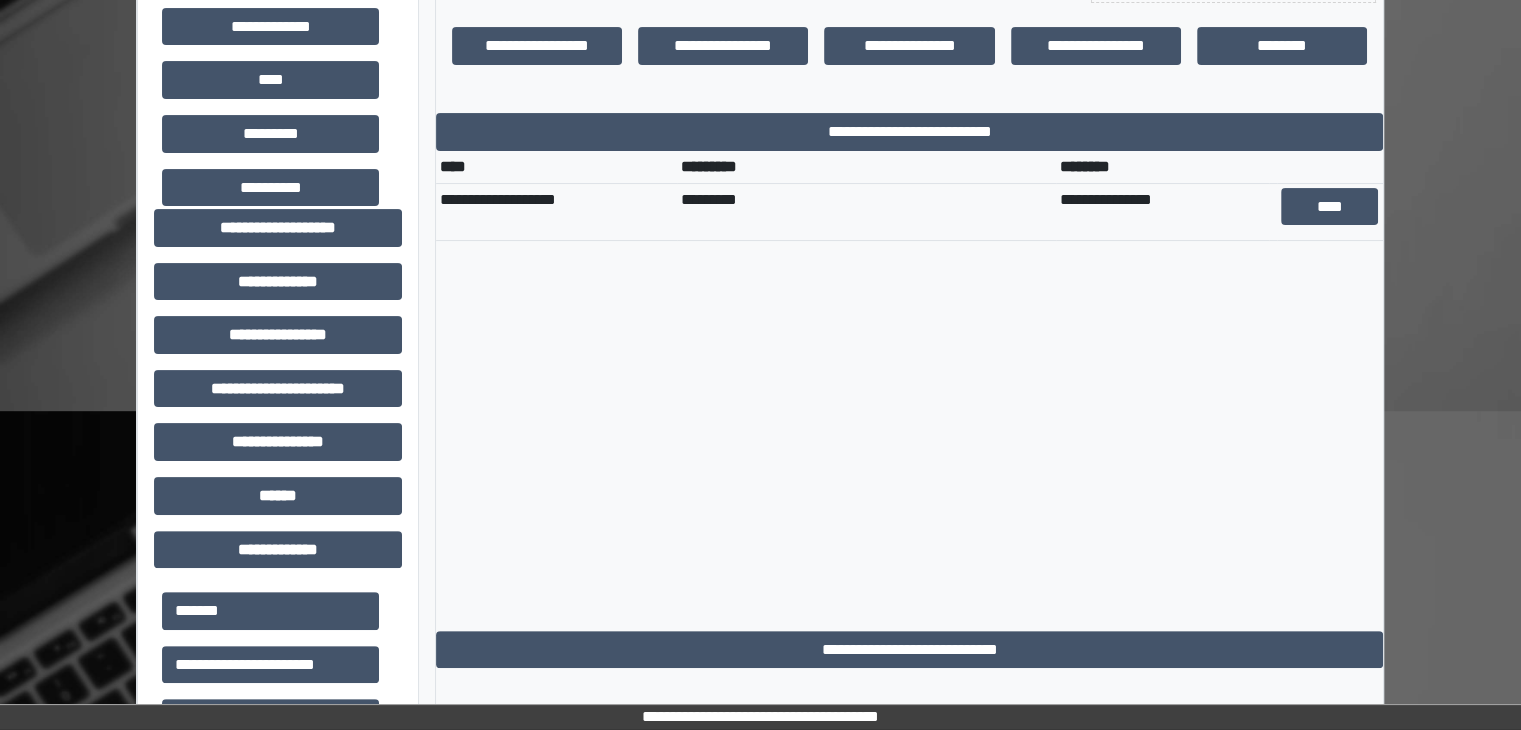 click on "**********" at bounding box center (909, 391) 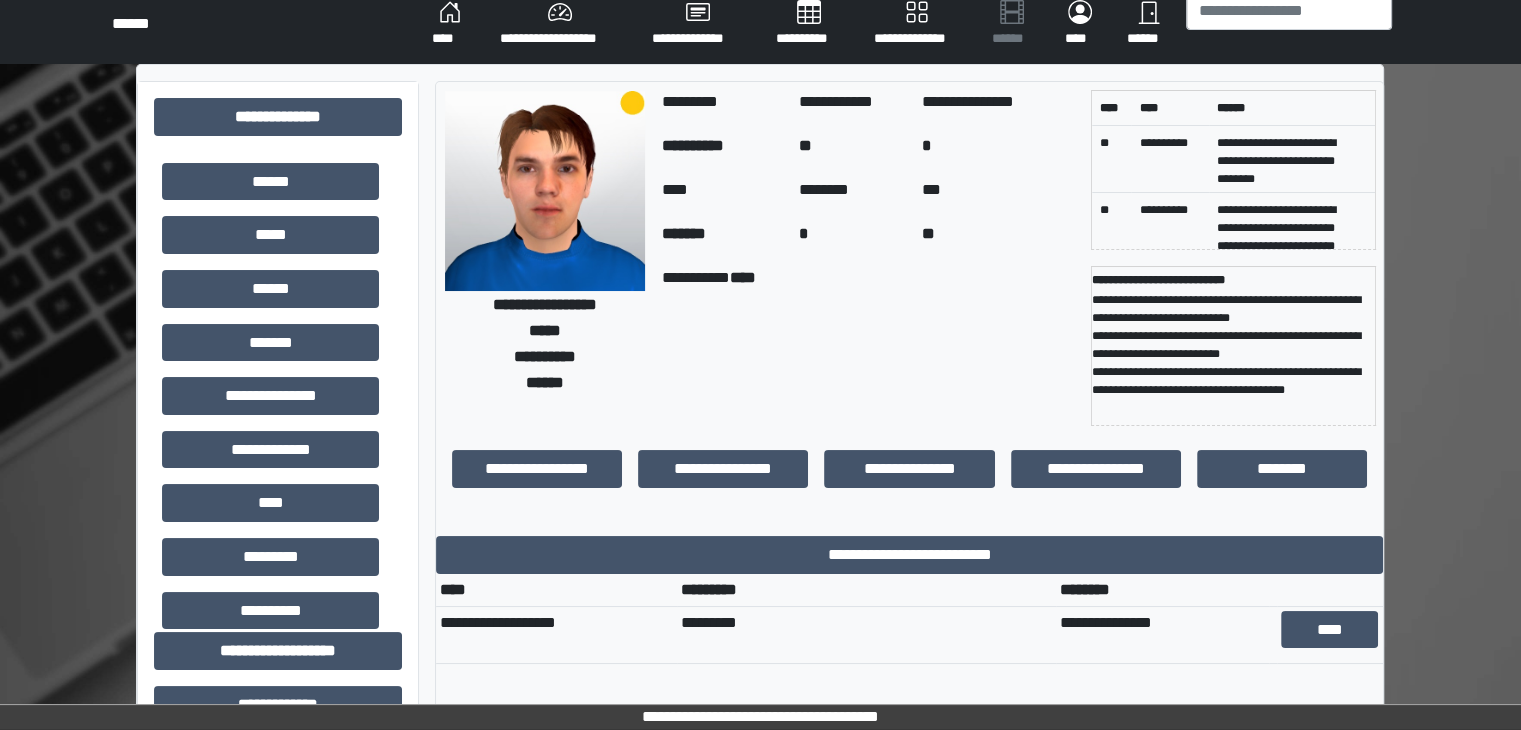 scroll, scrollTop: 0, scrollLeft: 0, axis: both 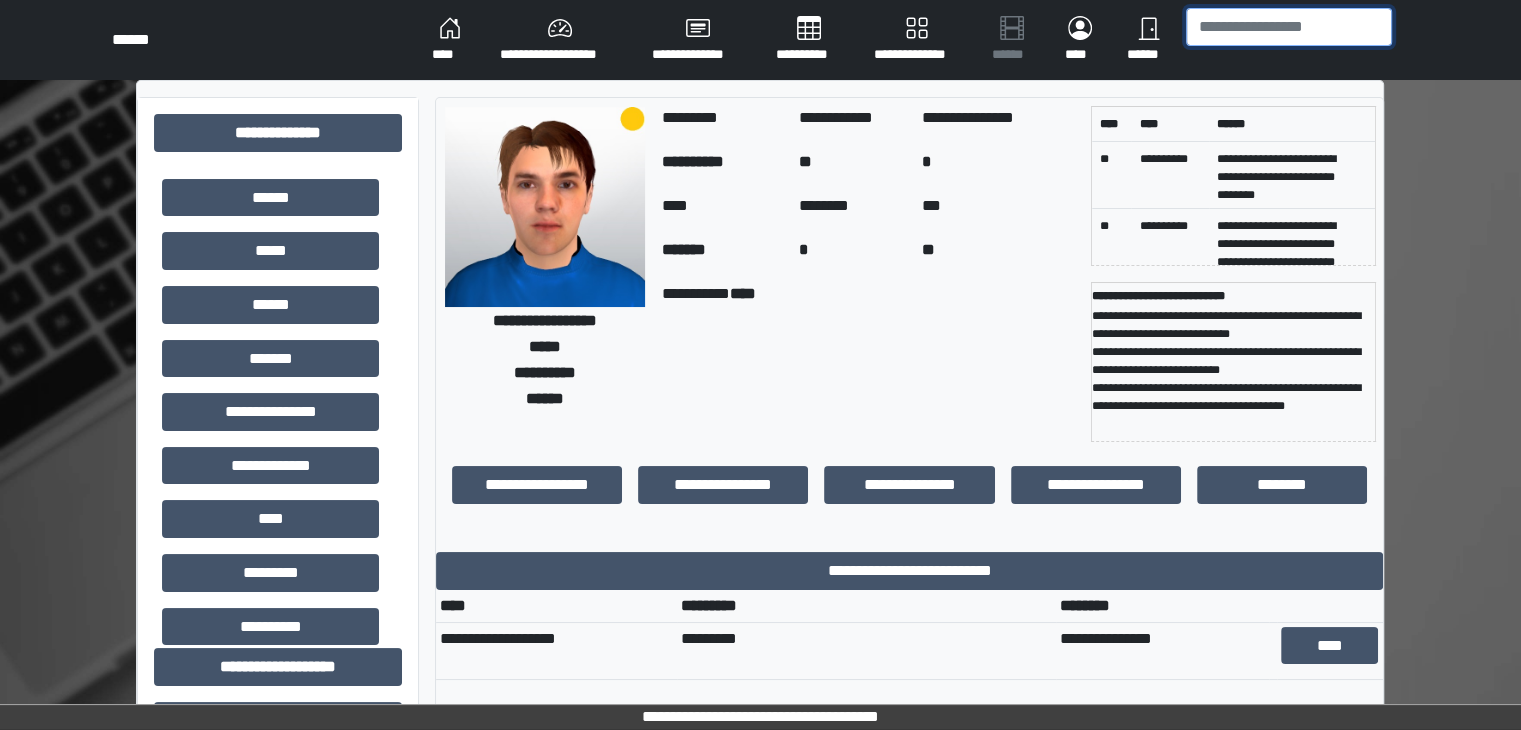 click at bounding box center [1289, 27] 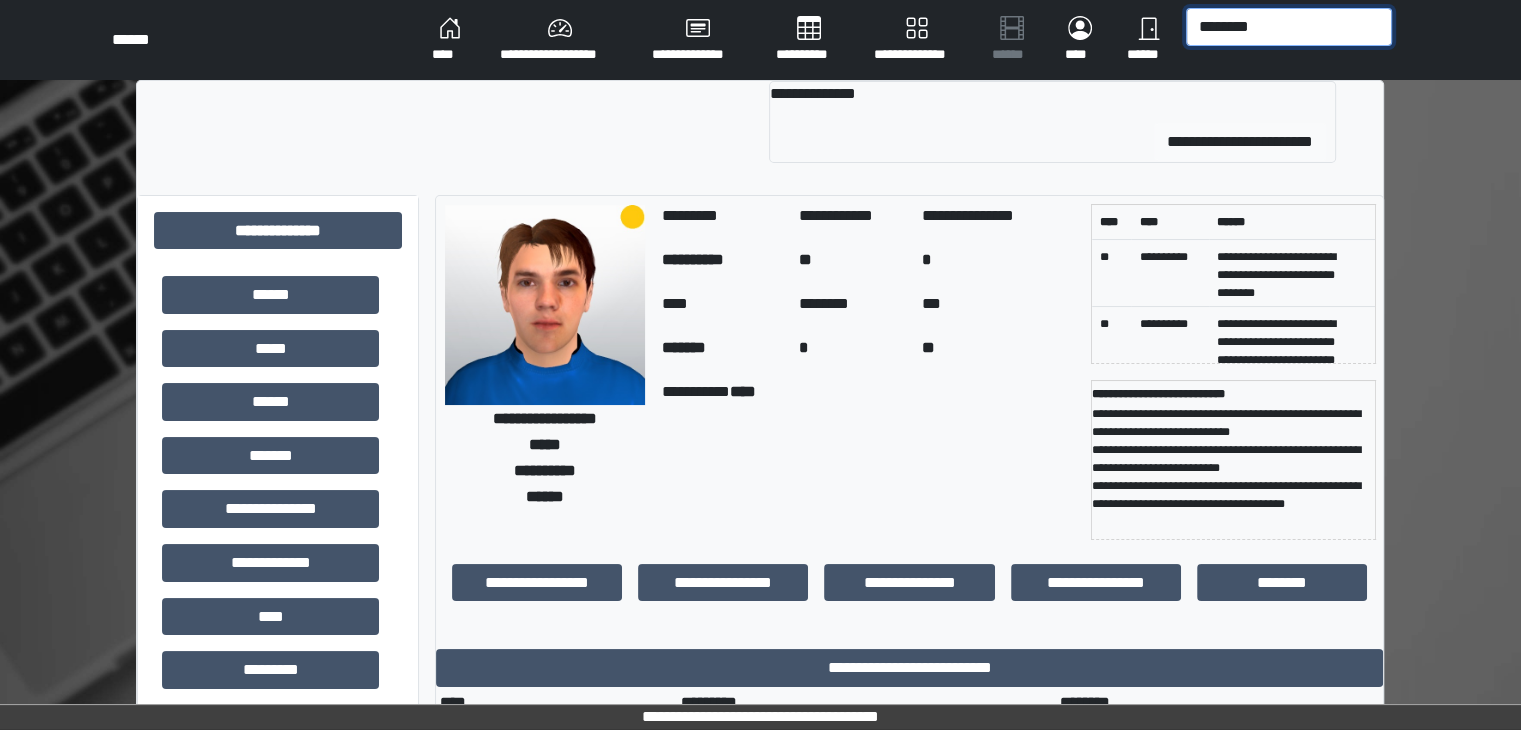 type on "********" 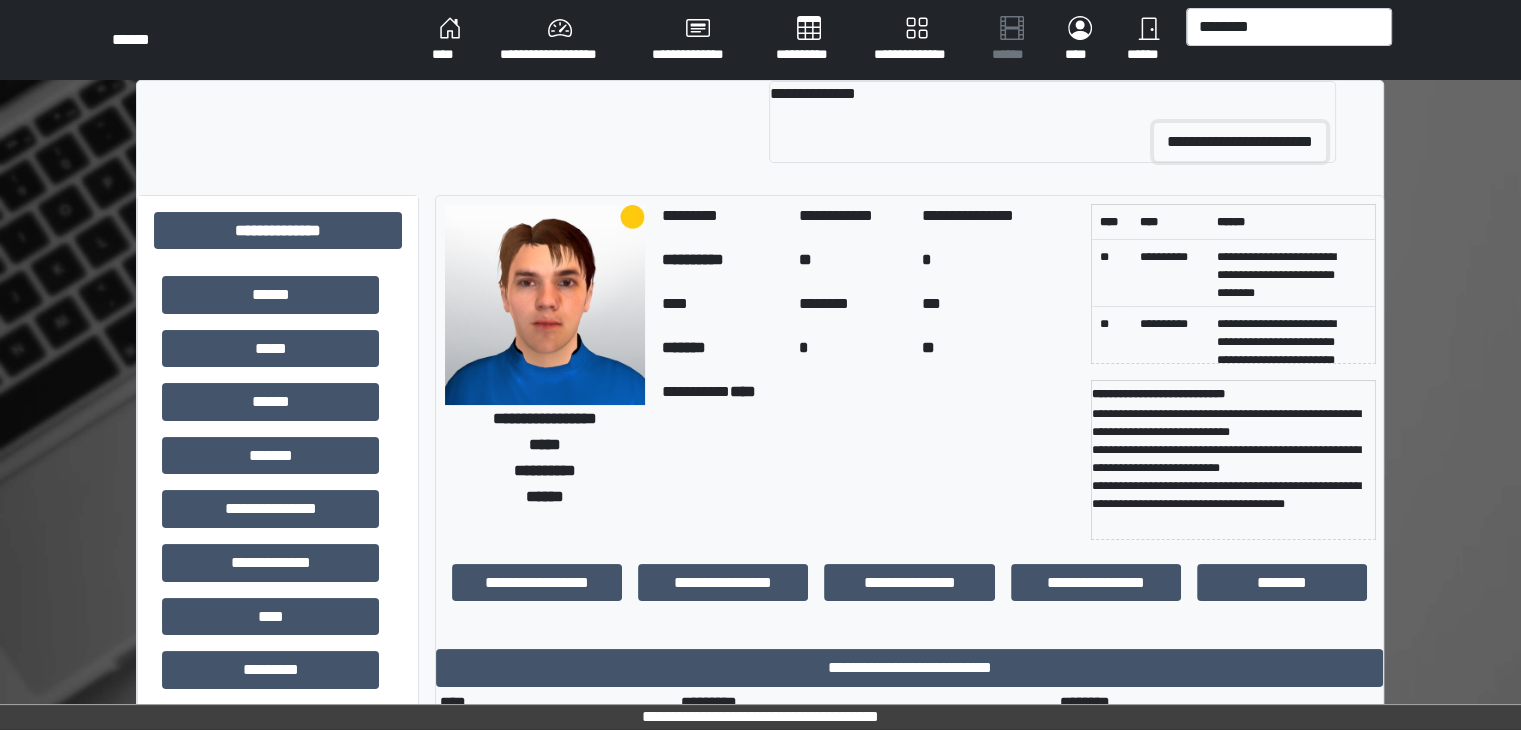 click on "**********" at bounding box center [1240, 142] 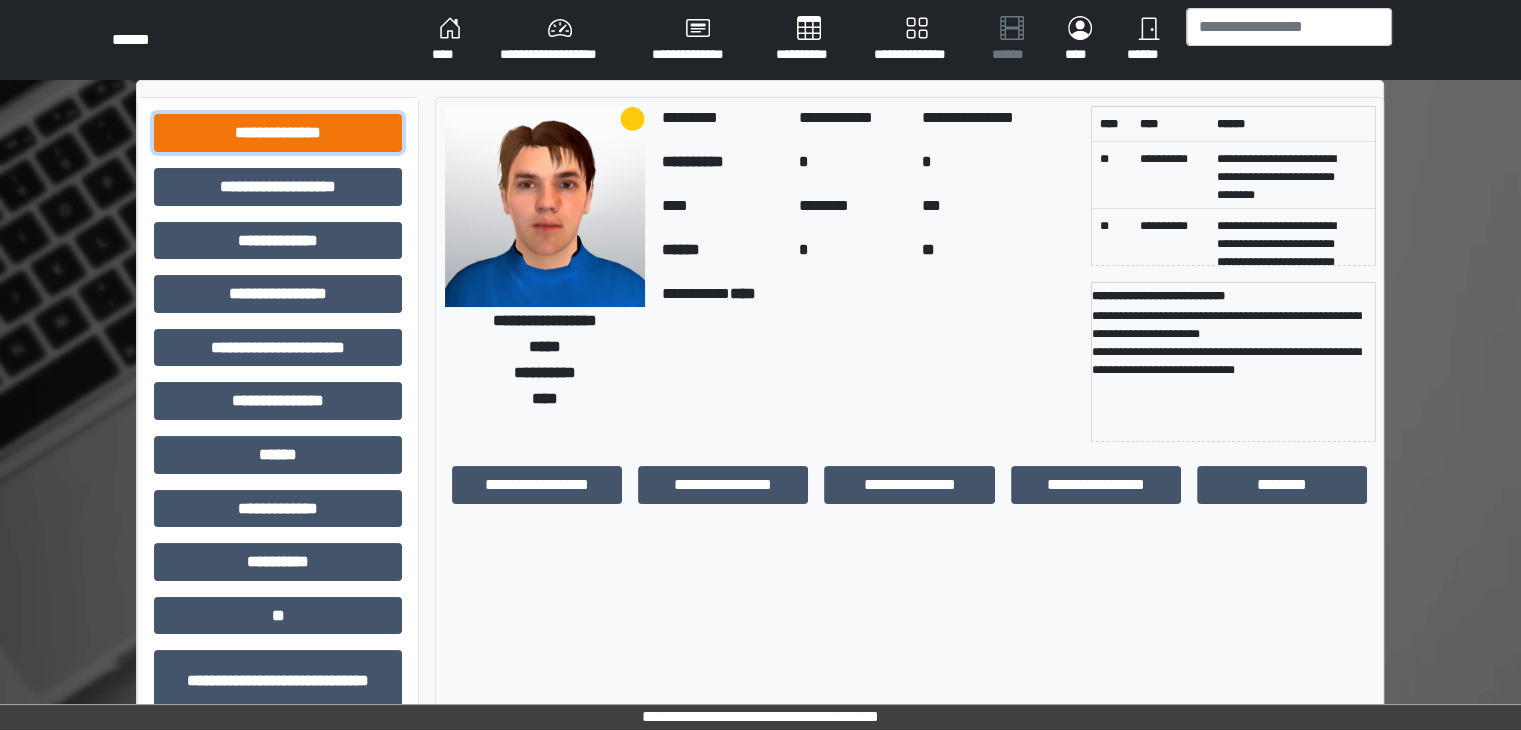 click on "**********" at bounding box center [278, 133] 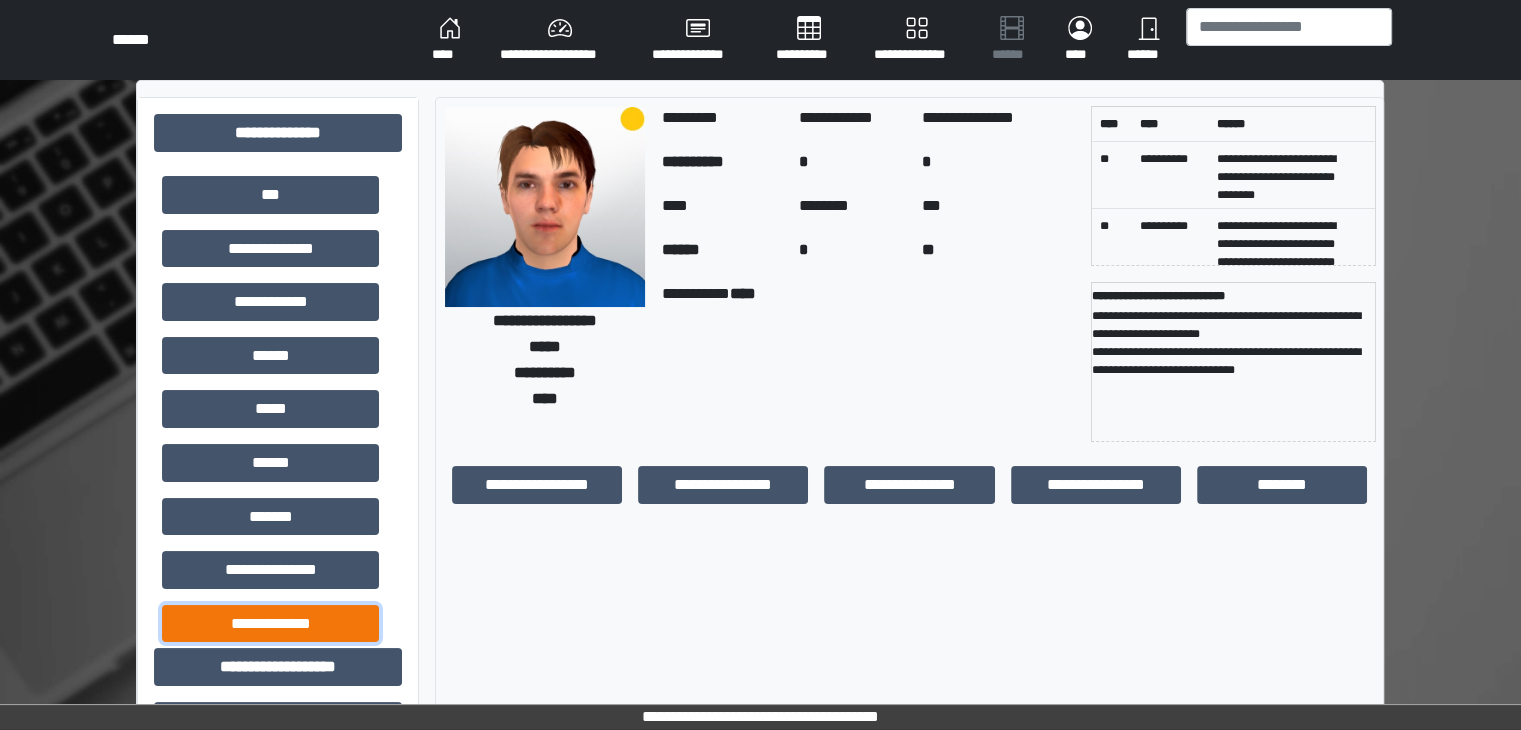 click on "**********" at bounding box center (270, 624) 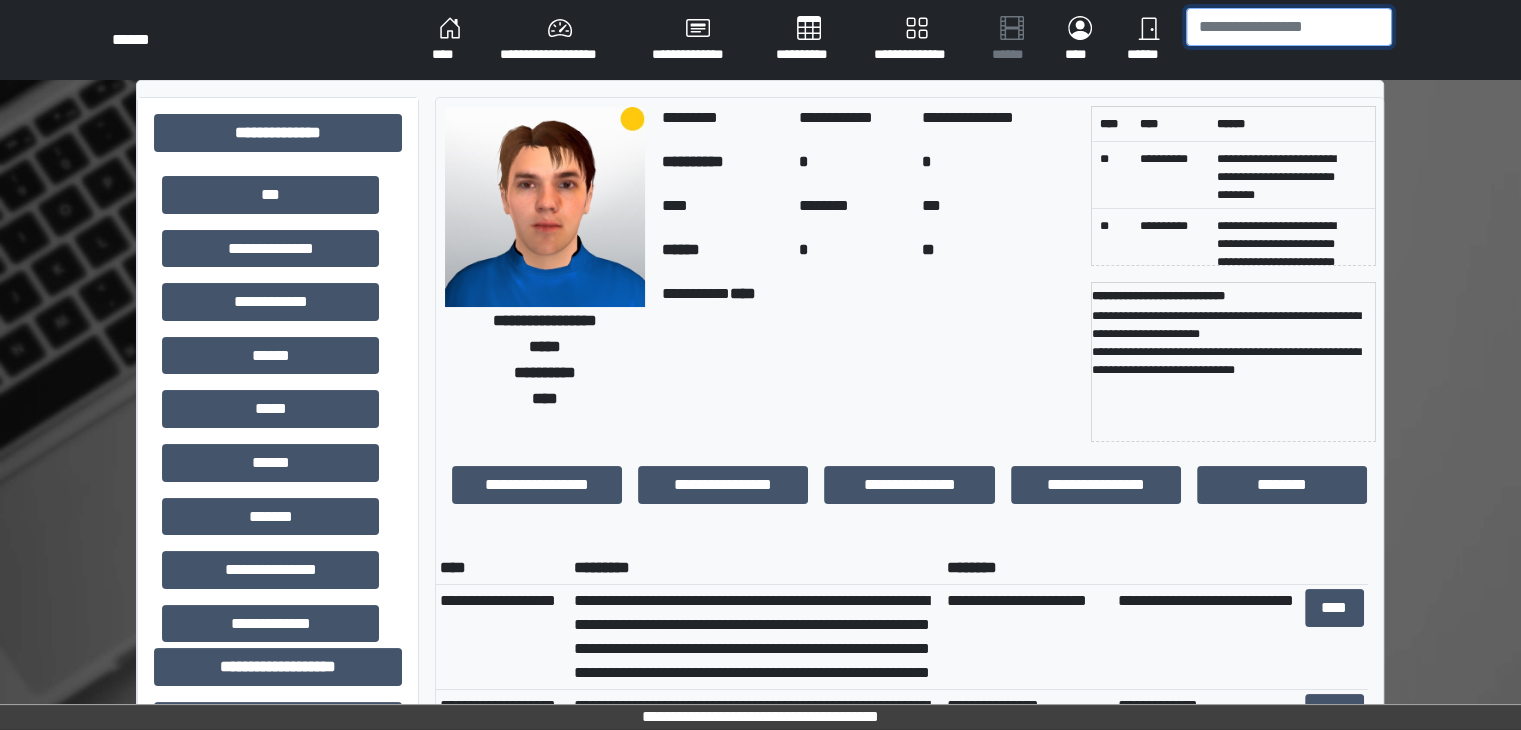 click at bounding box center [1289, 27] 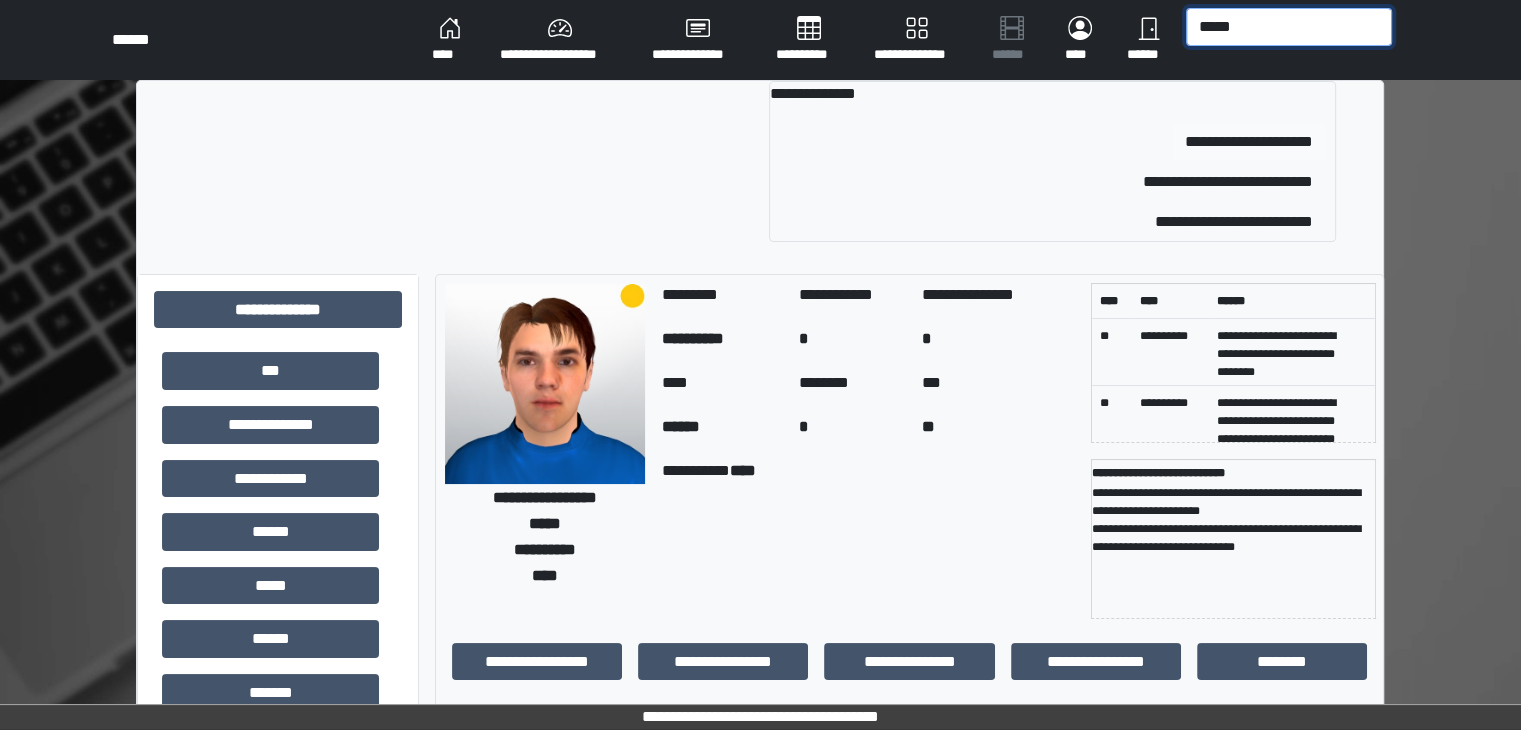 type on "*****" 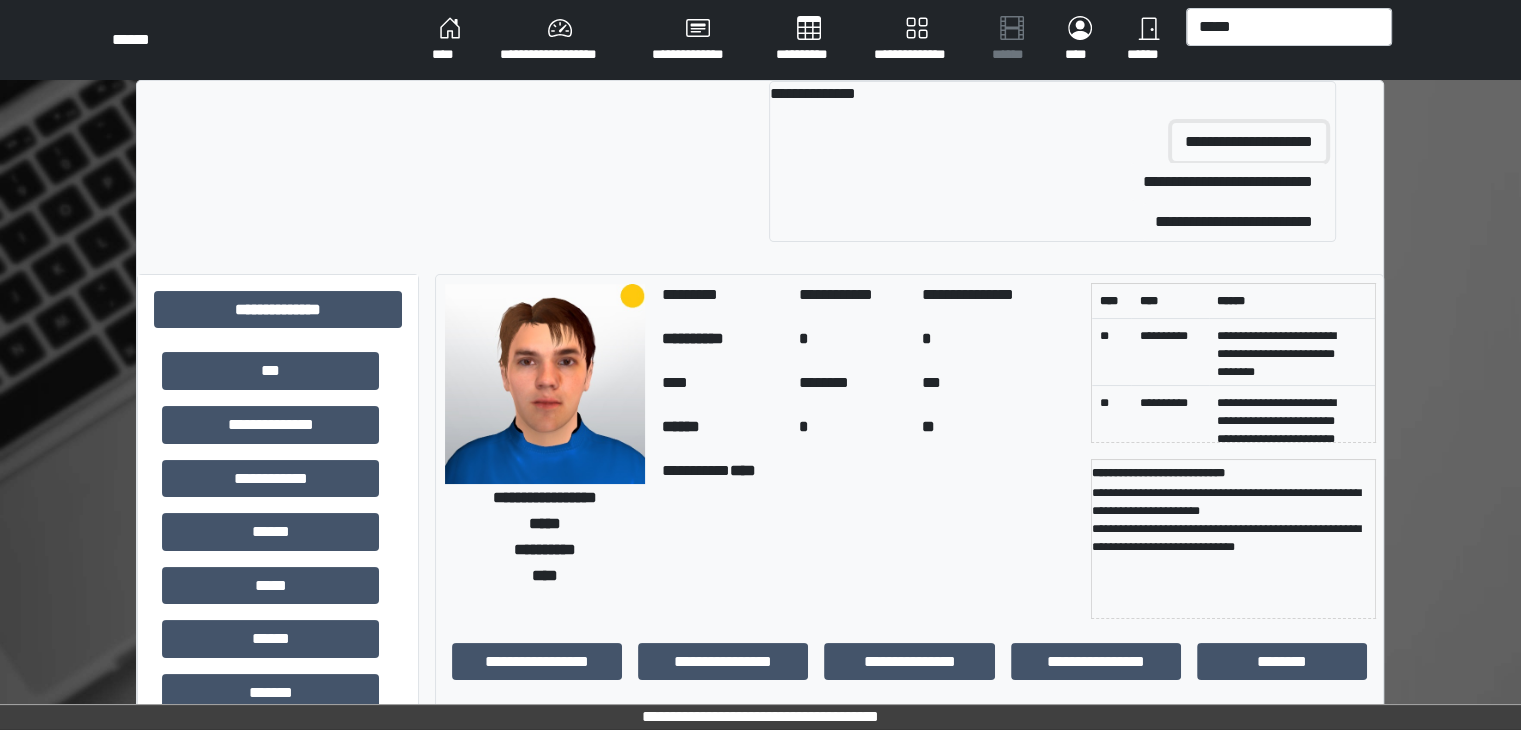 click on "**********" at bounding box center (1249, 142) 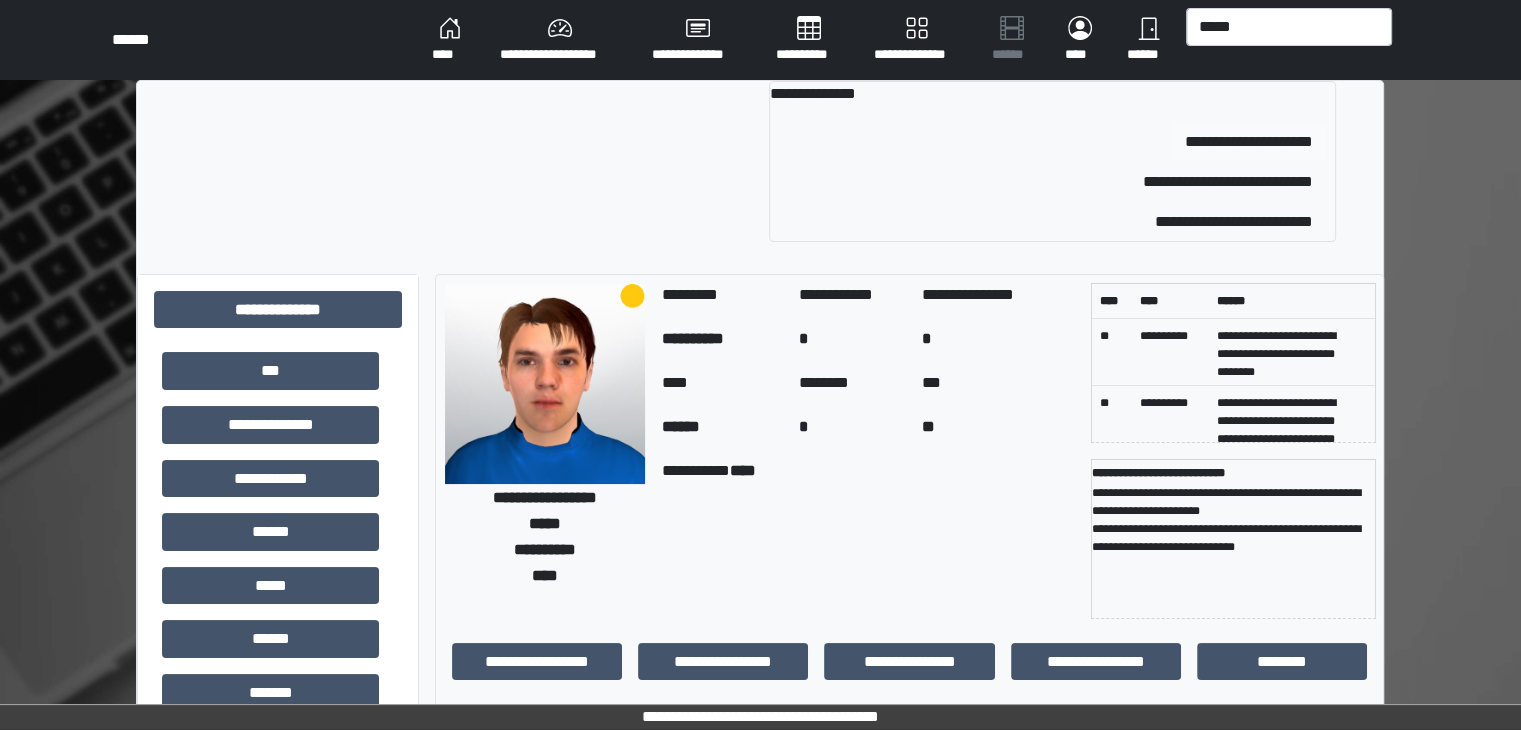 type 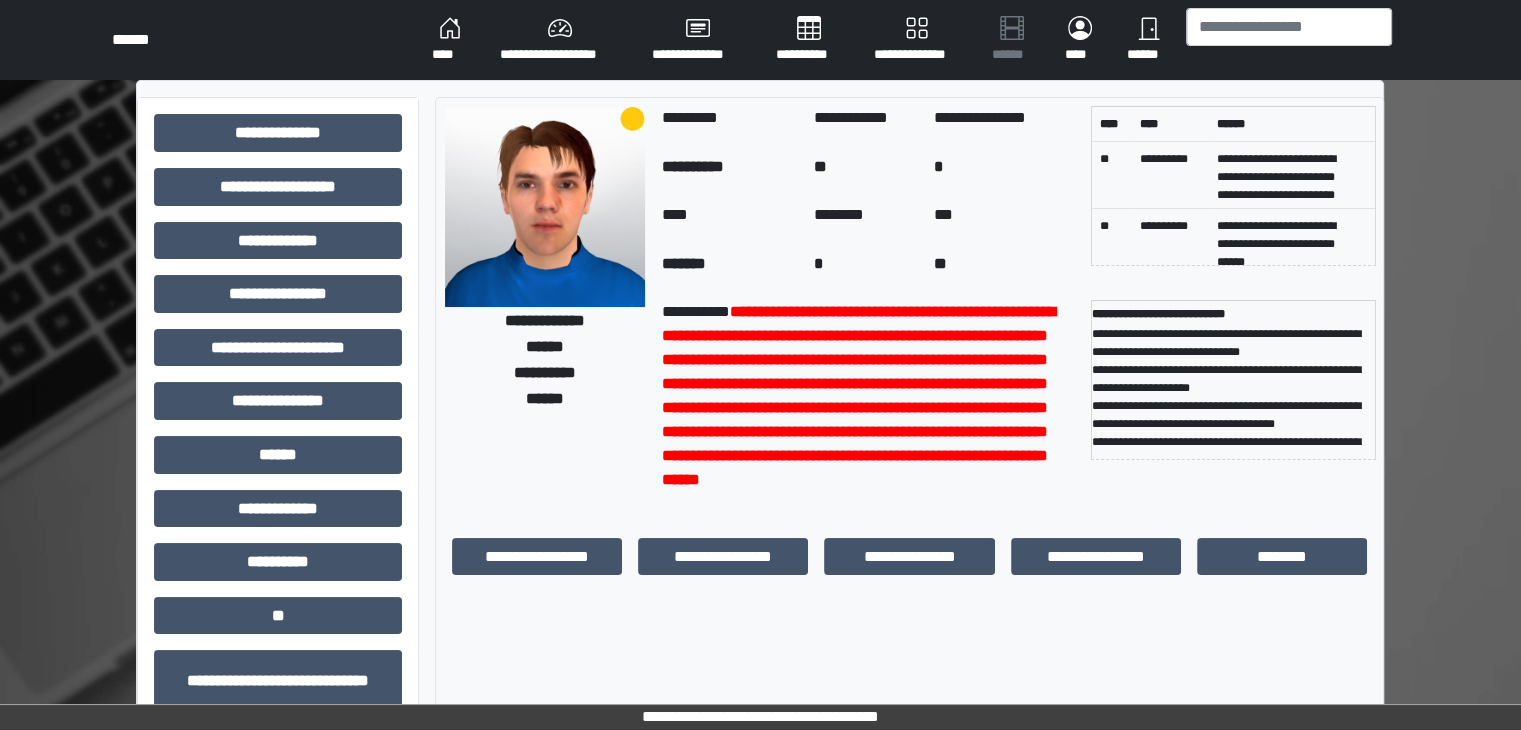 click on "**********" at bounding box center (760, 40) 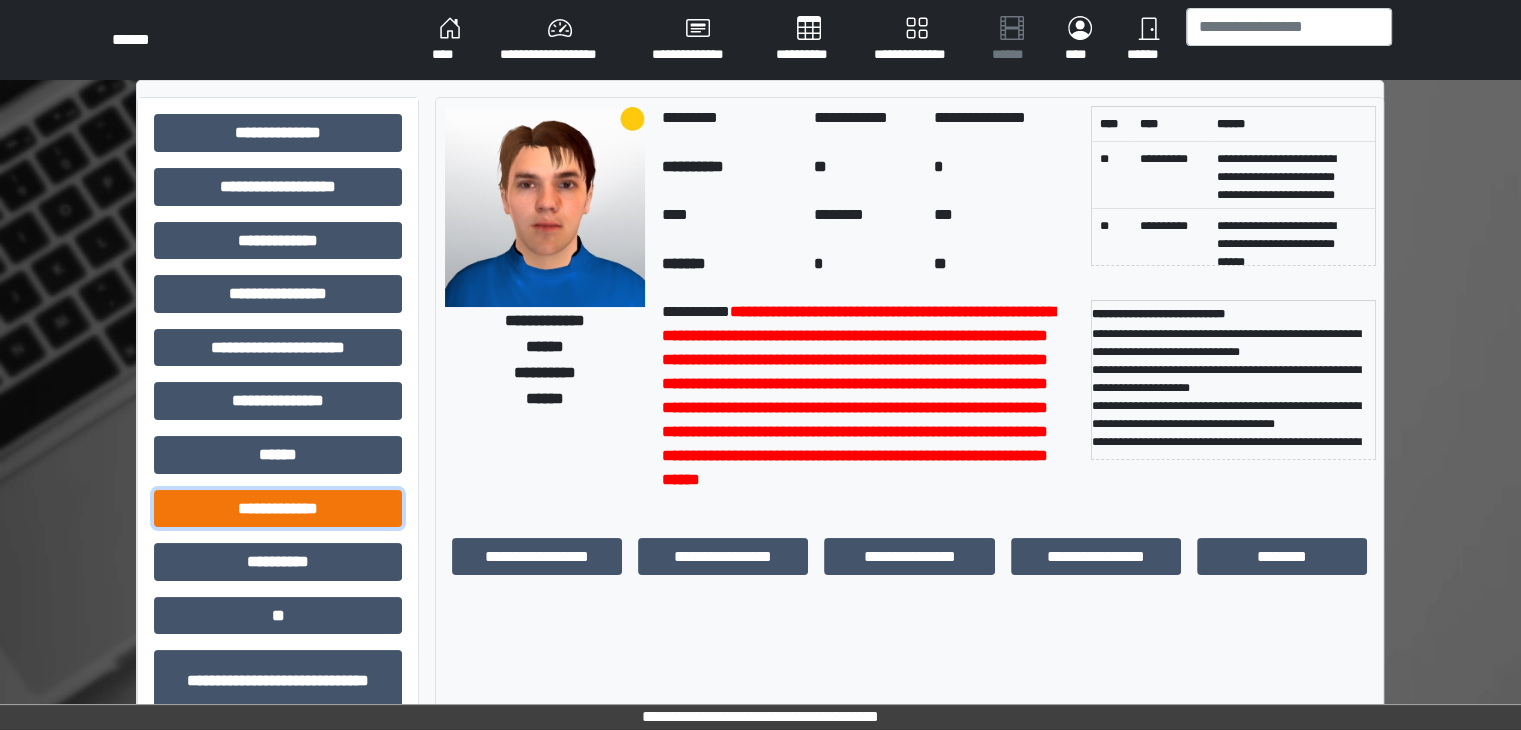 click on "**********" at bounding box center (278, 509) 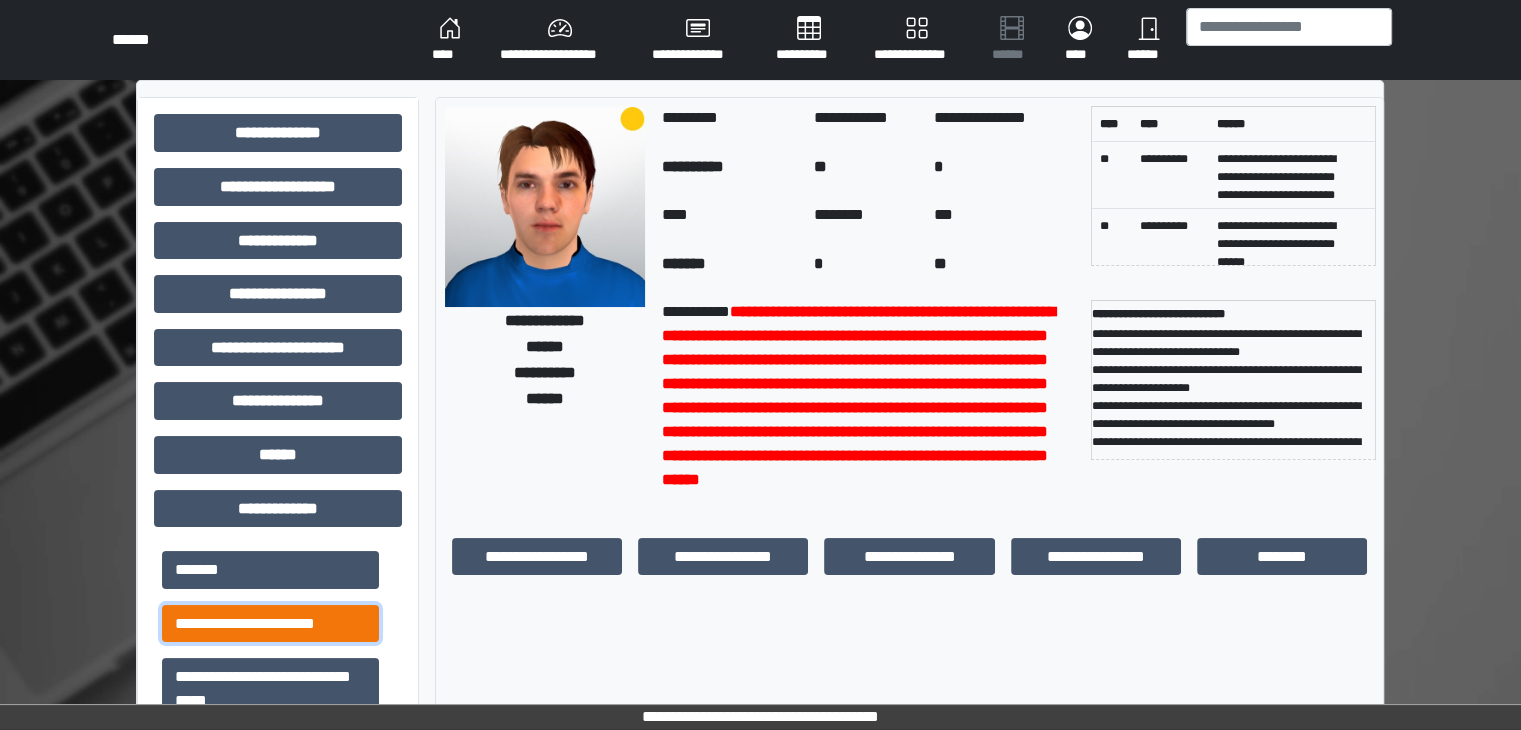 click on "**********" at bounding box center (270, 624) 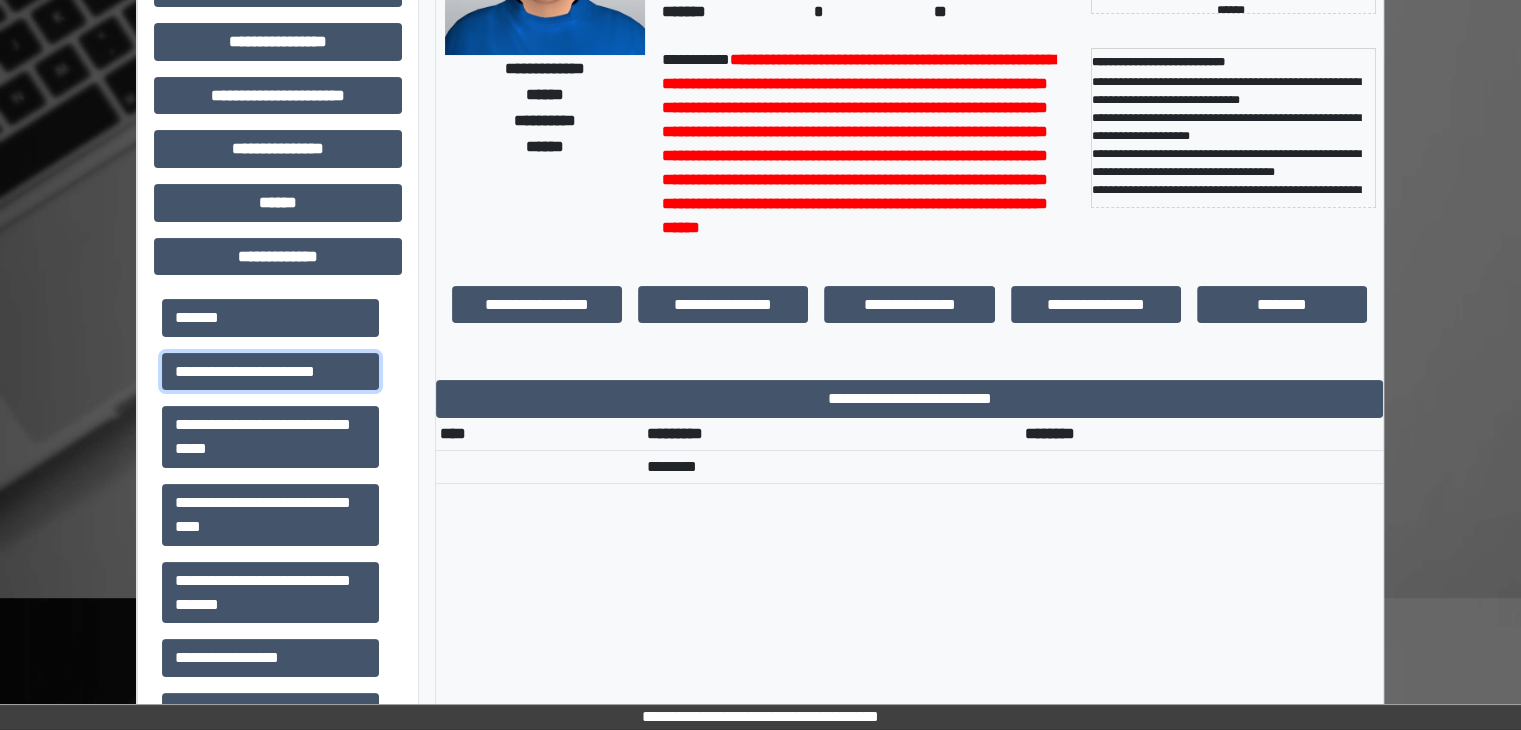 scroll, scrollTop: 452, scrollLeft: 0, axis: vertical 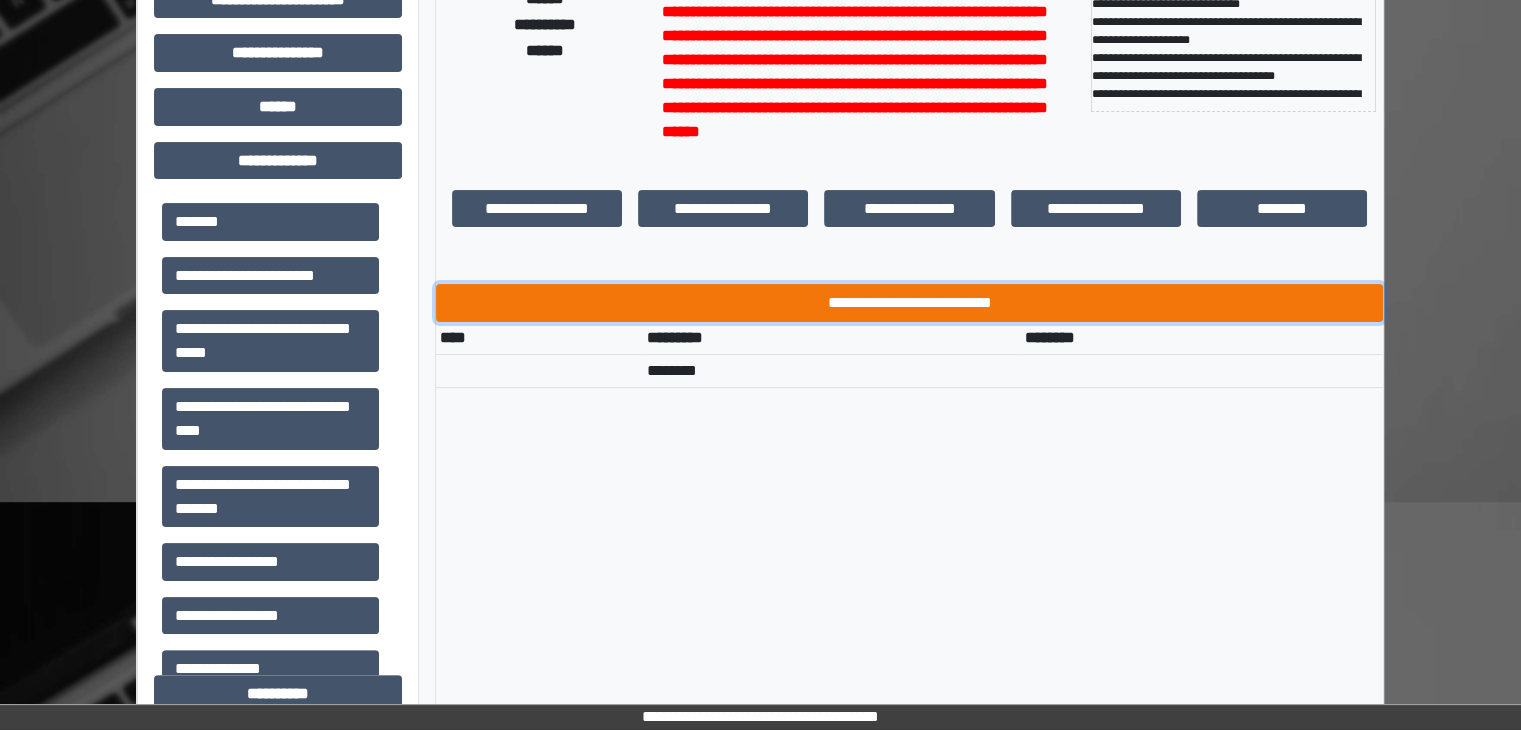 click on "**********" at bounding box center [909, 303] 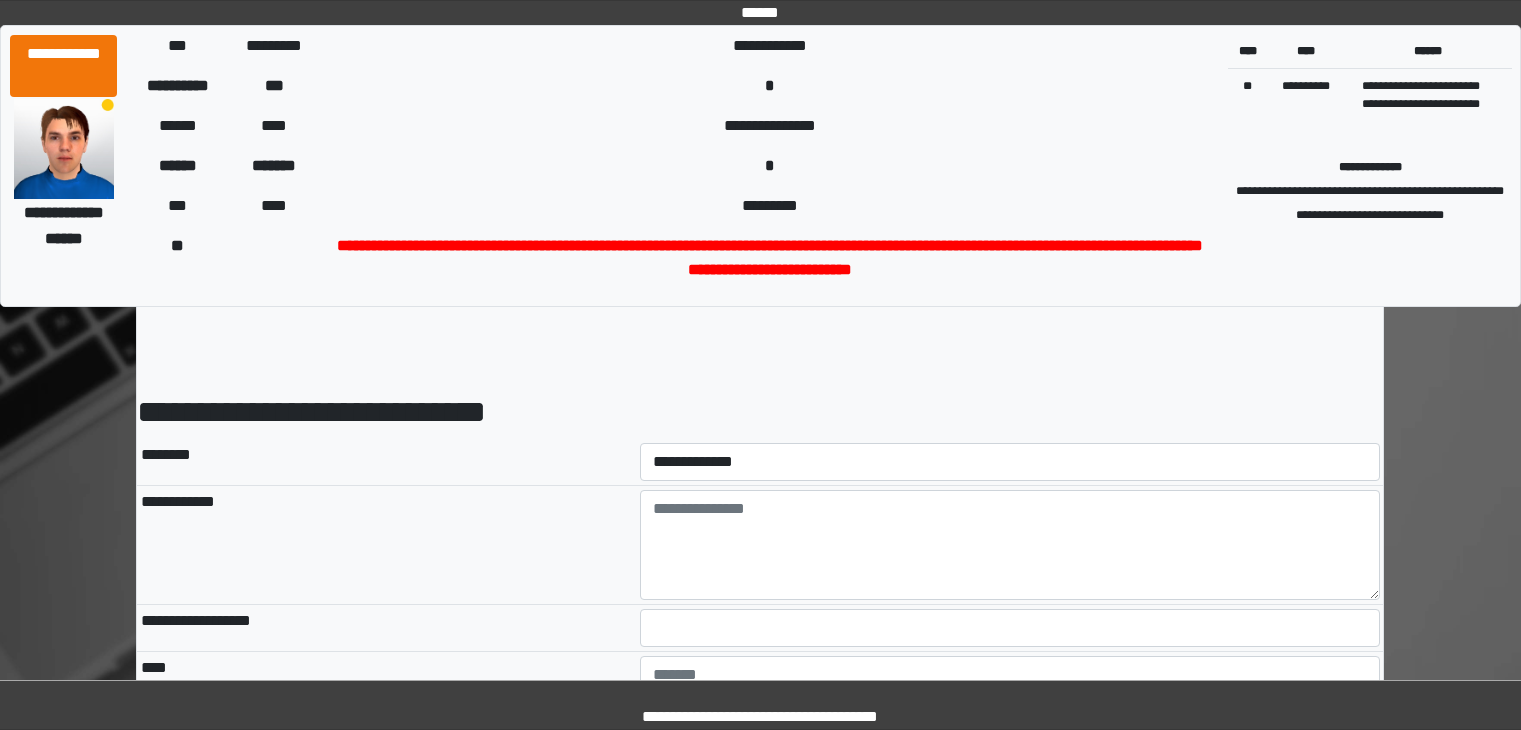scroll, scrollTop: 0, scrollLeft: 0, axis: both 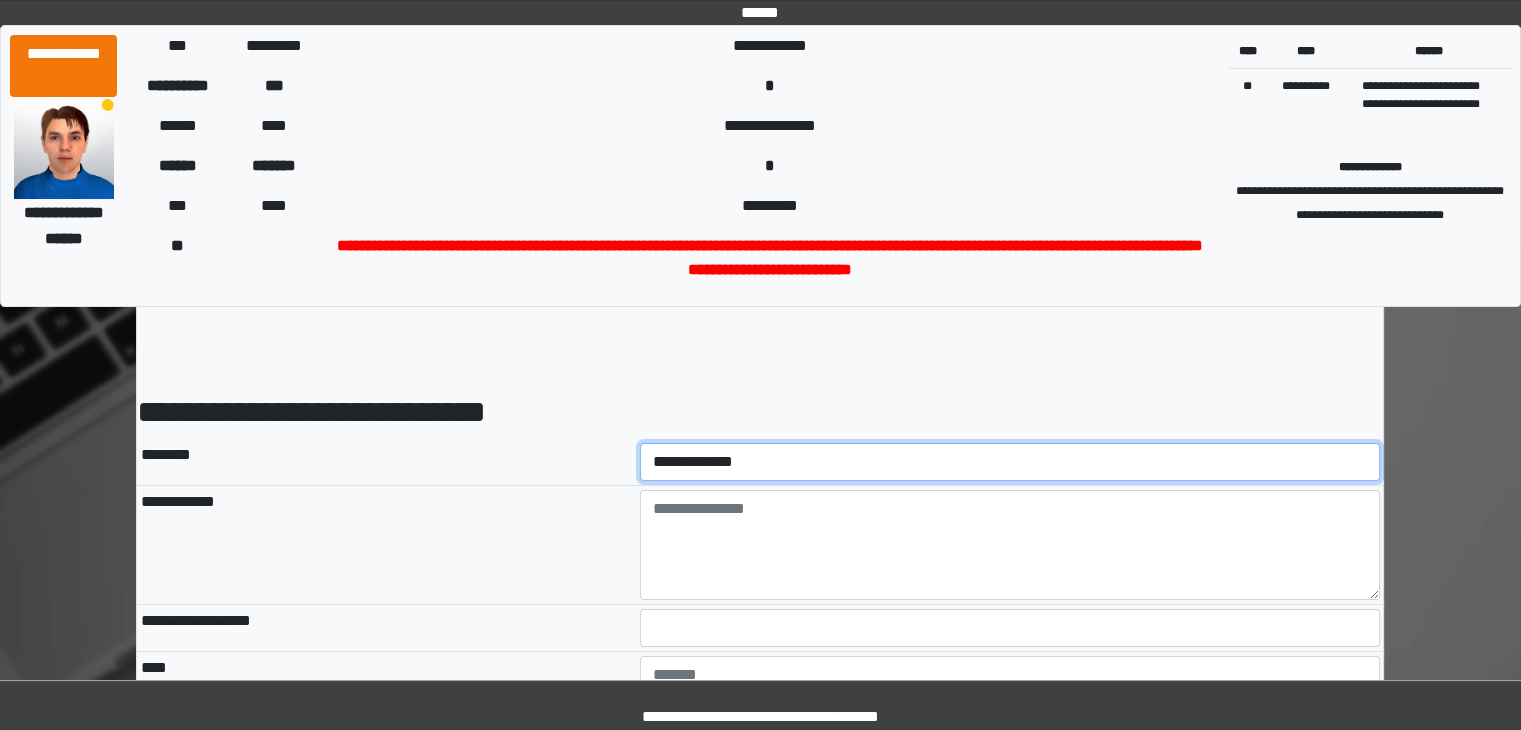click on "**********" at bounding box center [1010, 462] 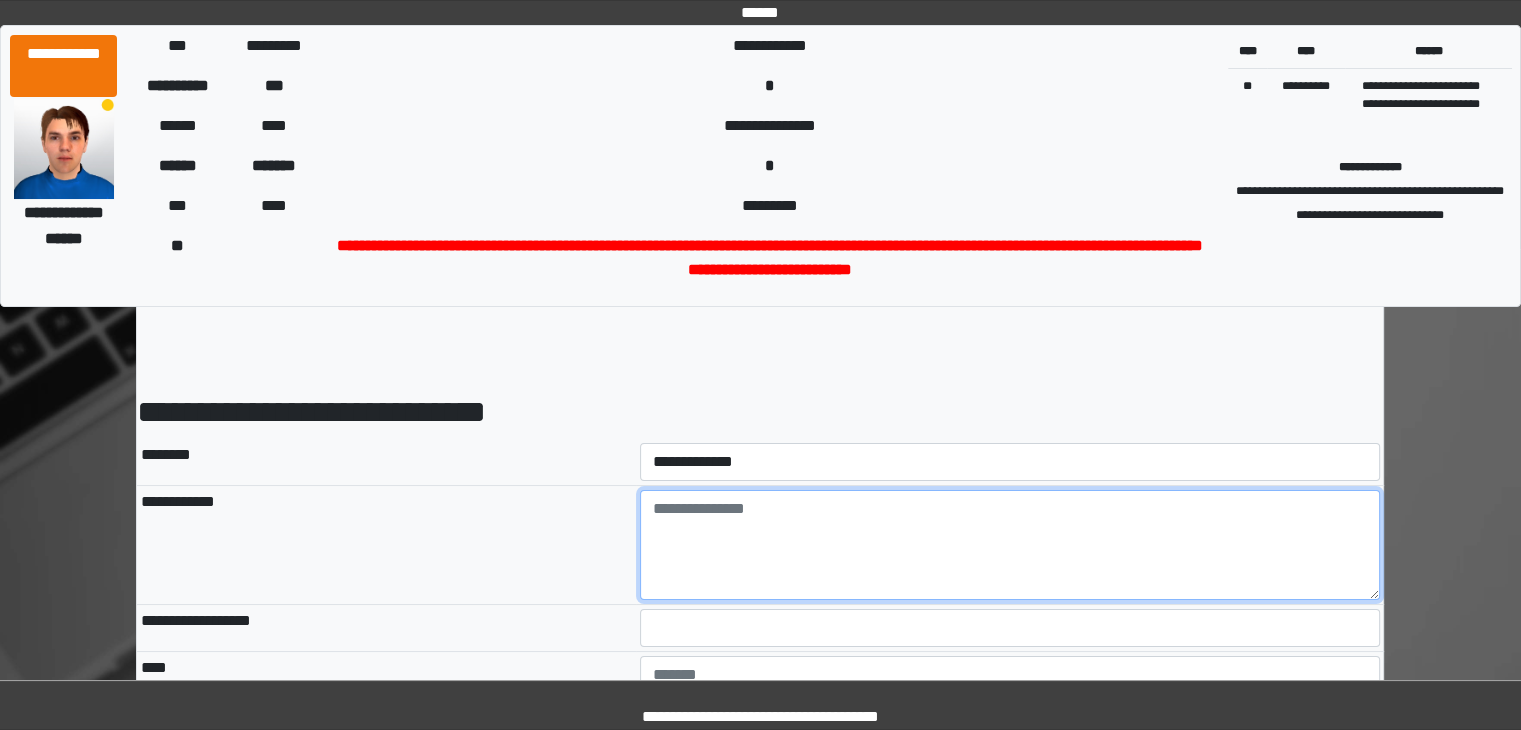 click at bounding box center [1010, 545] 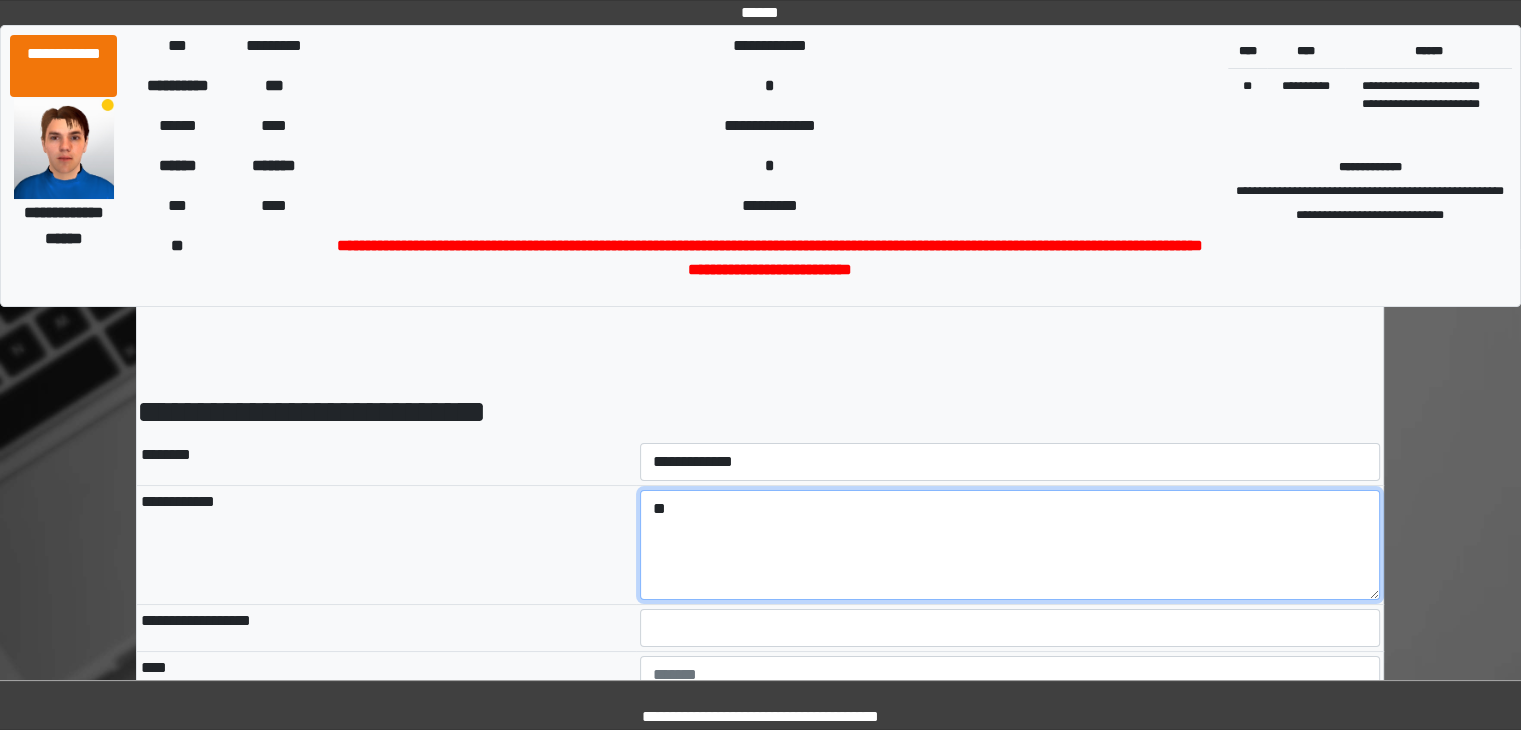 type on "**" 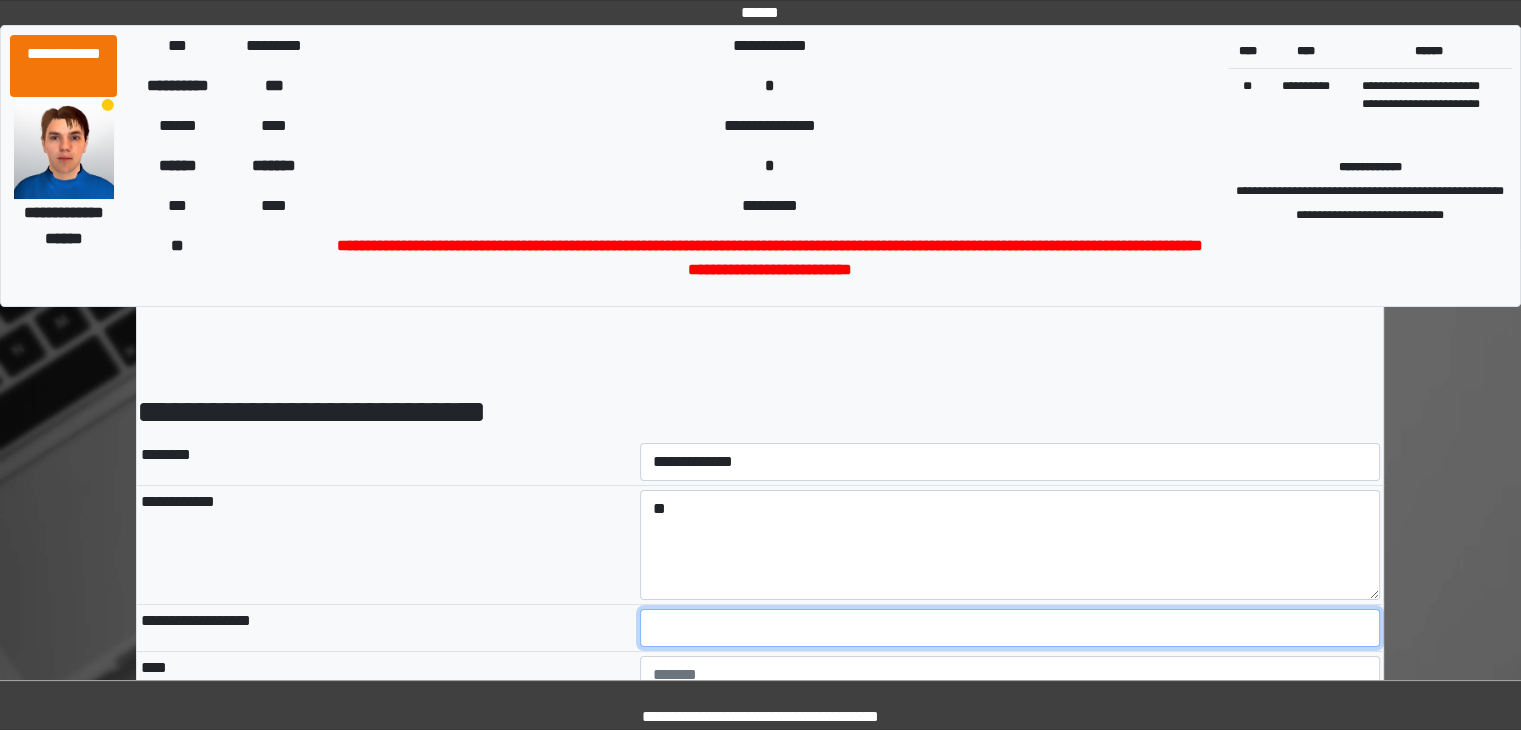 click at bounding box center [1010, 628] 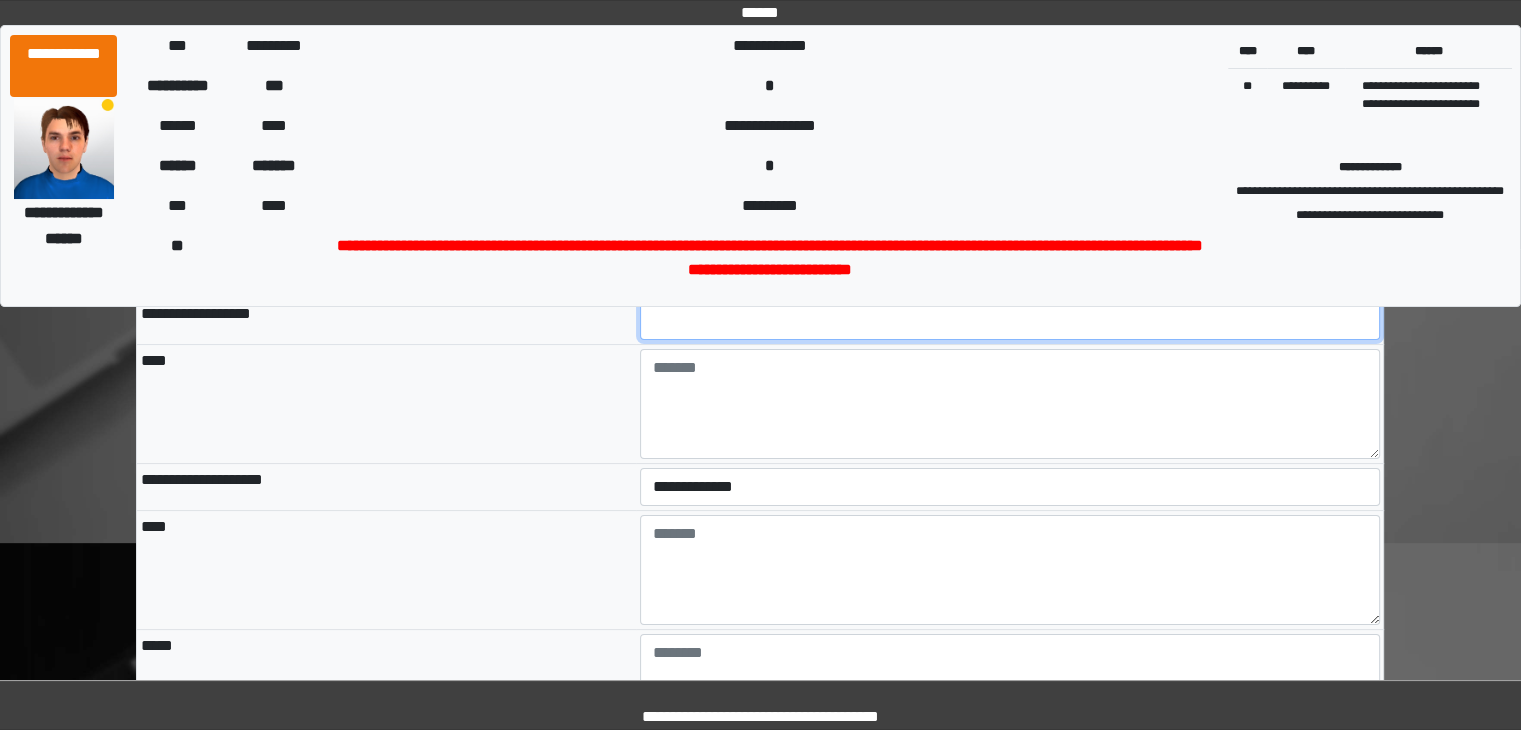 scroll, scrollTop: 320, scrollLeft: 0, axis: vertical 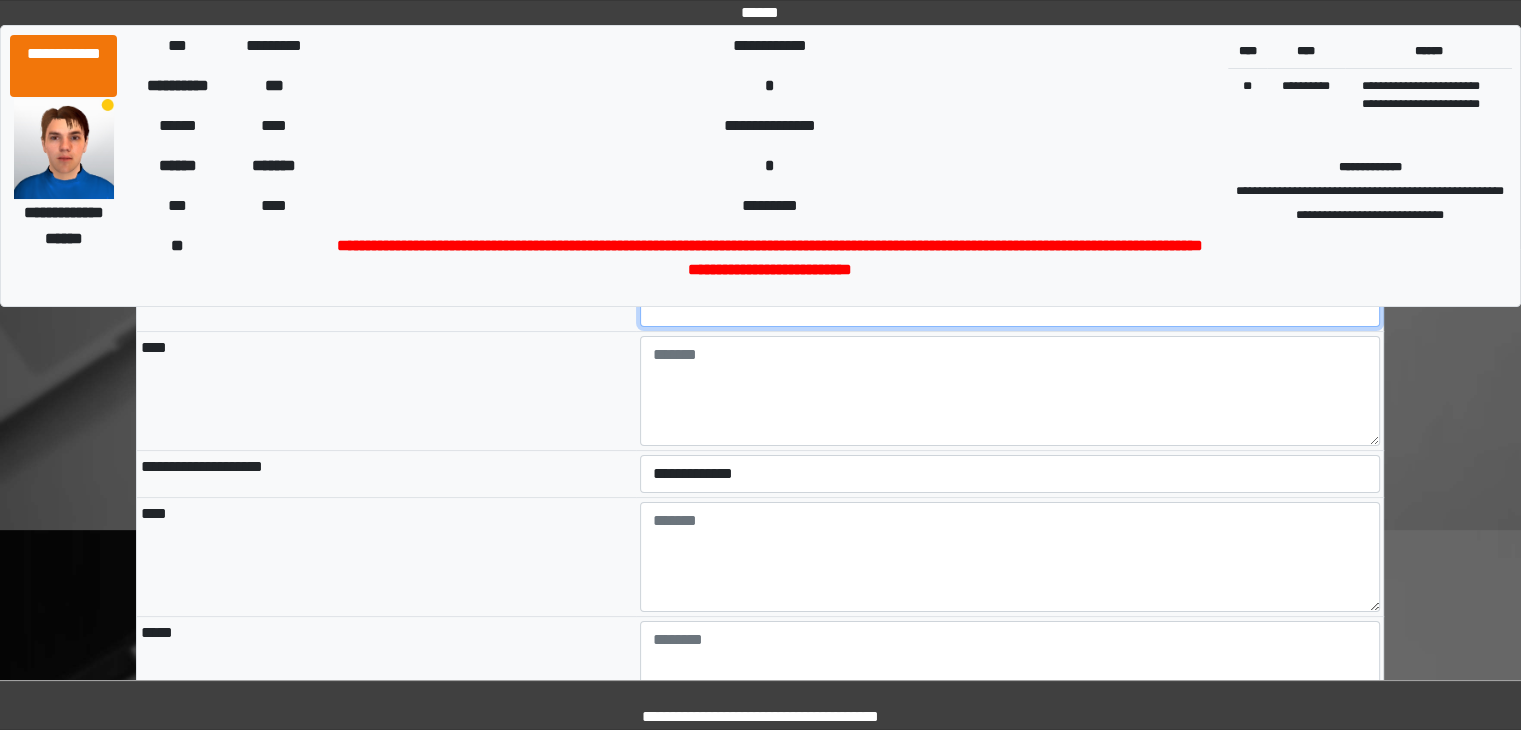 type on "*" 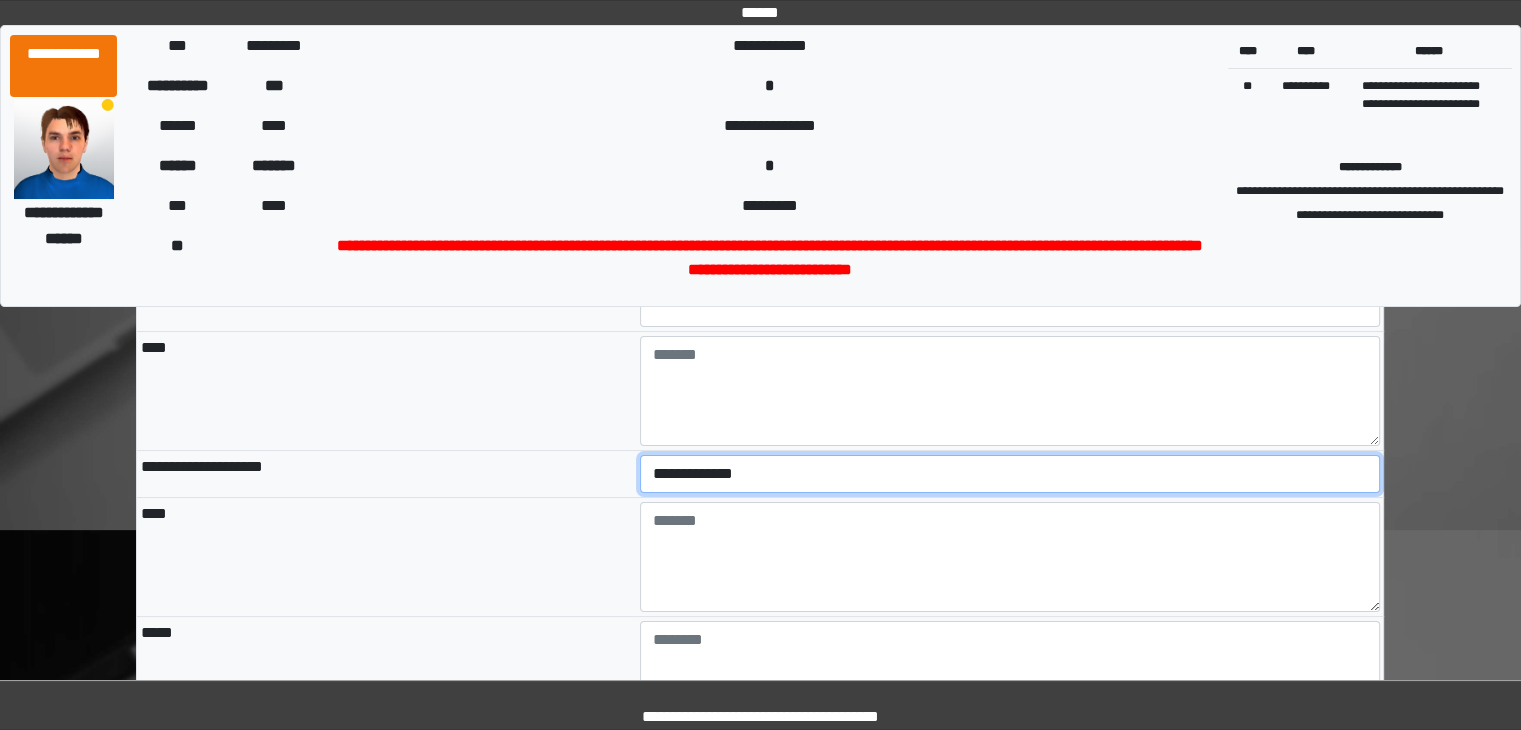 click on "**********" at bounding box center [1010, 474] 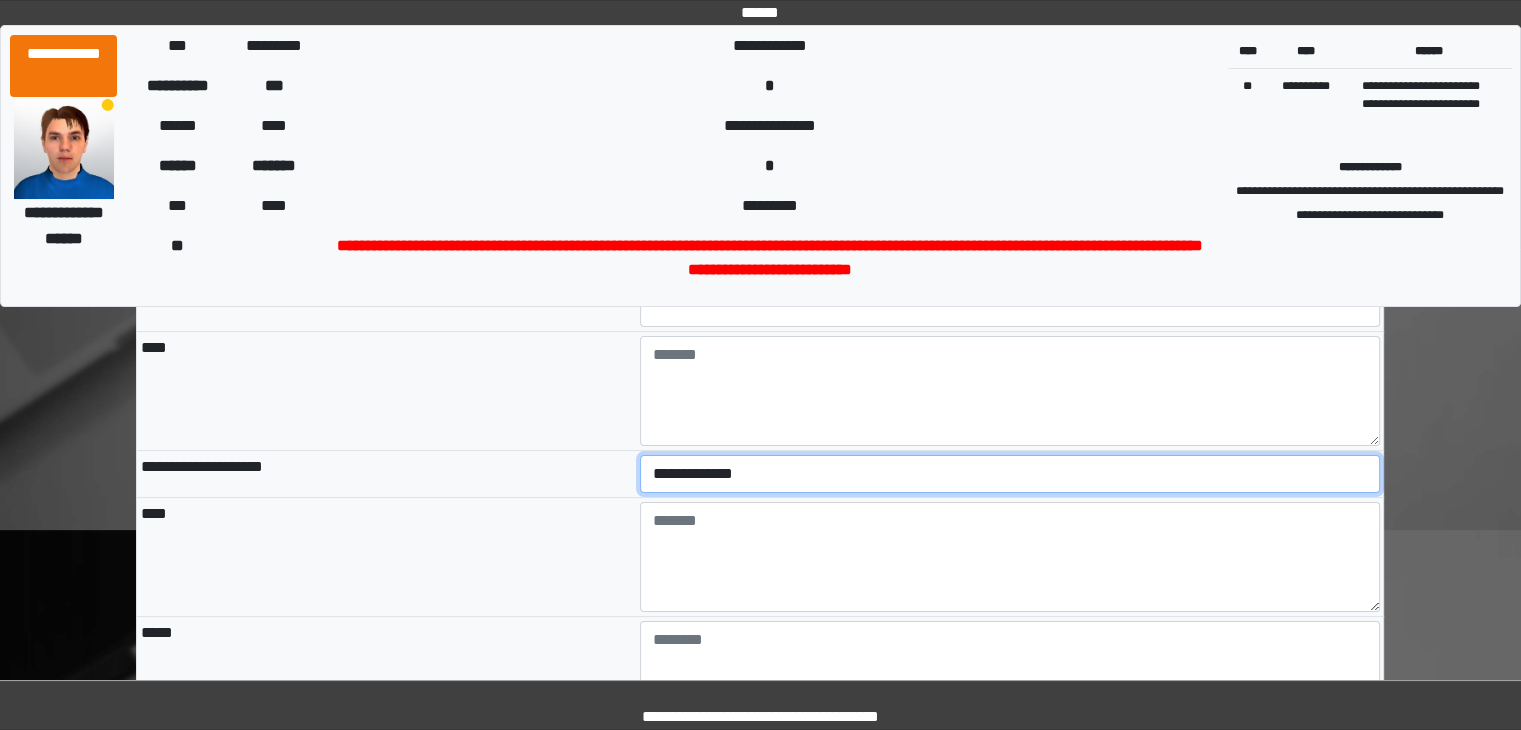 select on "*" 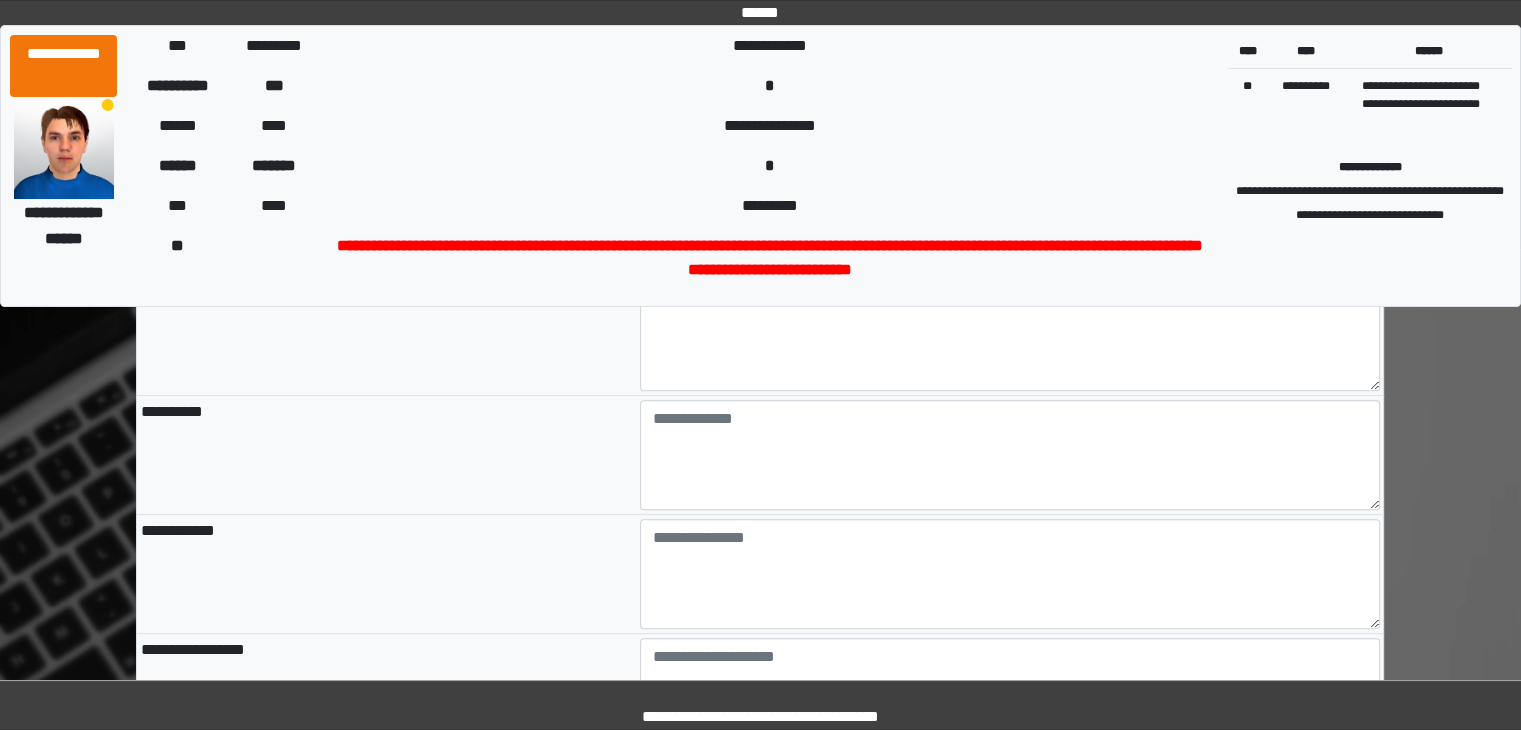 scroll, scrollTop: 680, scrollLeft: 0, axis: vertical 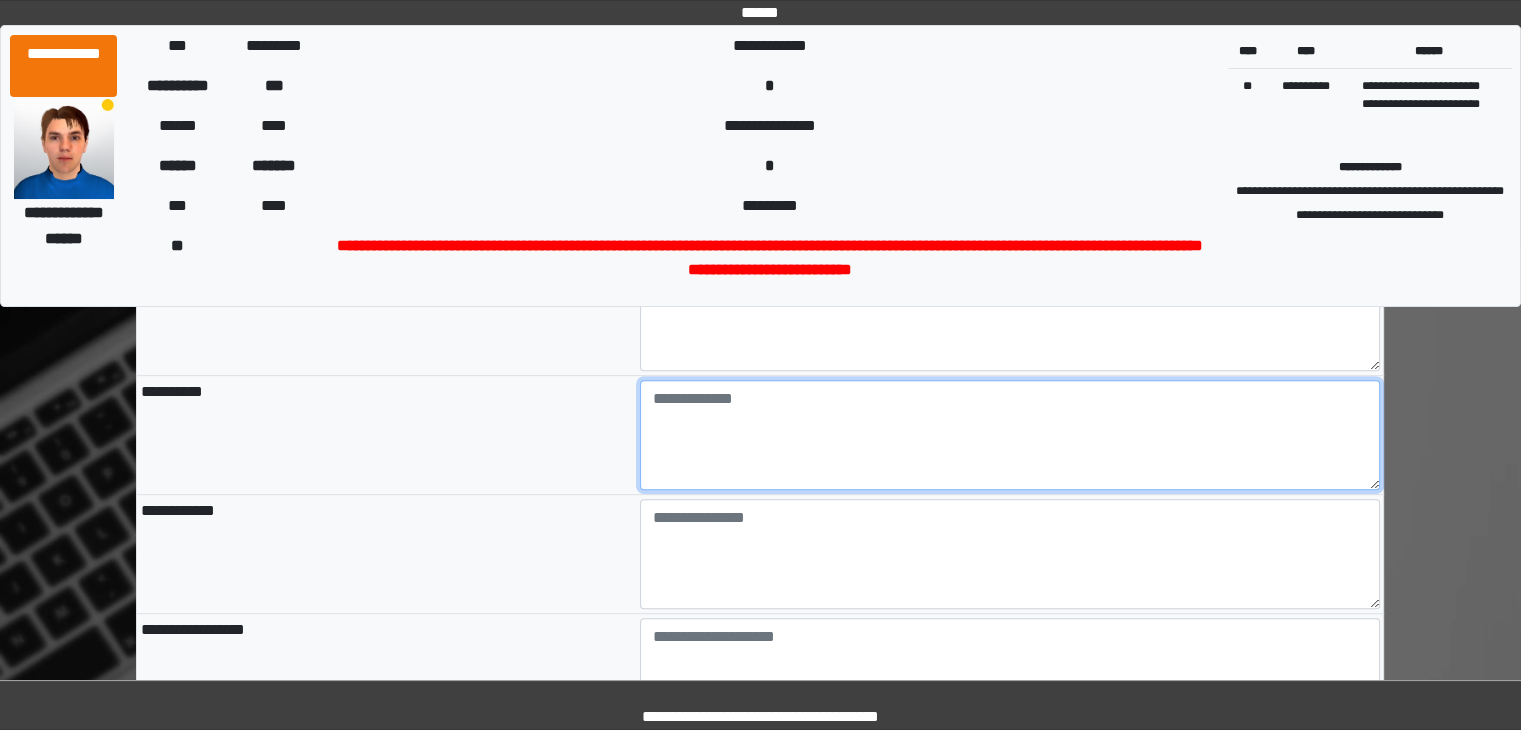 click at bounding box center [1010, 435] 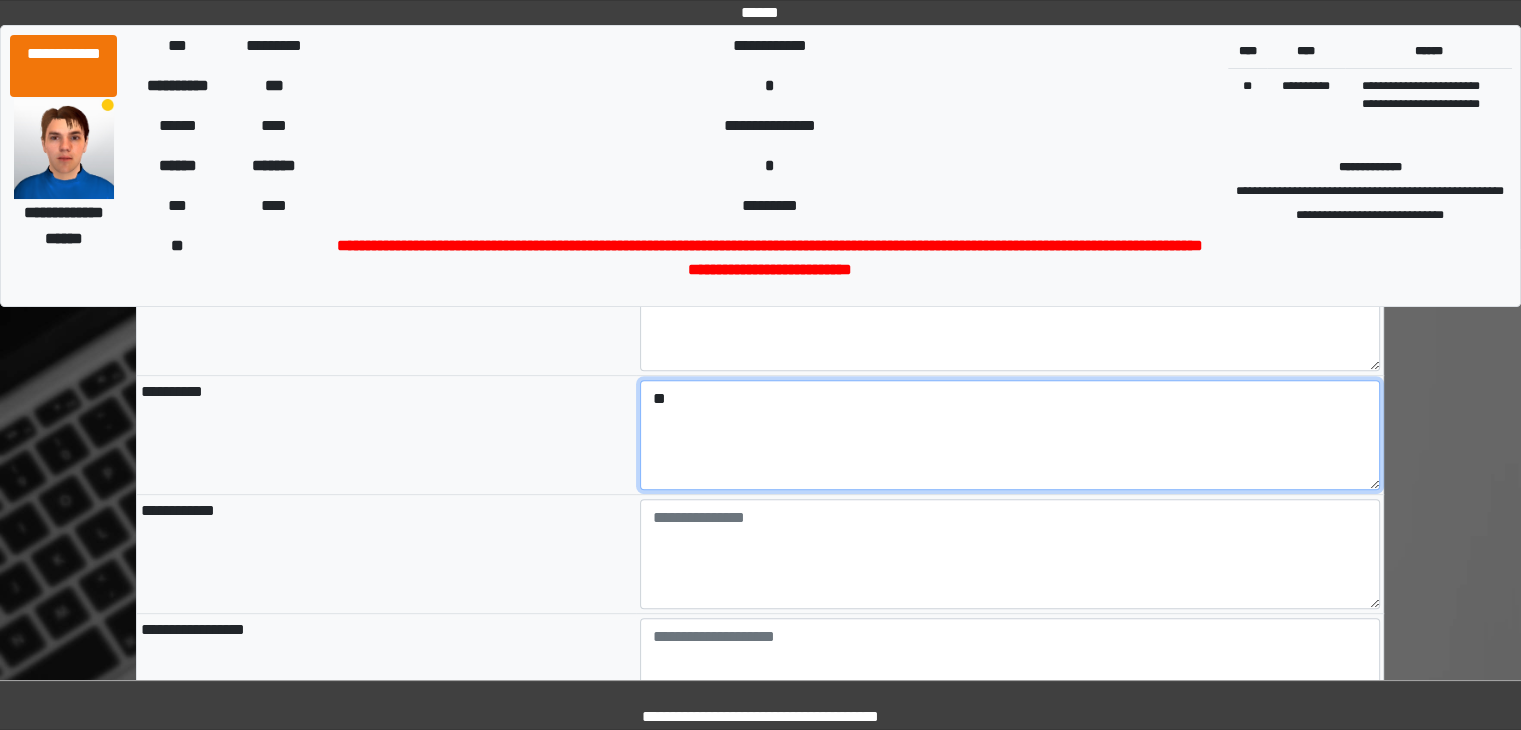 type on "*" 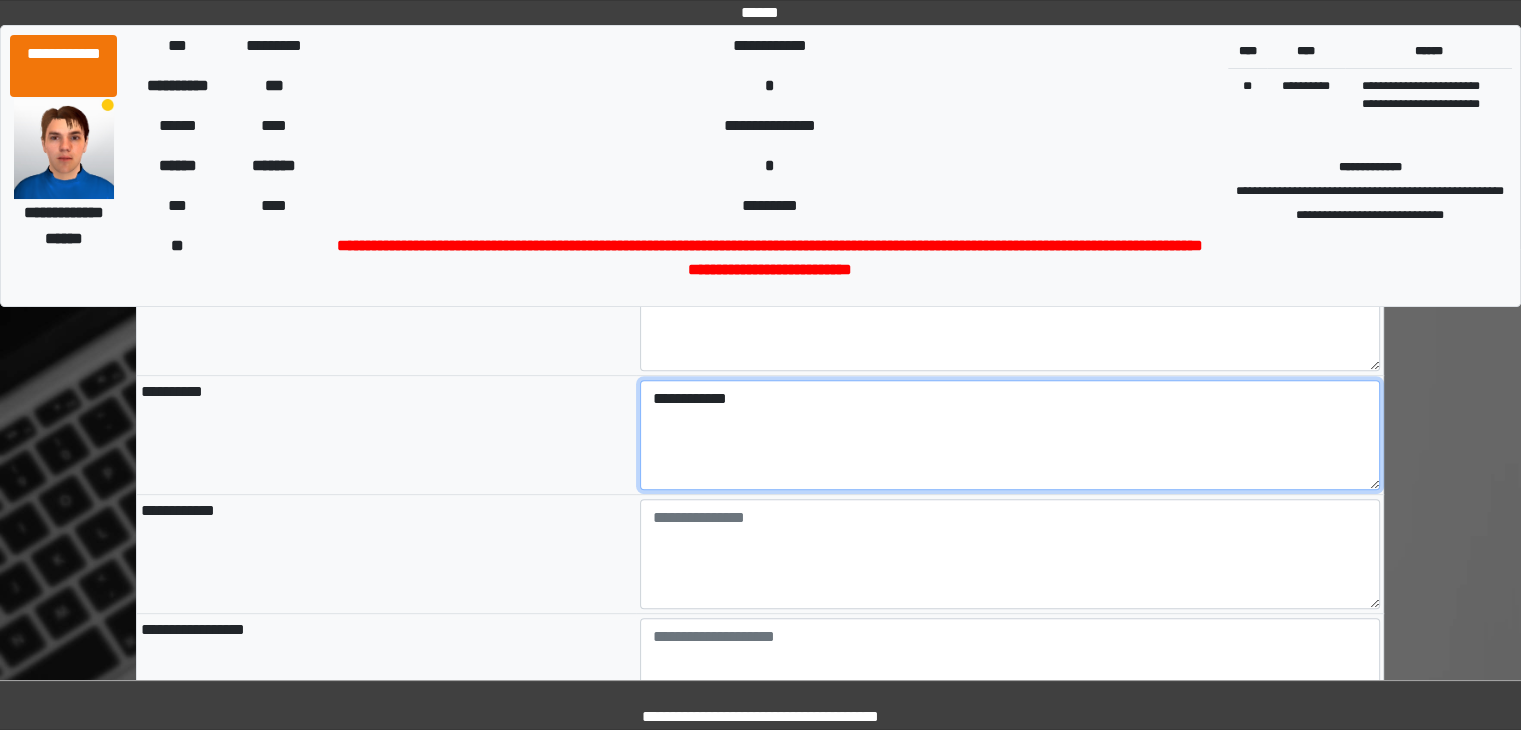 type on "**********" 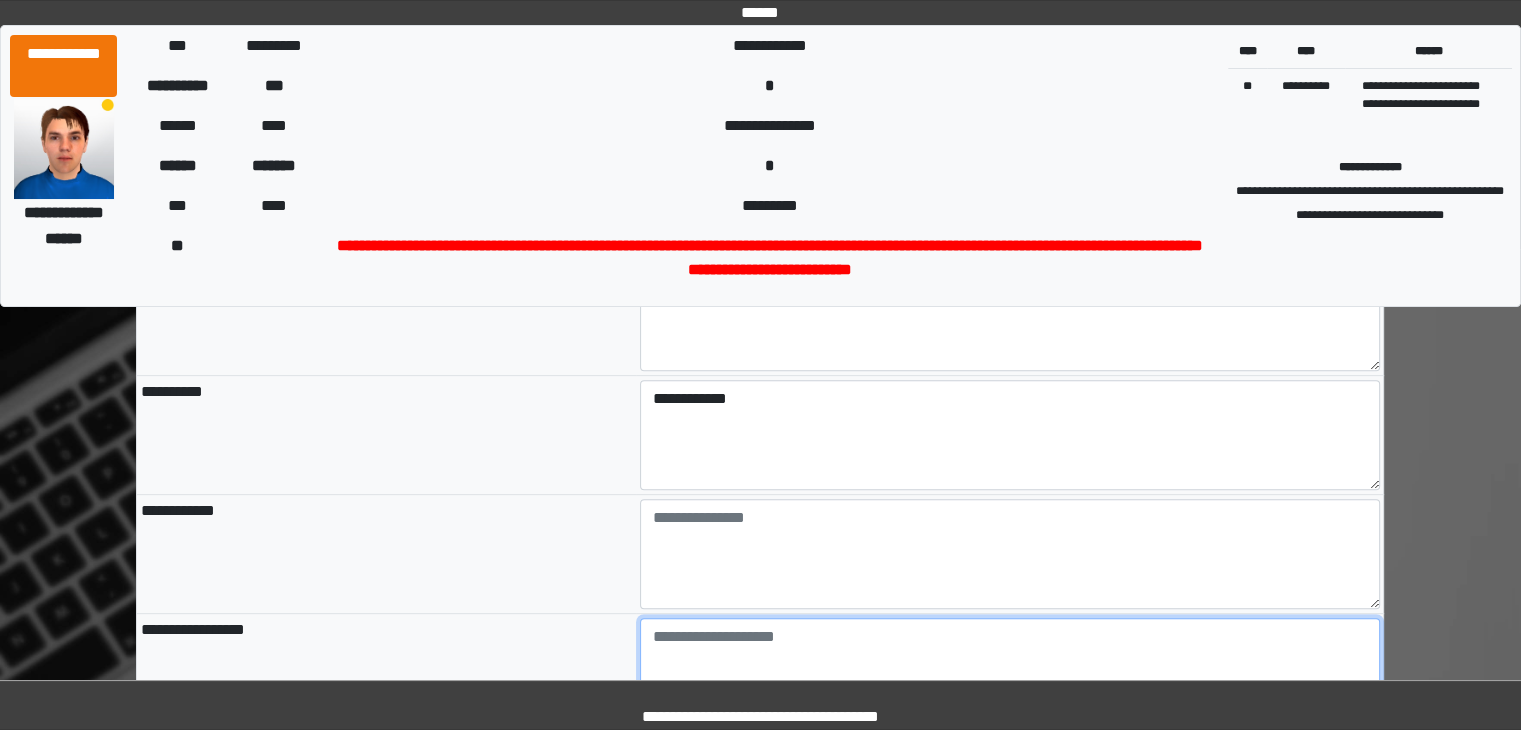 click at bounding box center (1010, 673) 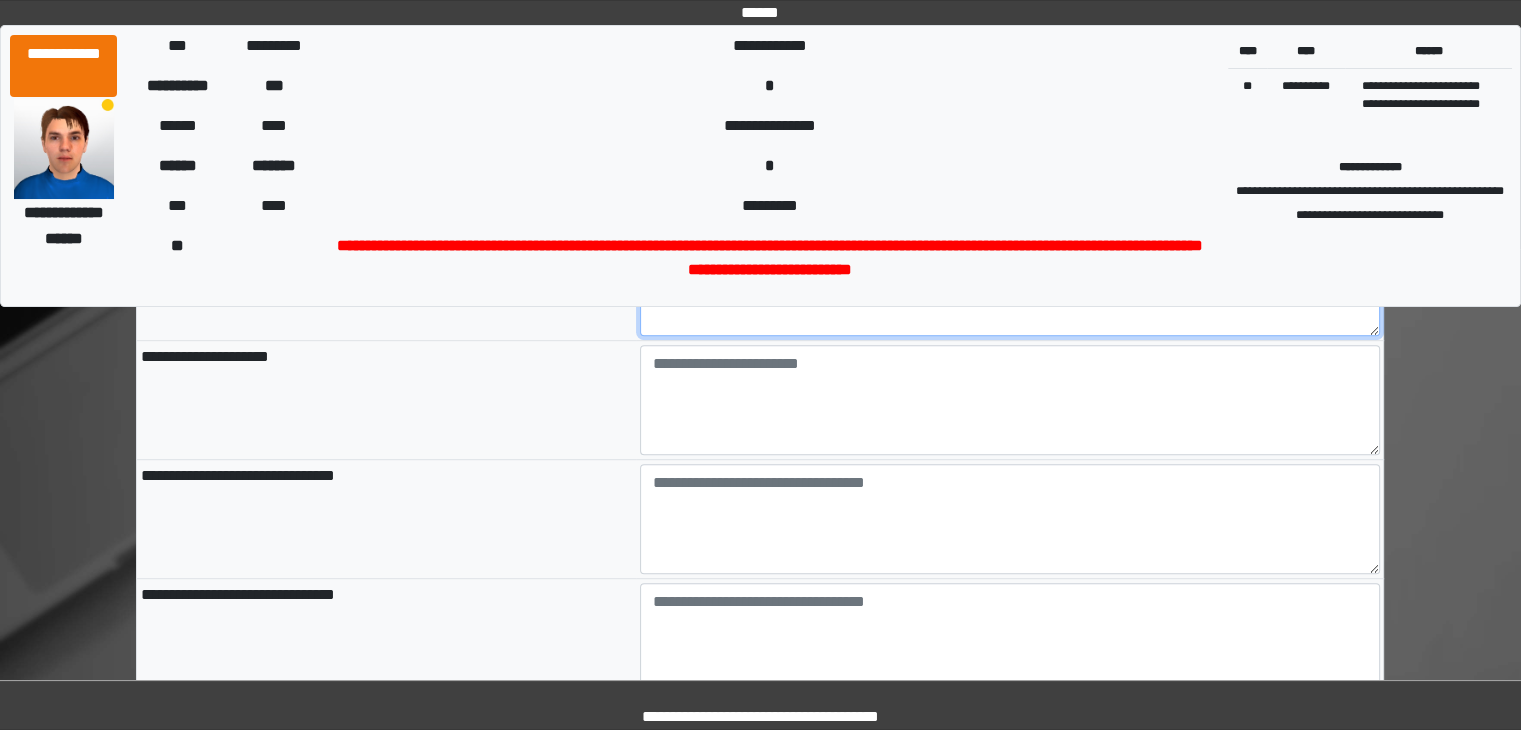 scroll, scrollTop: 1080, scrollLeft: 0, axis: vertical 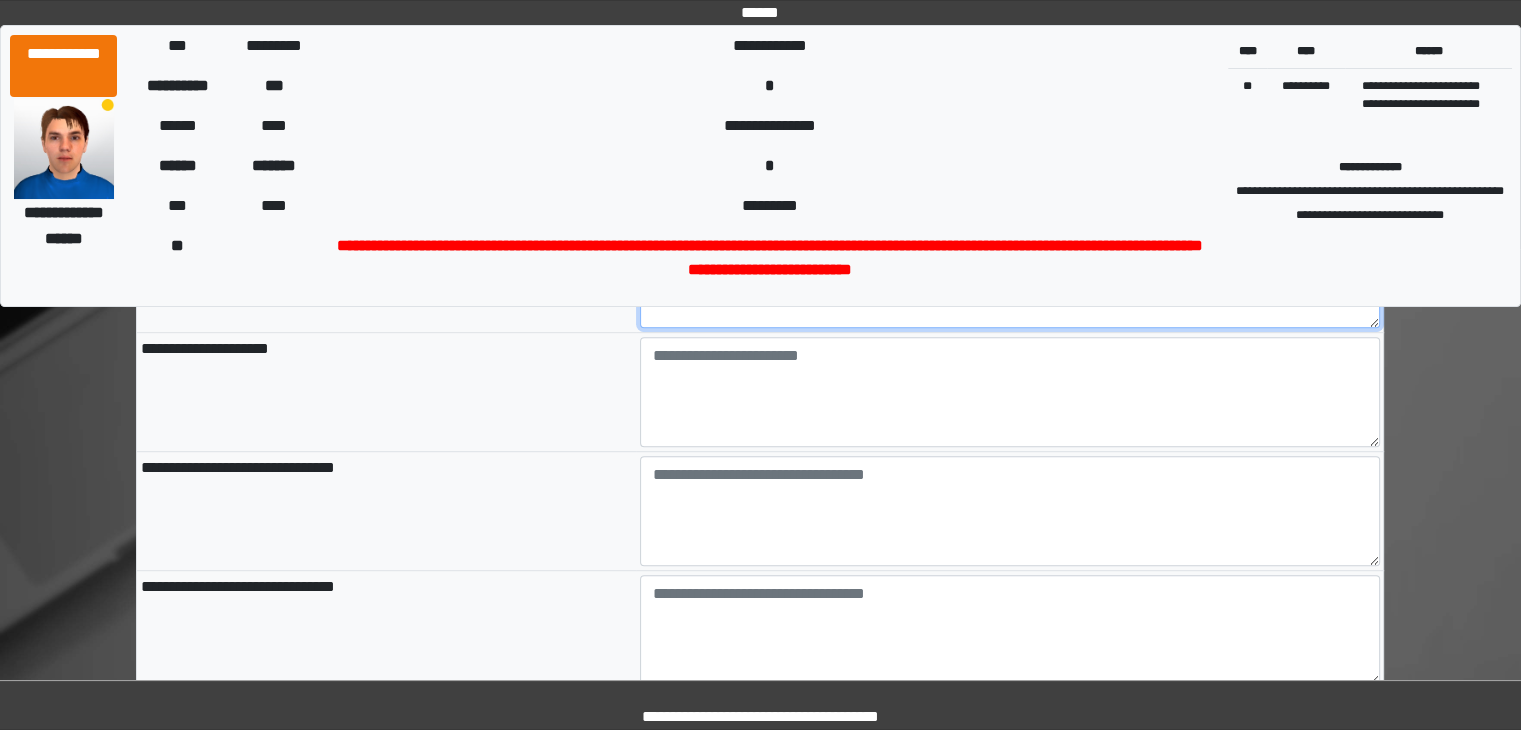 type on "***" 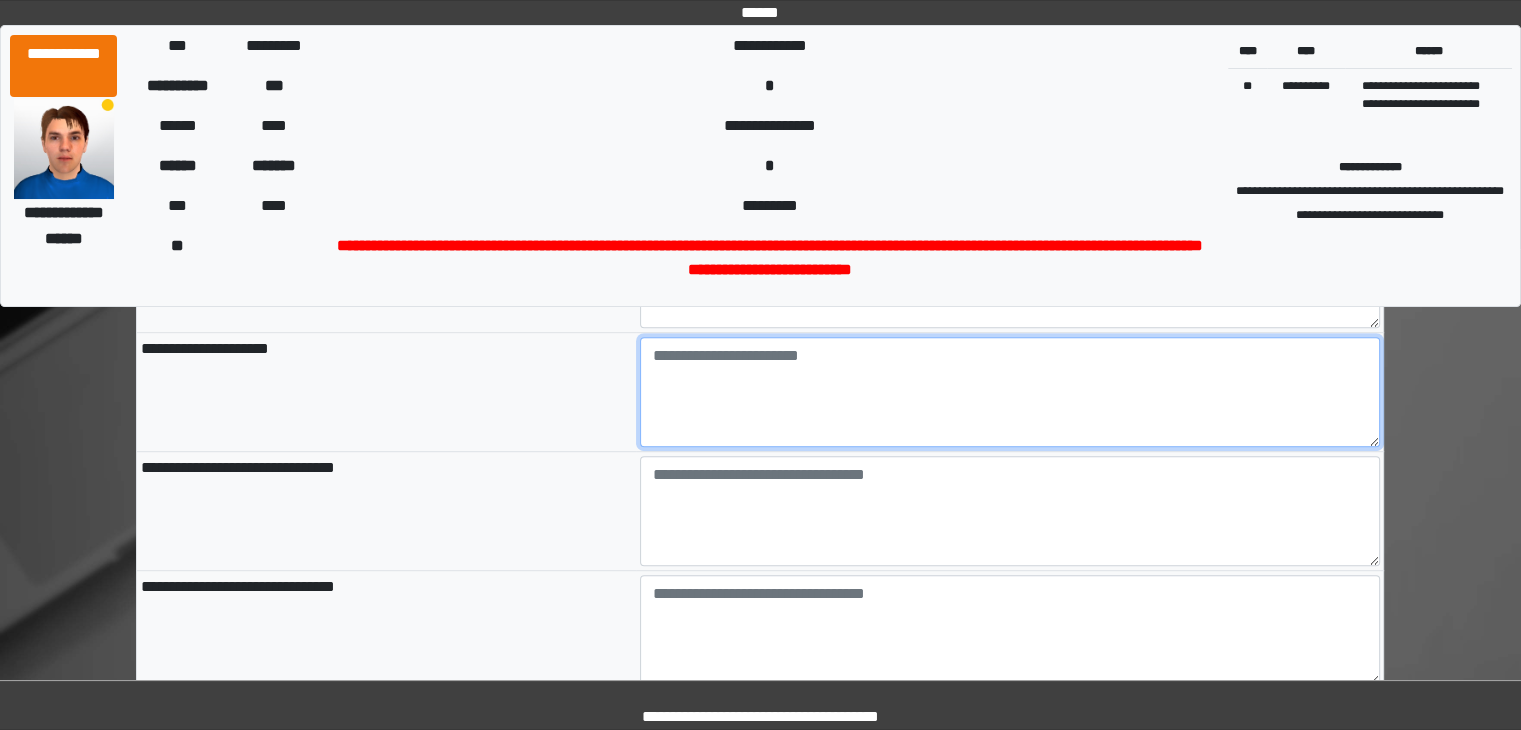 click at bounding box center (1010, 392) 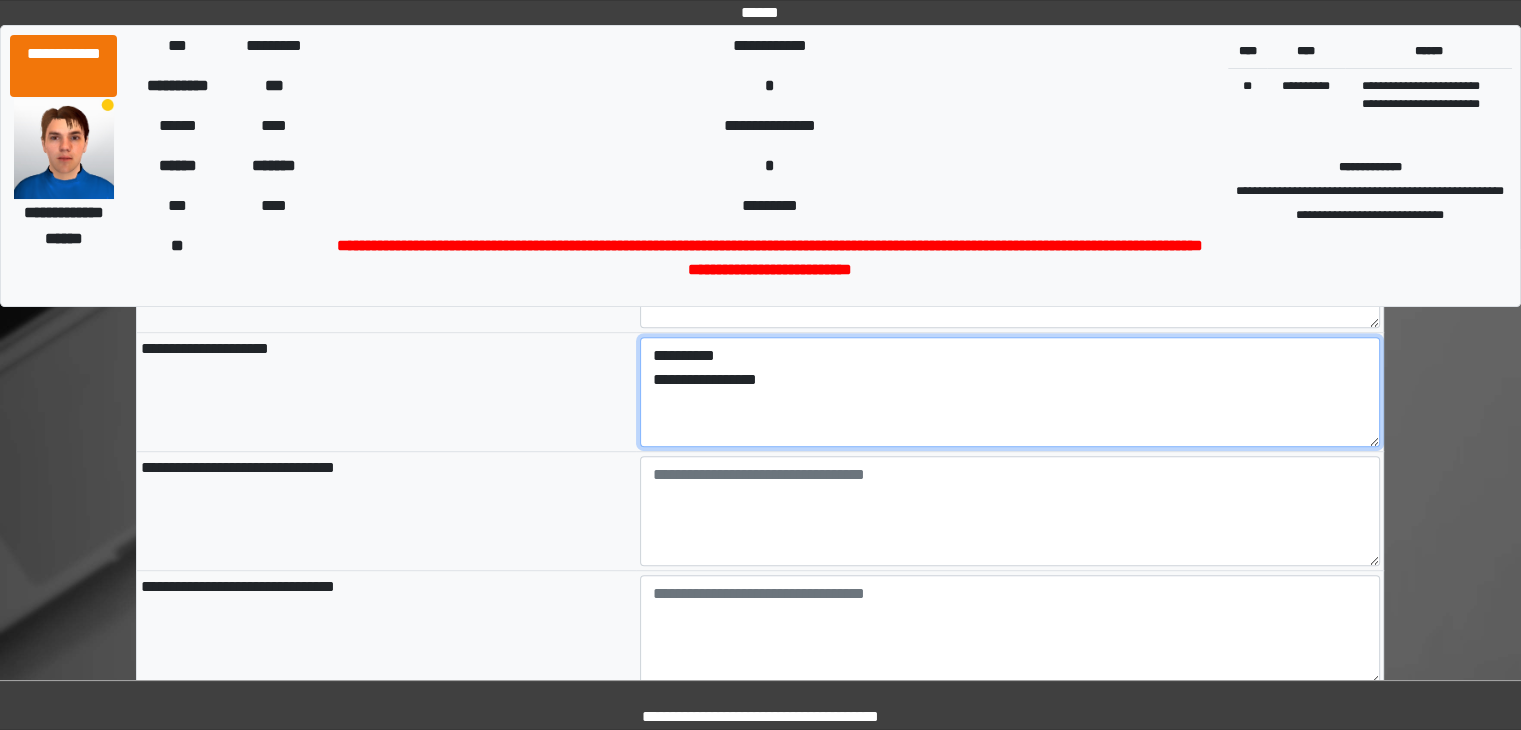 type on "**********" 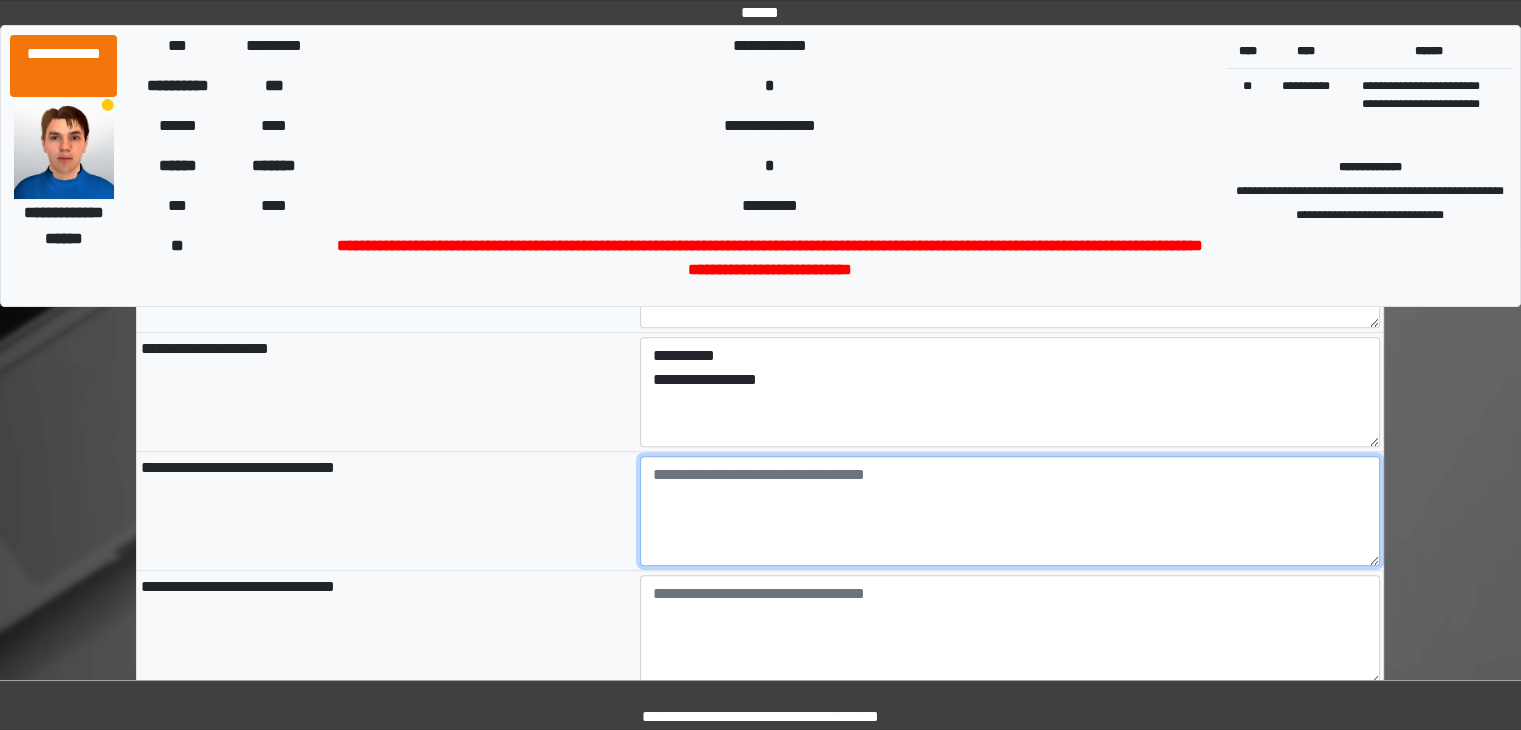 click at bounding box center [1010, 511] 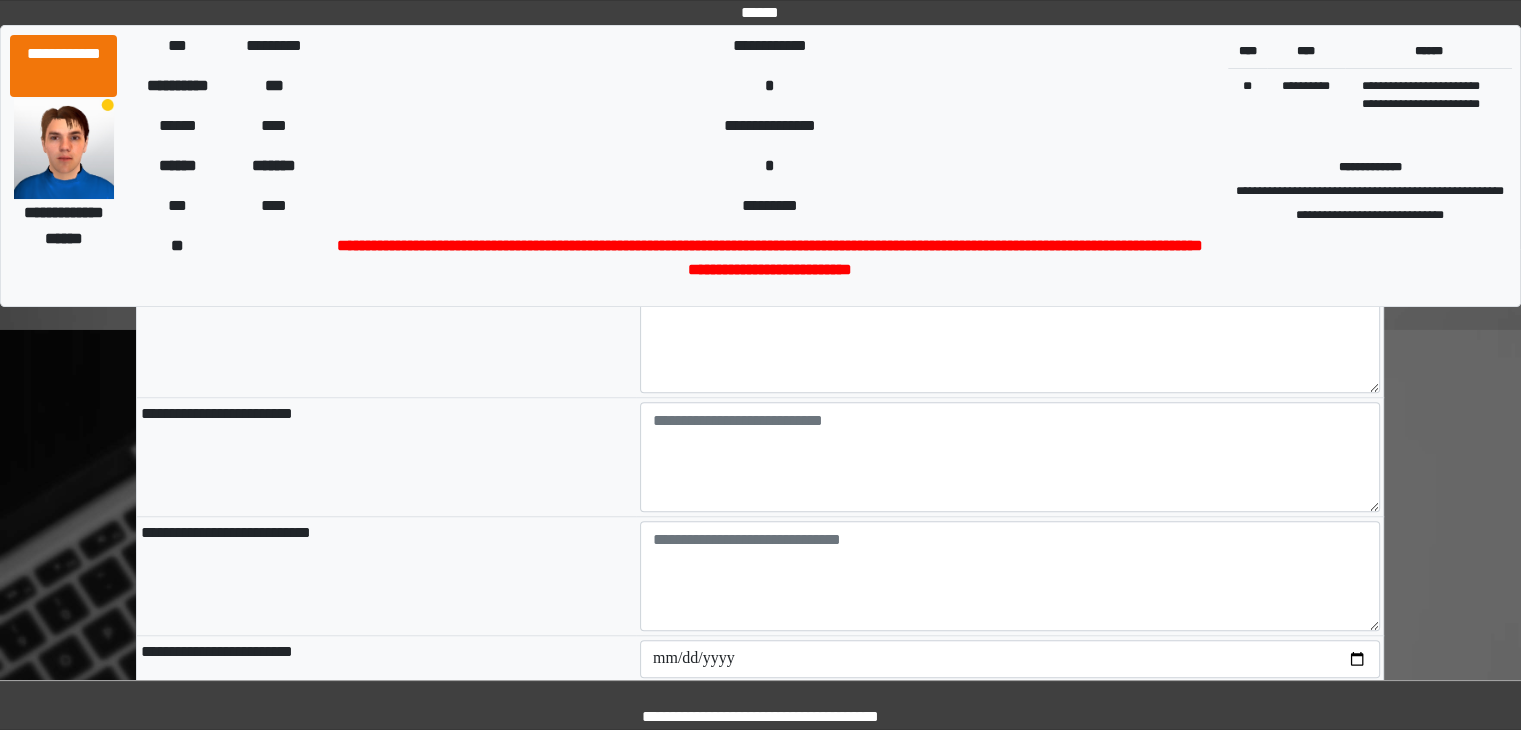 scroll, scrollTop: 1531, scrollLeft: 0, axis: vertical 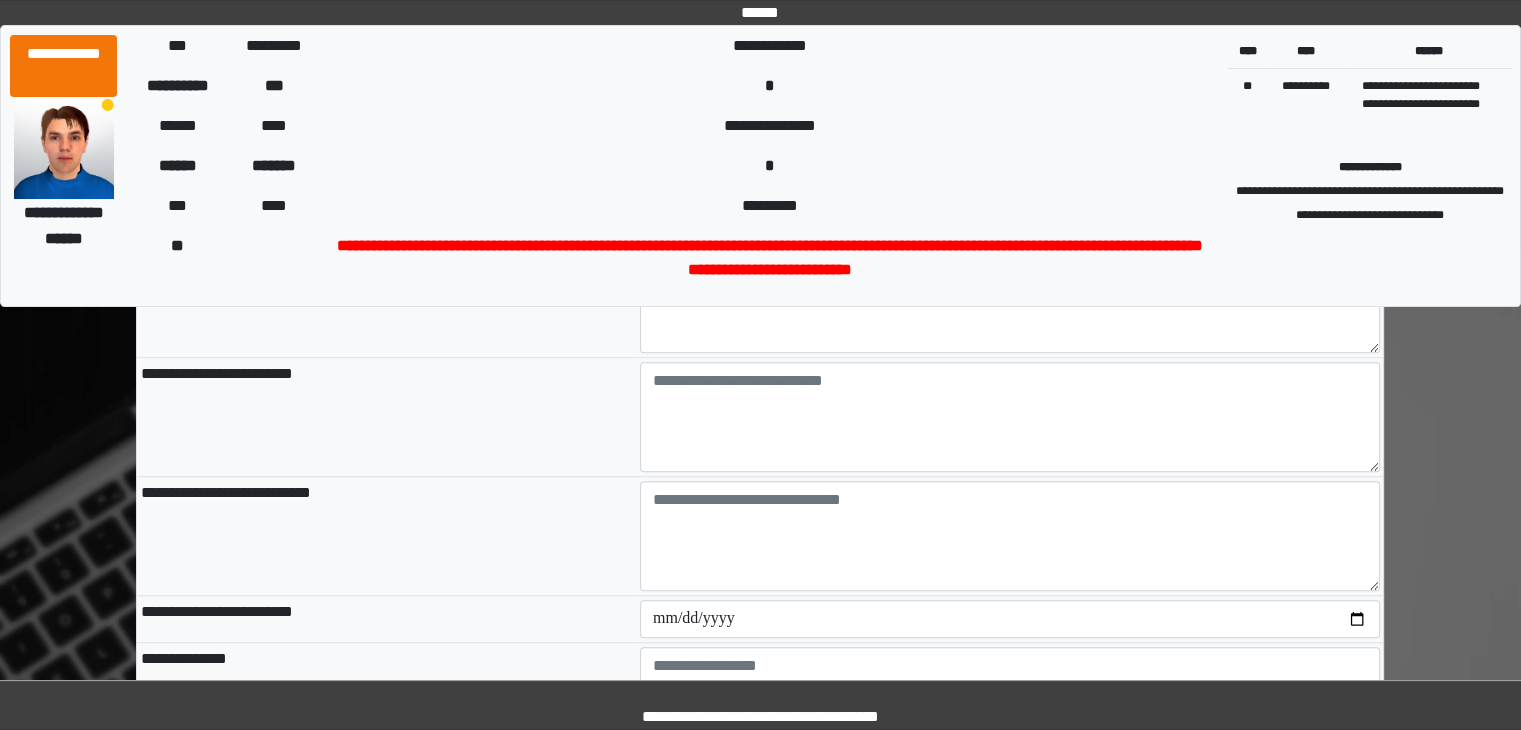 type on "**********" 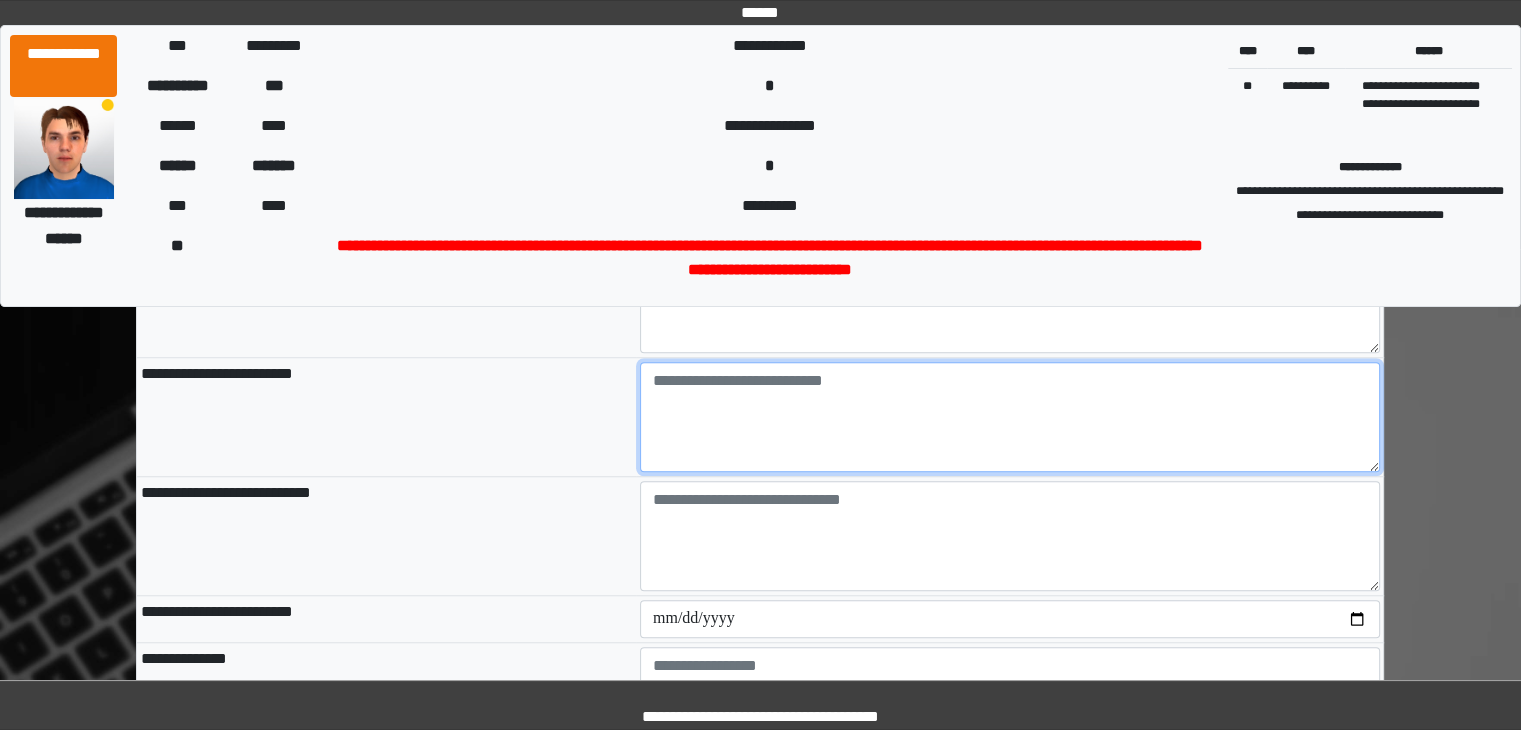 click at bounding box center (1010, 417) 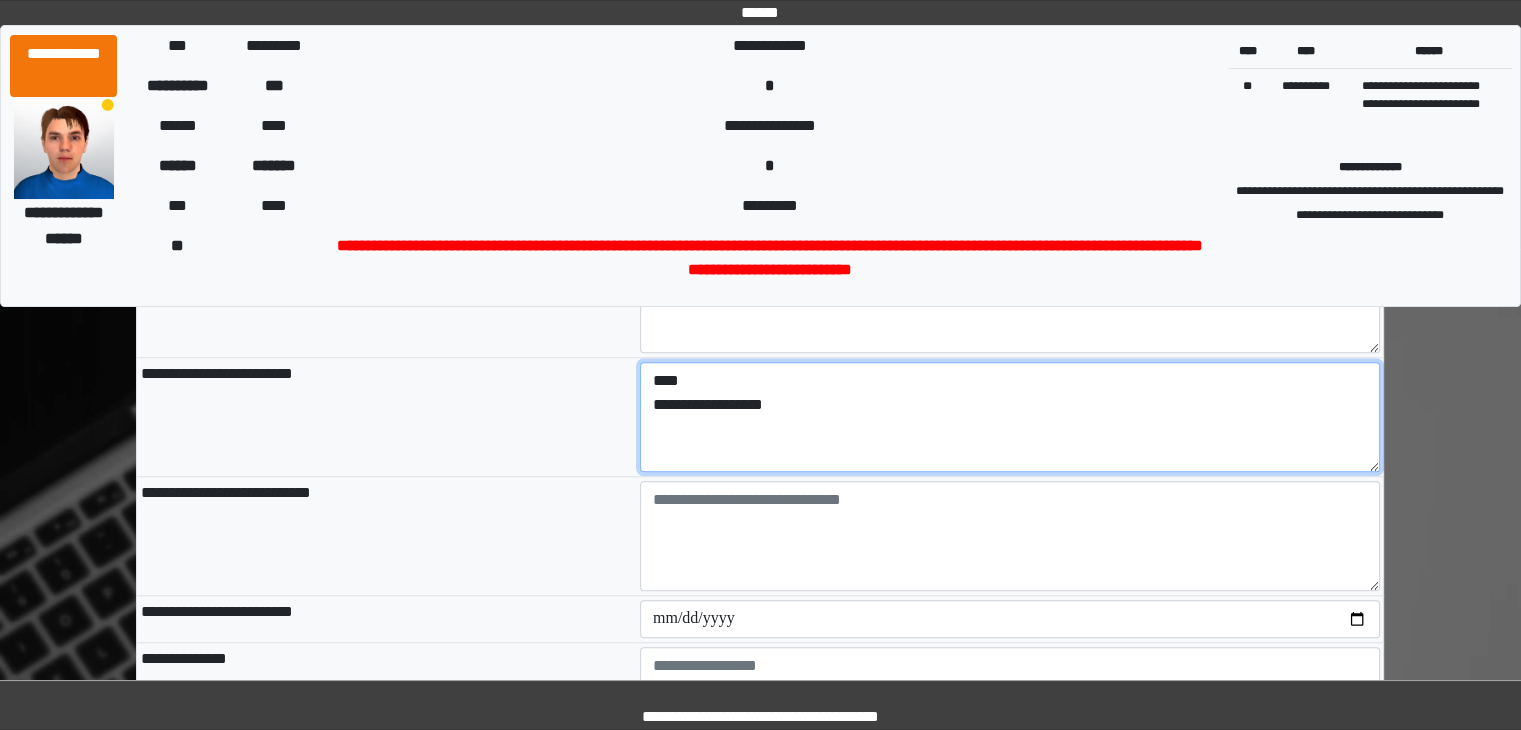 type on "**********" 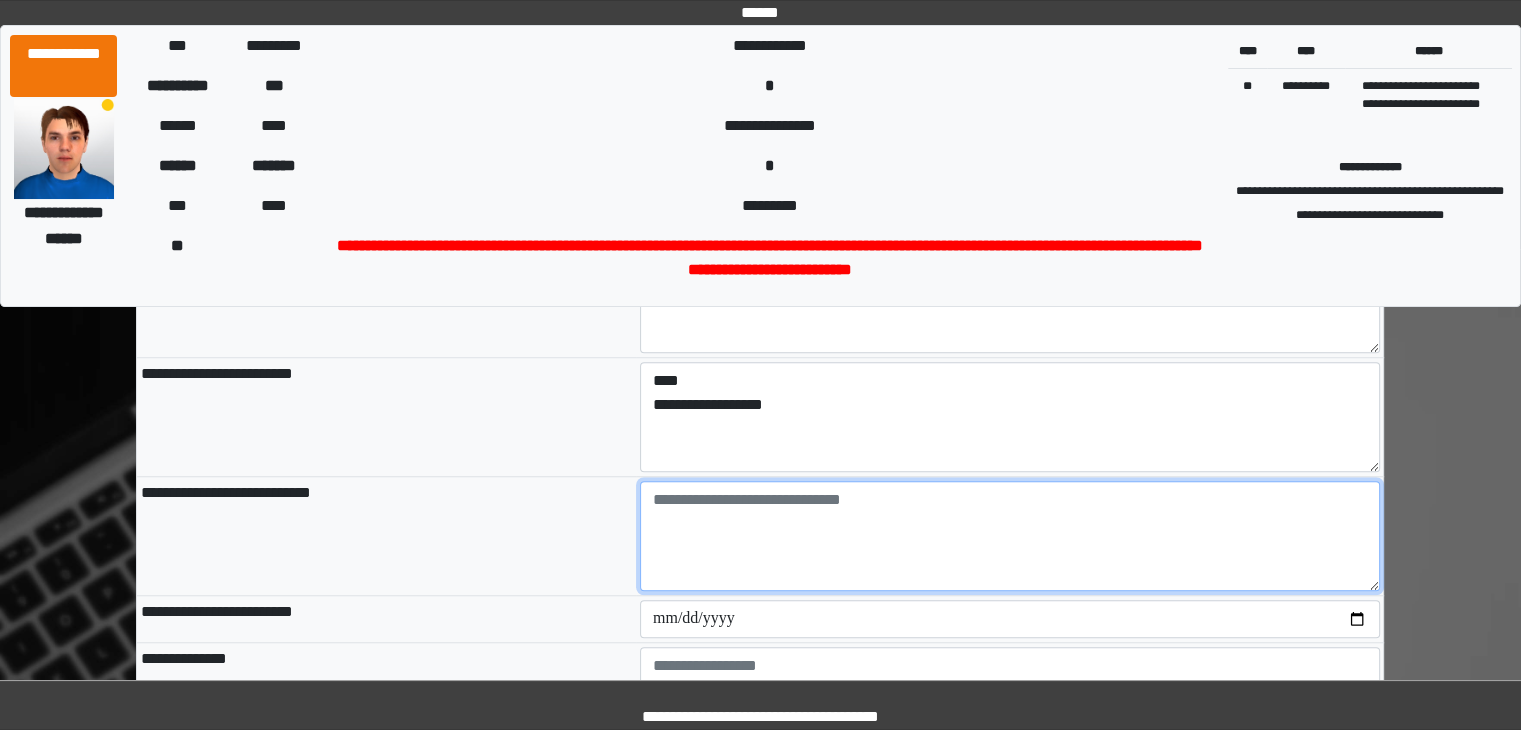 click at bounding box center (1010, 536) 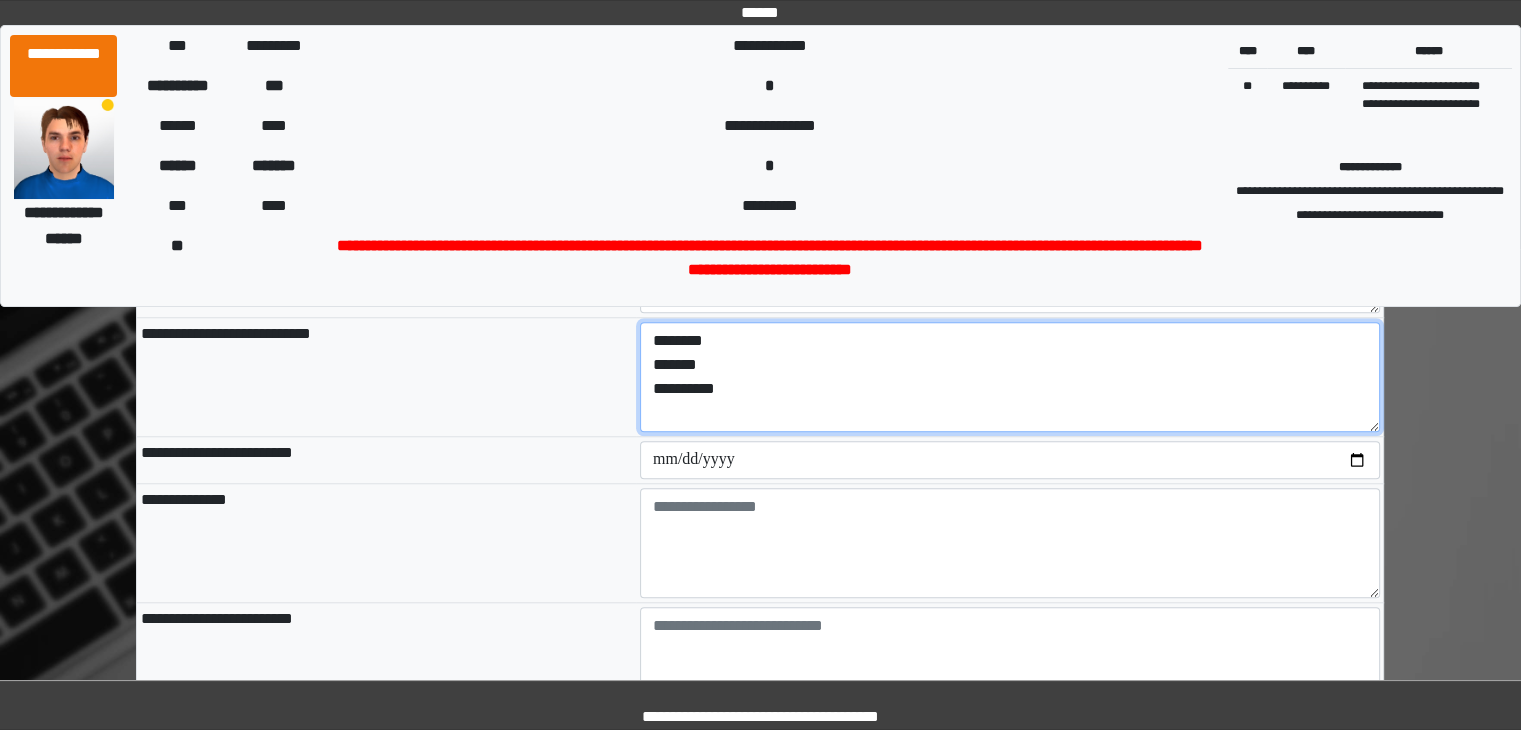scroll, scrollTop: 1691, scrollLeft: 0, axis: vertical 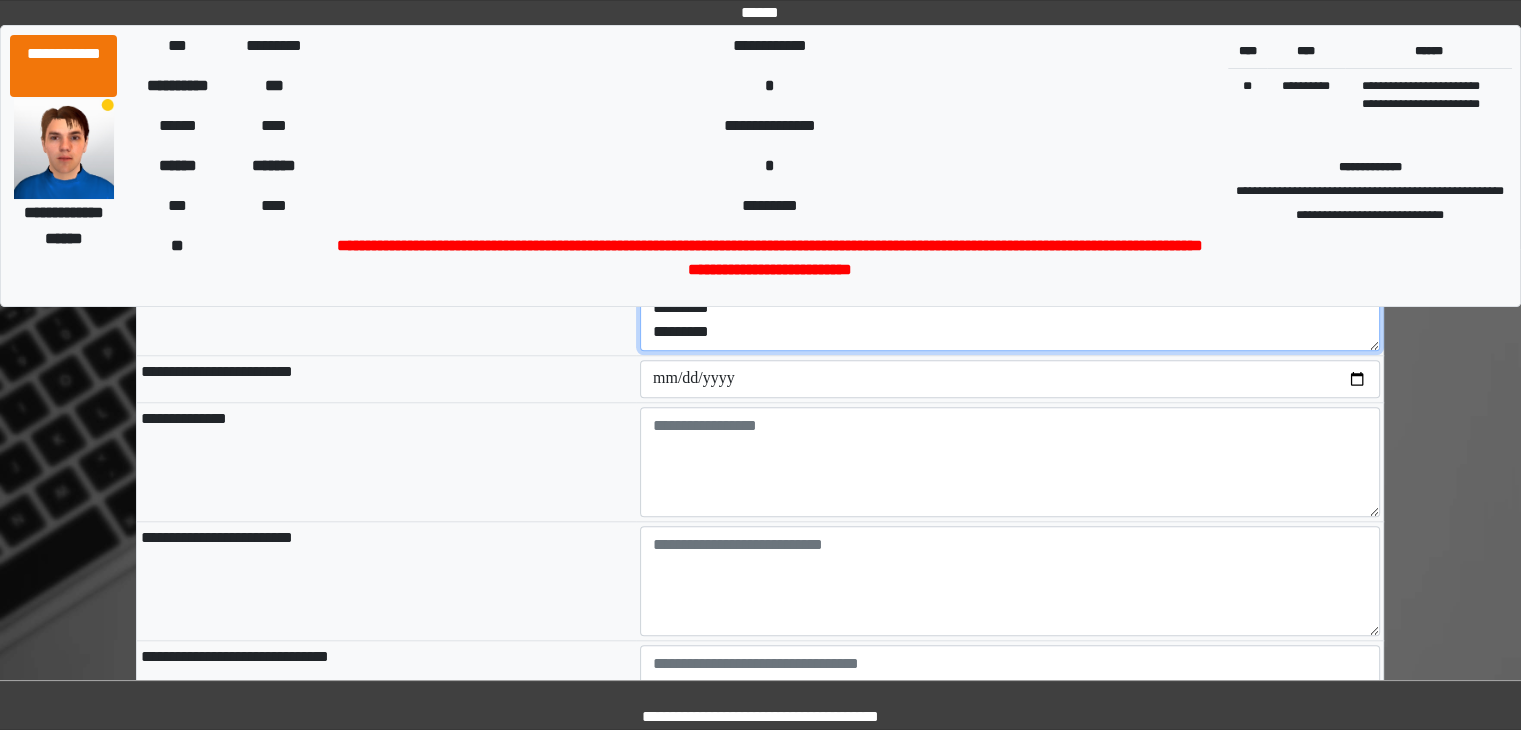 type on "********
*******
*********
*******" 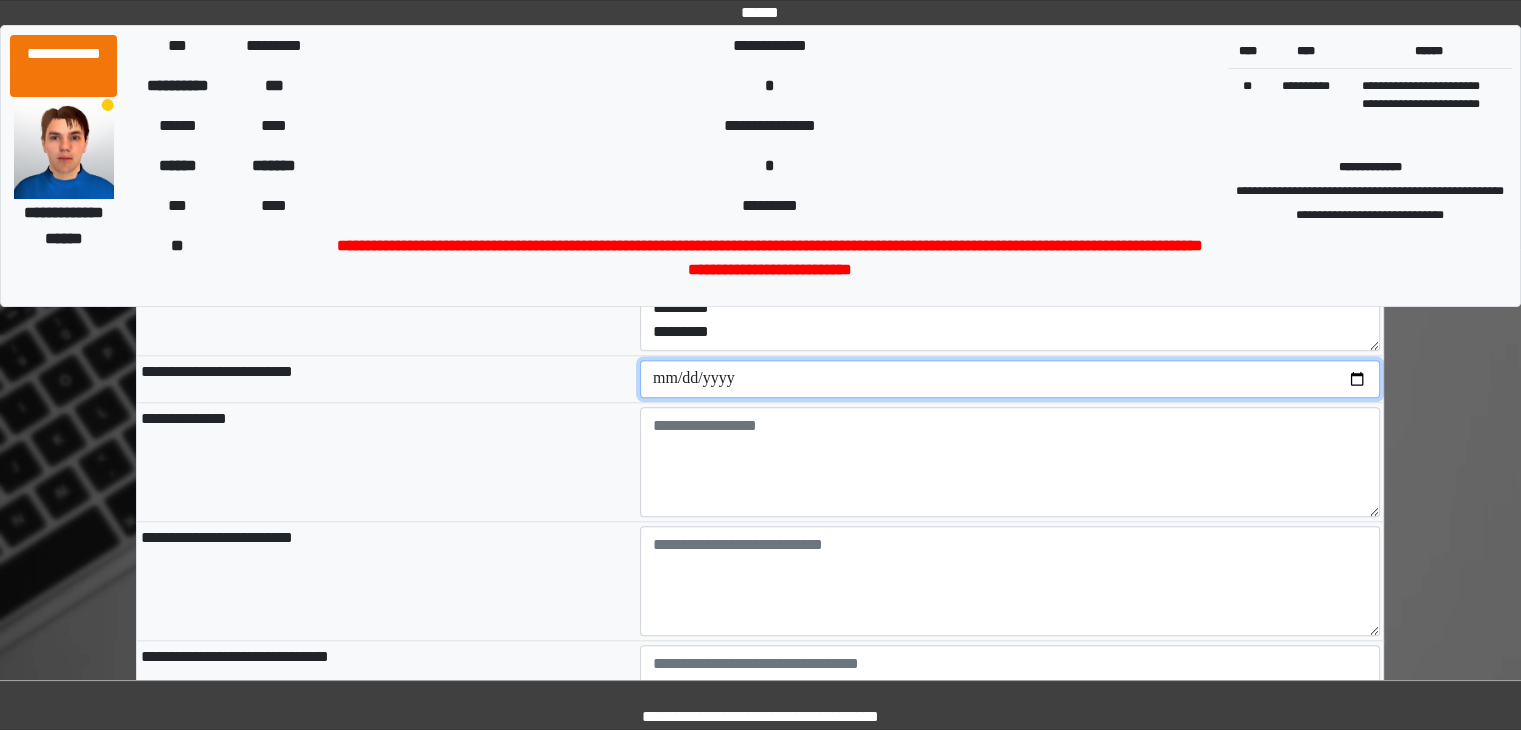 click at bounding box center [1010, 379] 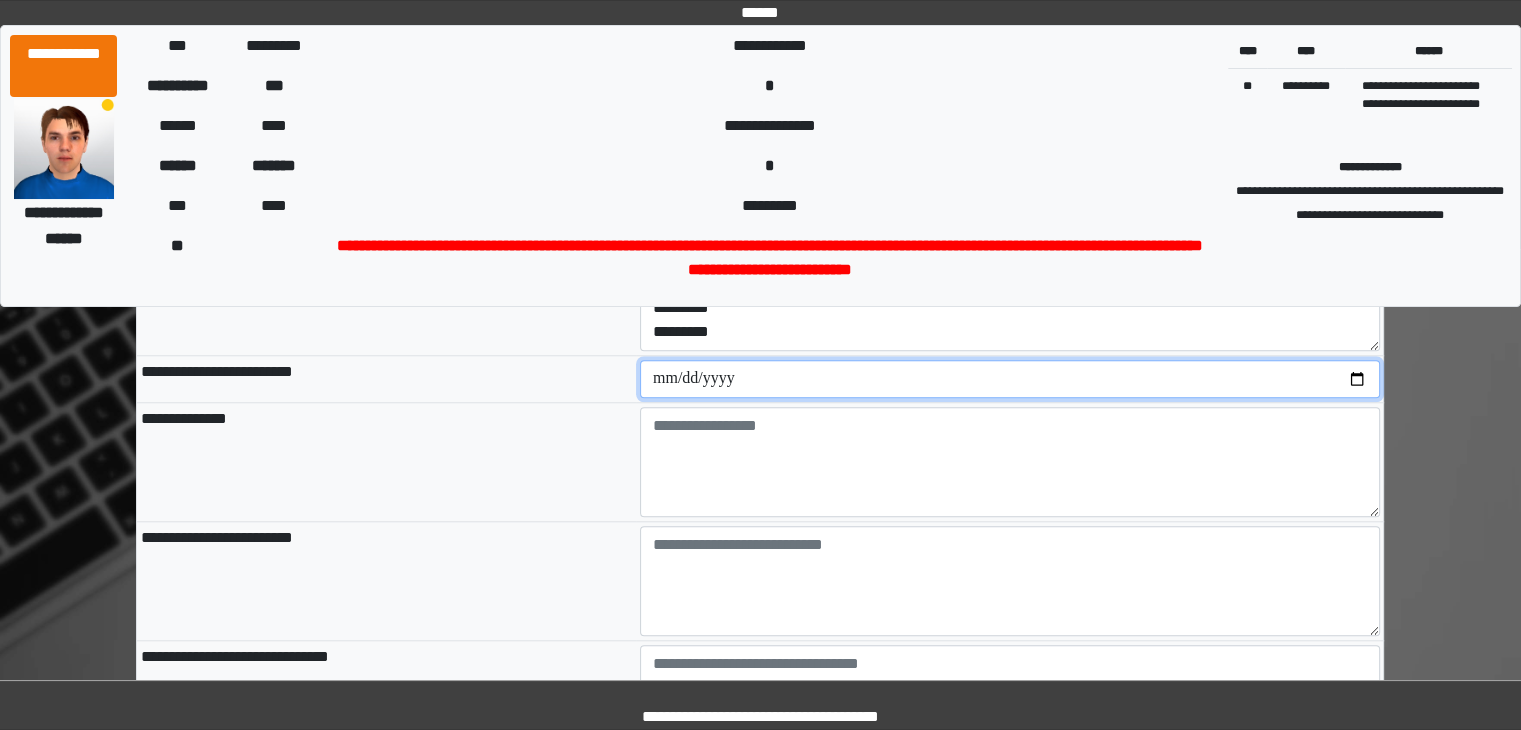 type on "**********" 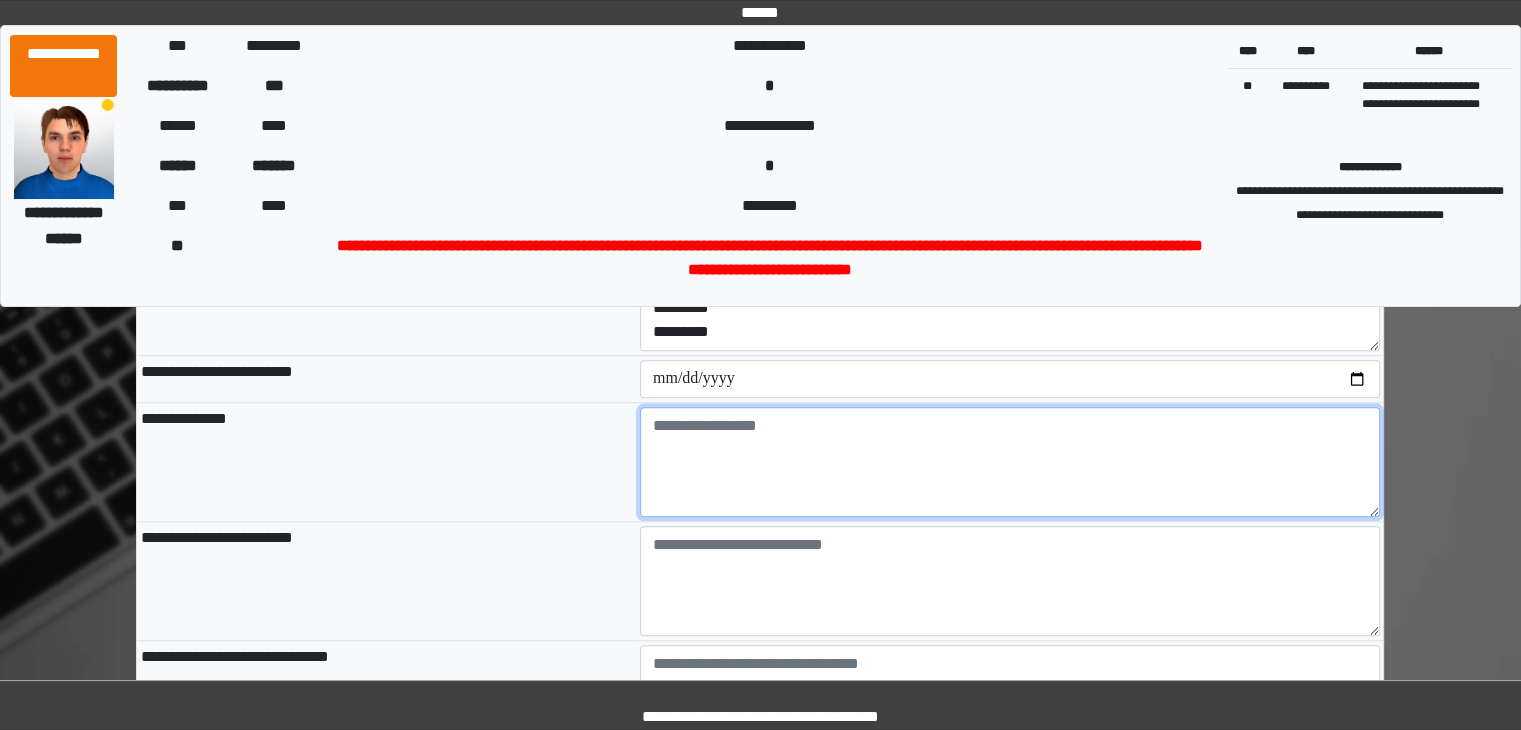 click at bounding box center [1010, 462] 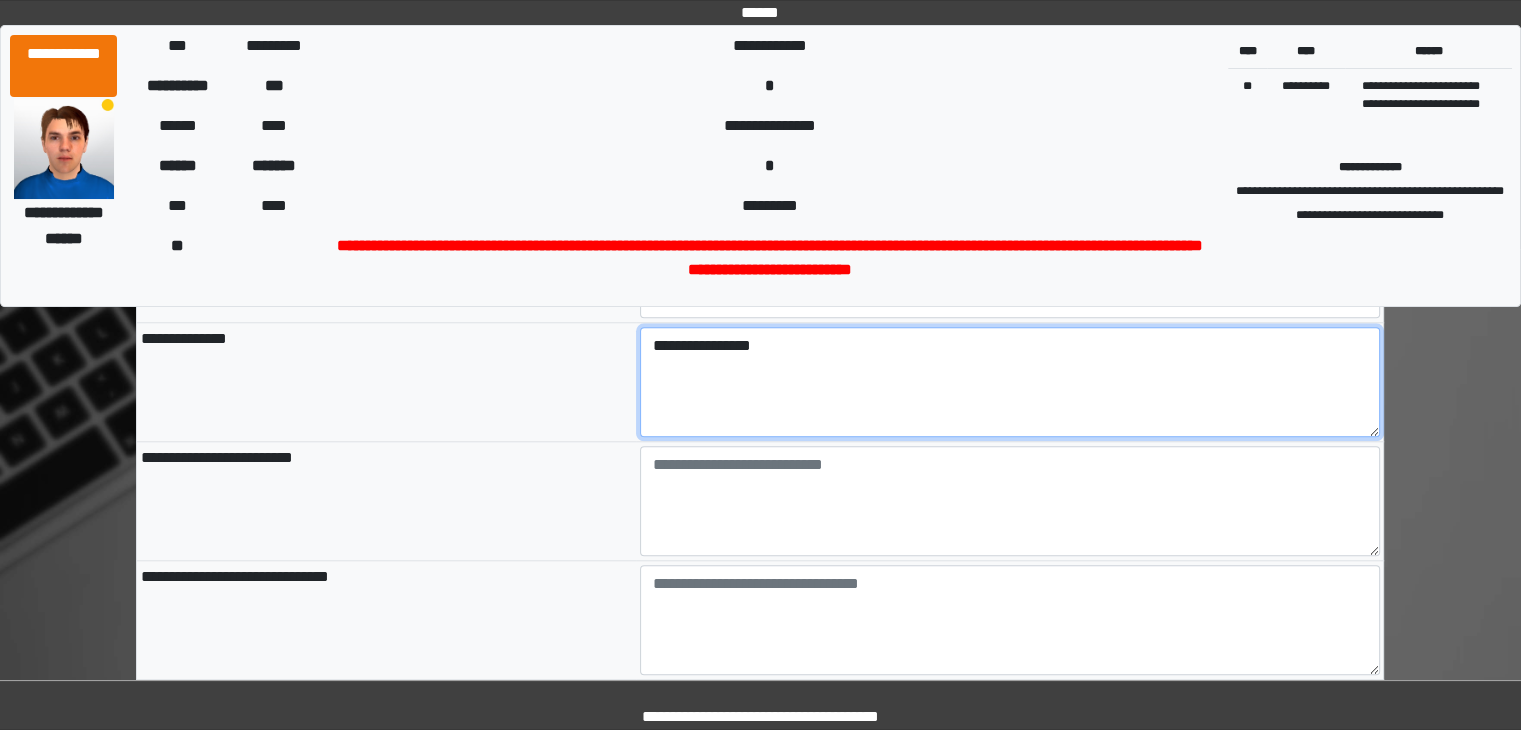scroll, scrollTop: 1891, scrollLeft: 0, axis: vertical 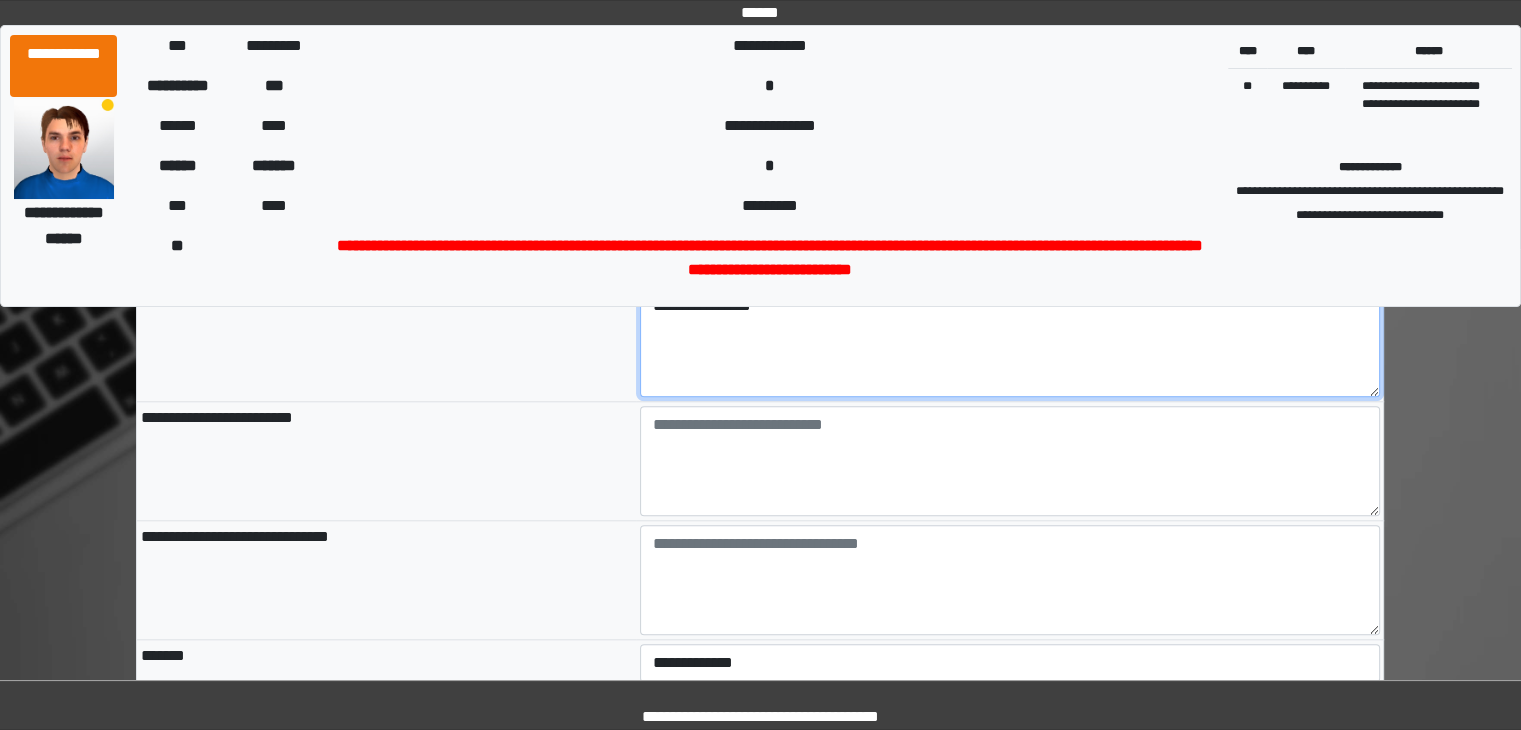 type on "**********" 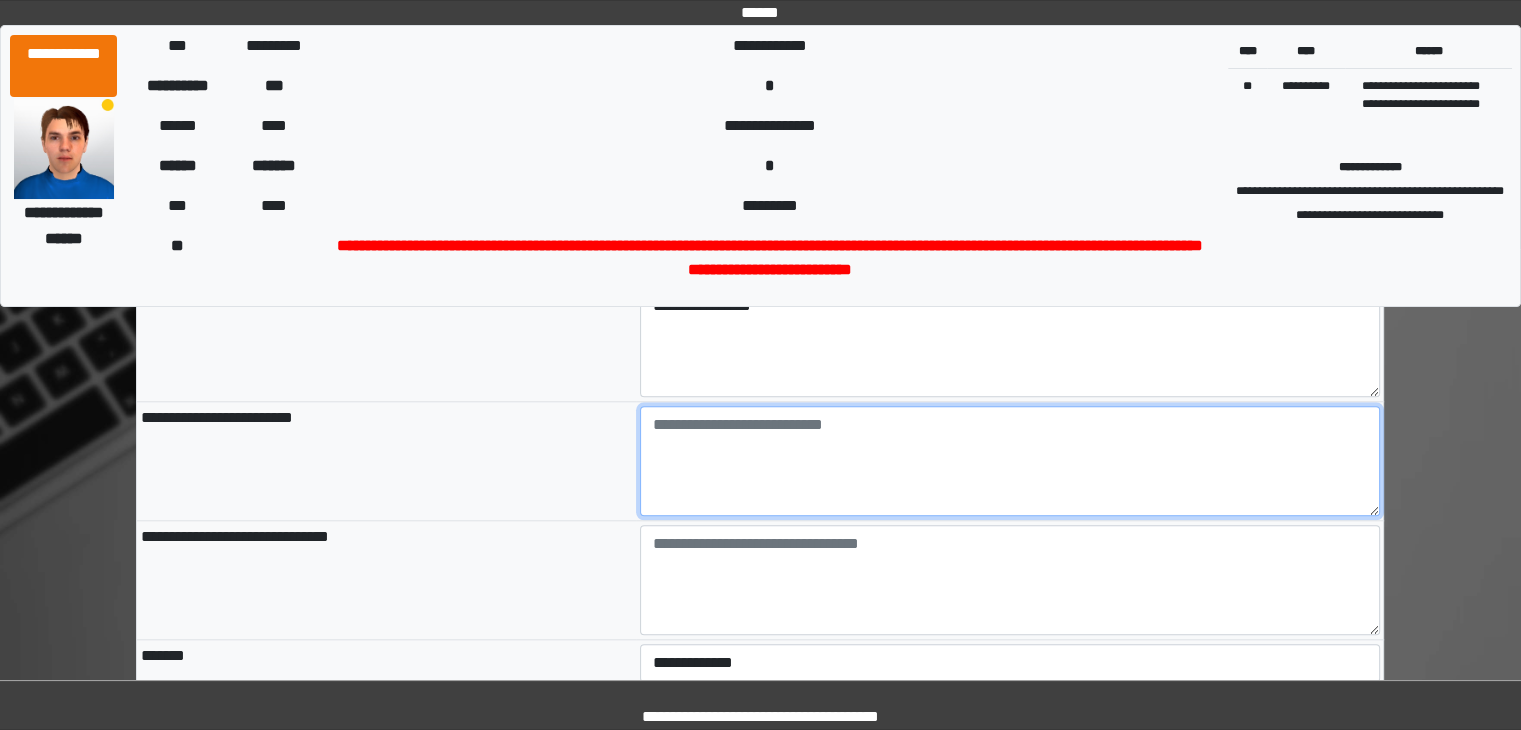 click at bounding box center [1010, 461] 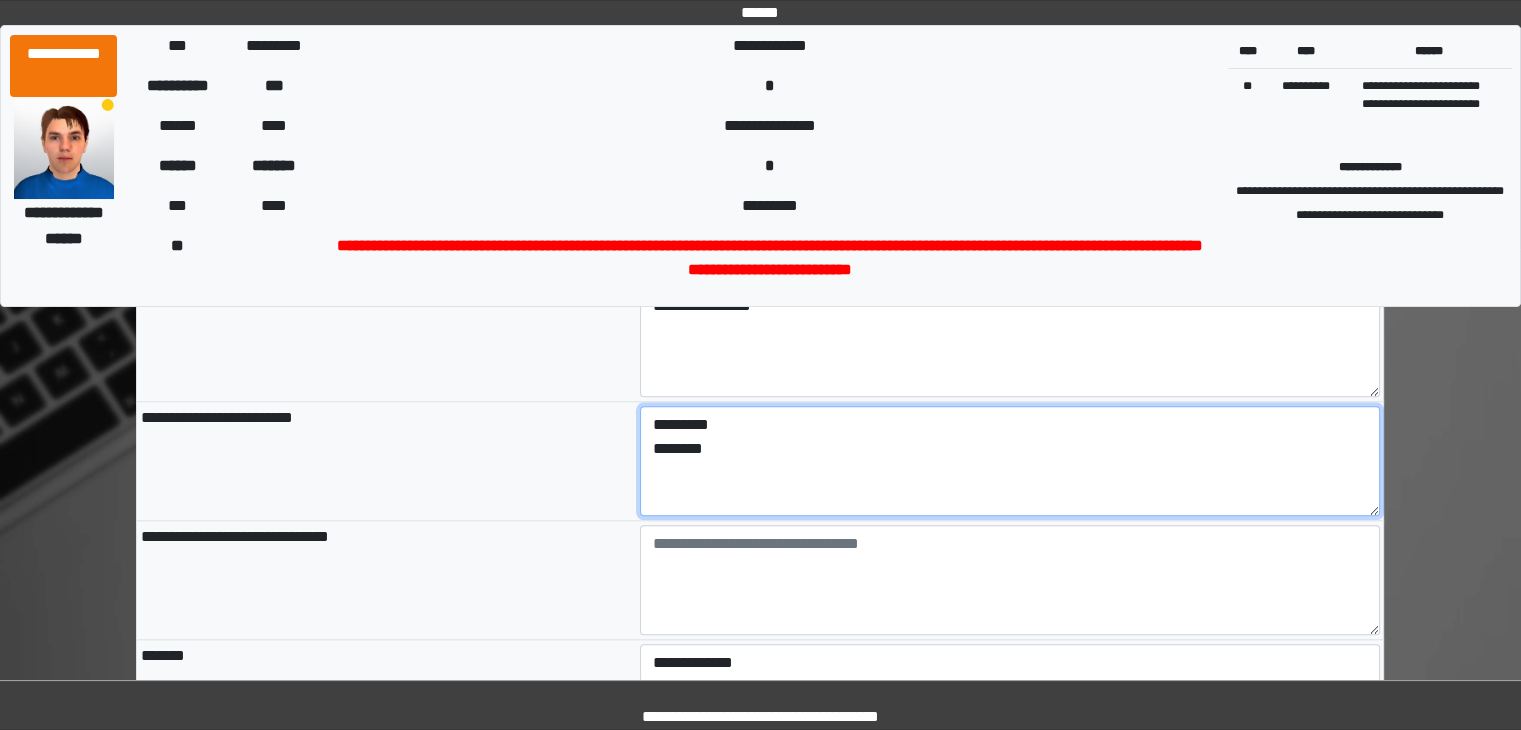 click on "*********
********" at bounding box center (1010, 461) 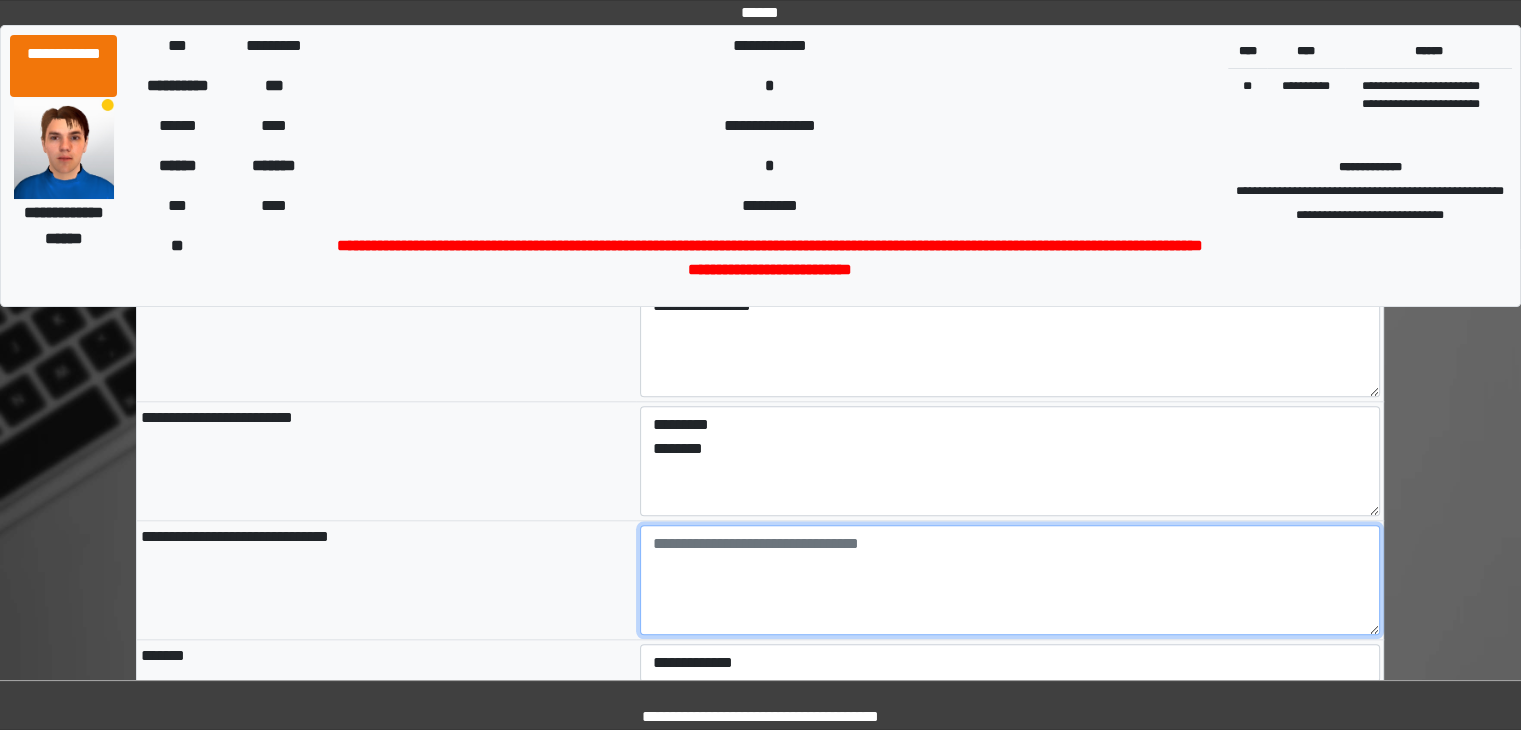 click at bounding box center [1010, 580] 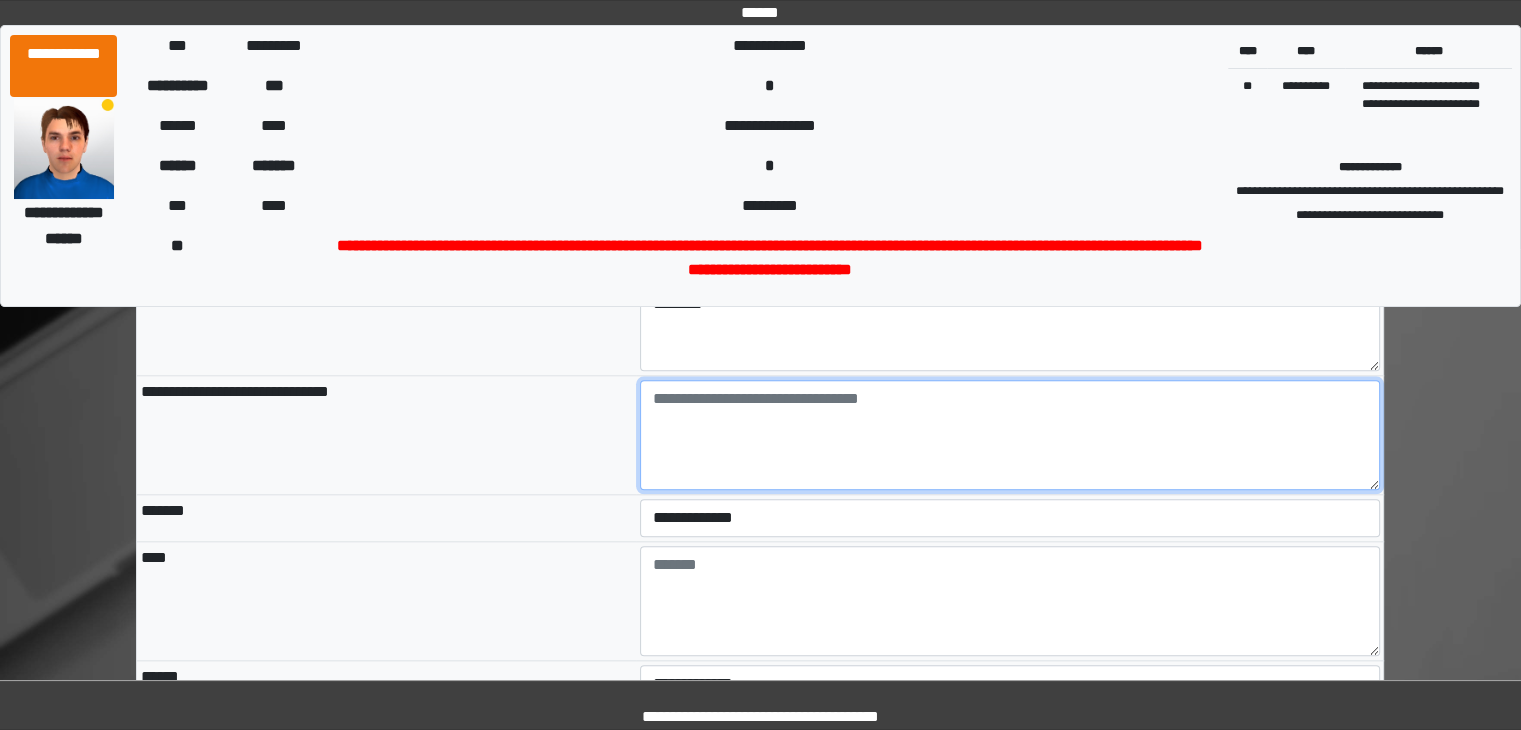 scroll, scrollTop: 2044, scrollLeft: 0, axis: vertical 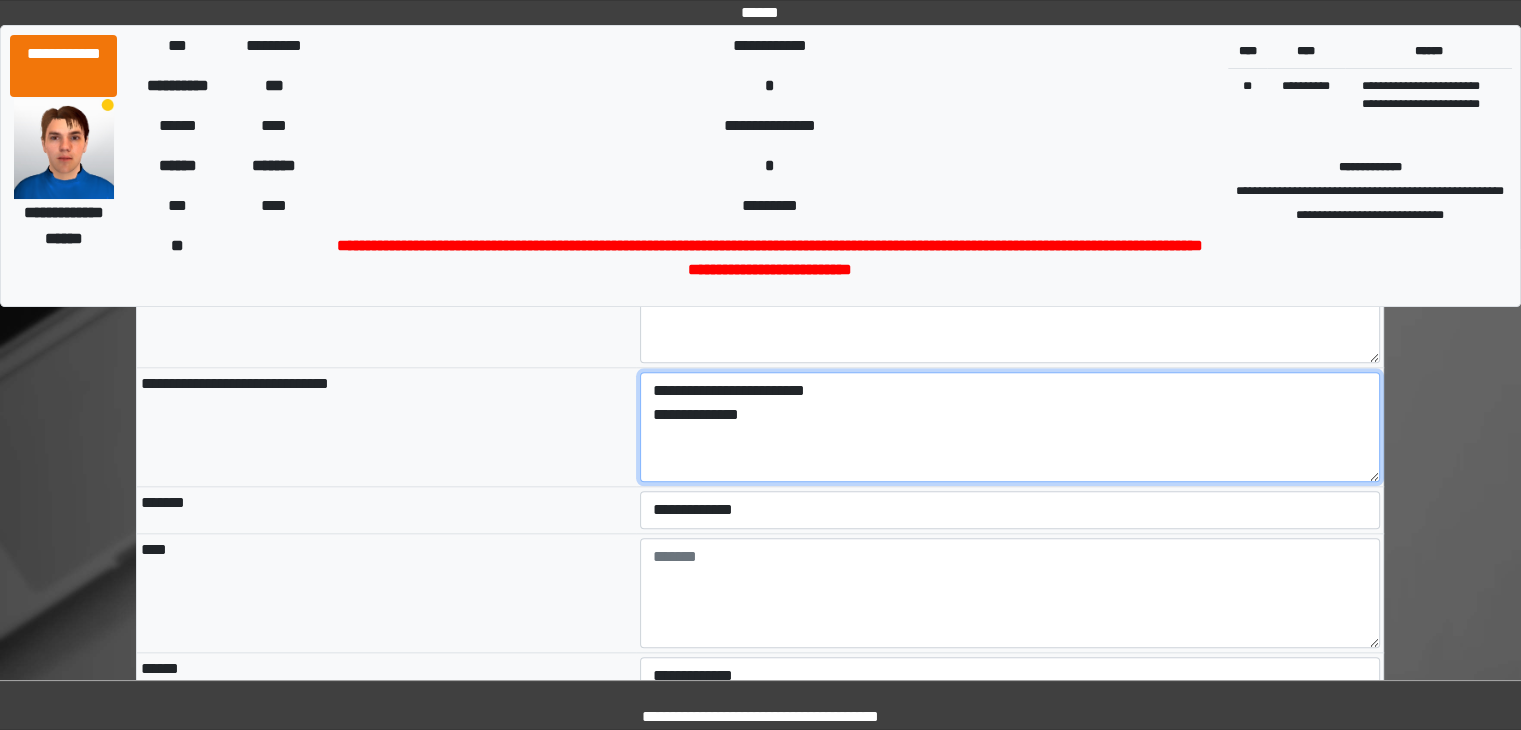 type on "**********" 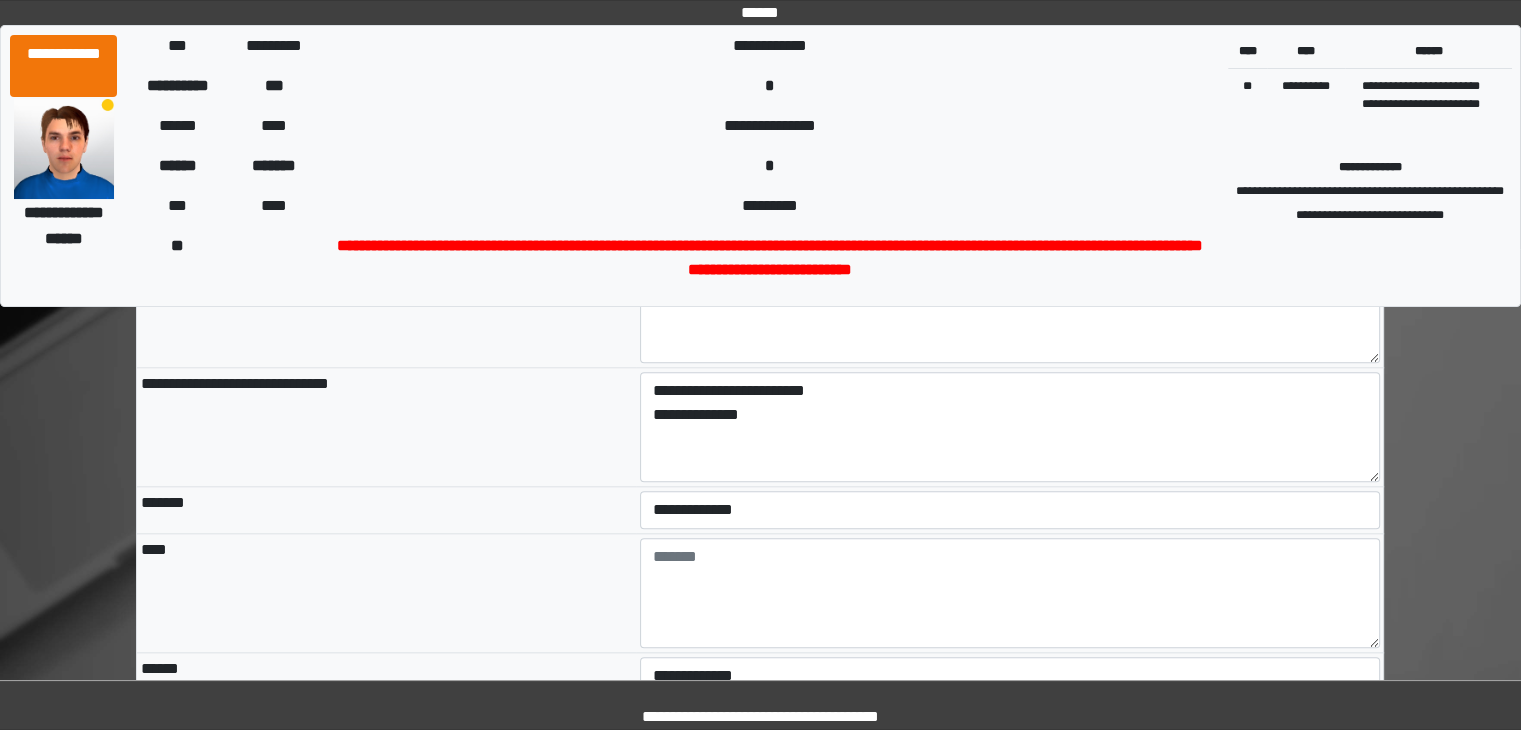 click on "**********" at bounding box center [1370, 218] 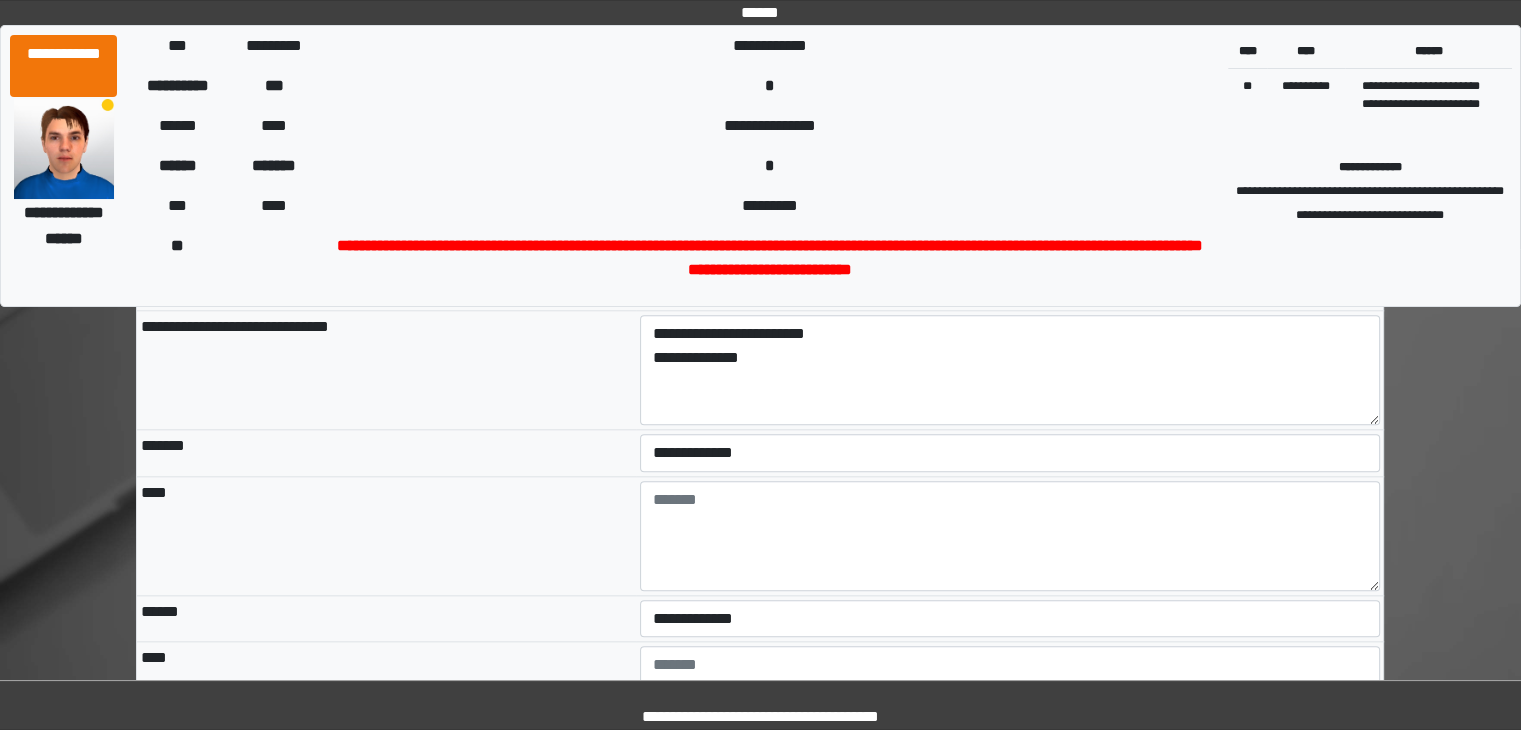 scroll, scrollTop: 2124, scrollLeft: 0, axis: vertical 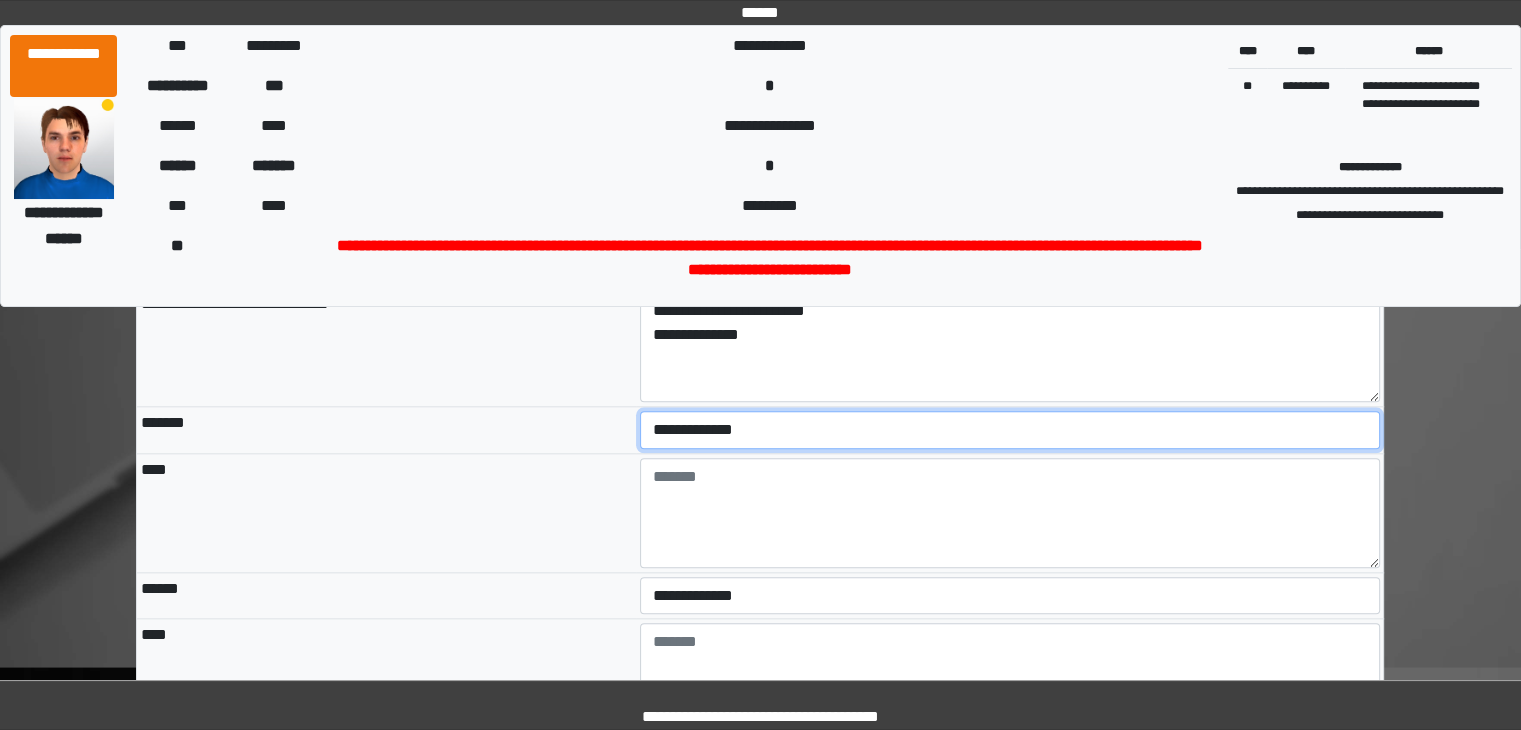 click on "**********" at bounding box center (1010, 430) 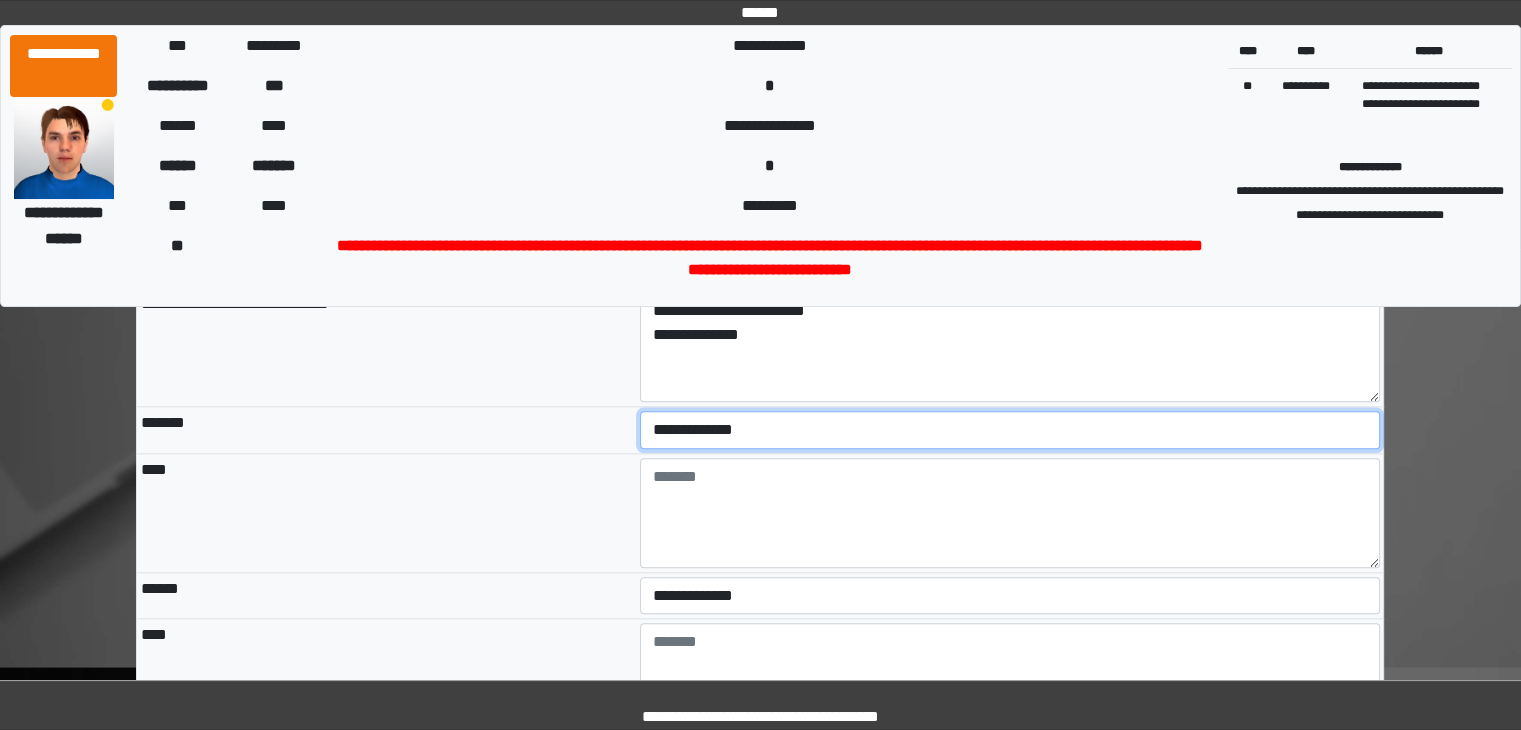 select on "*" 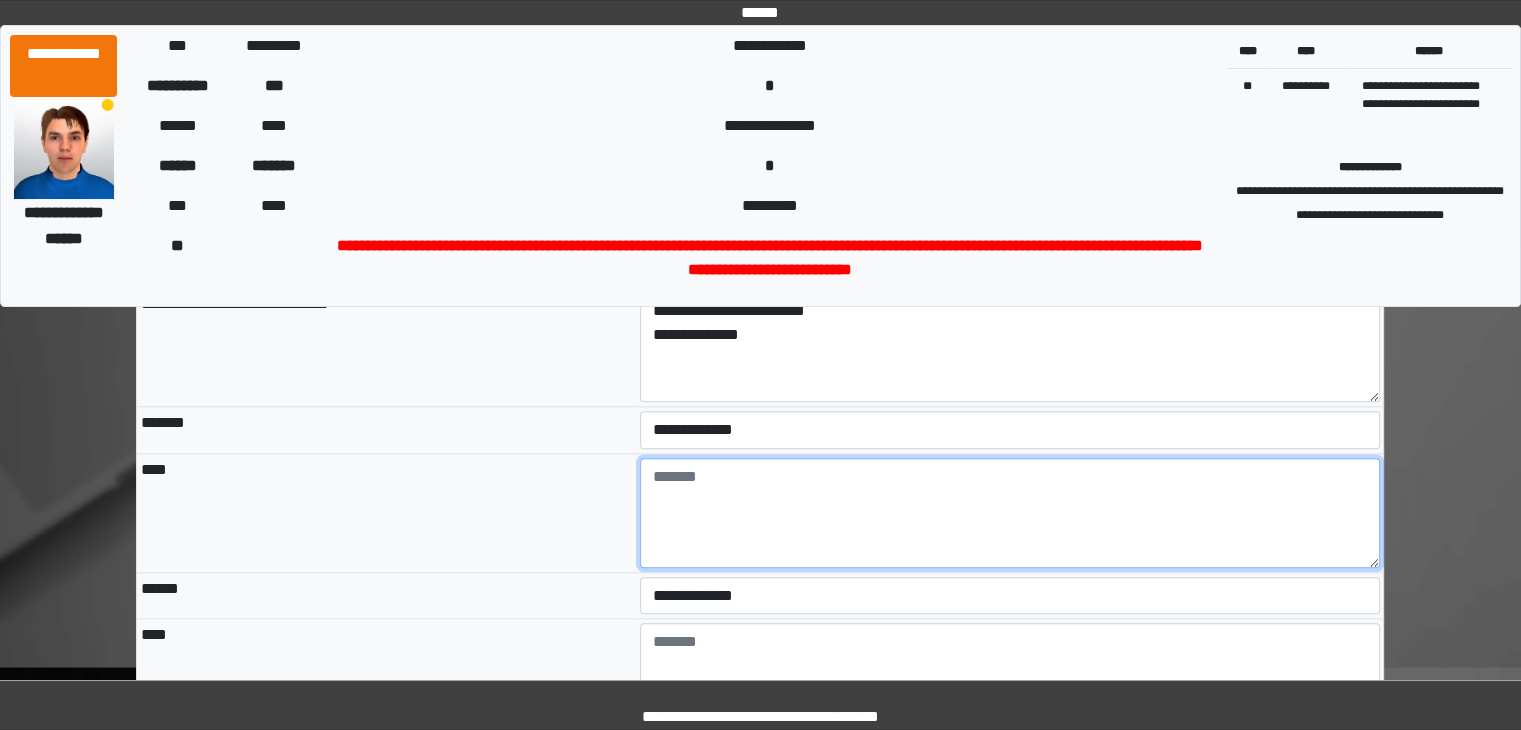 click at bounding box center (1010, 513) 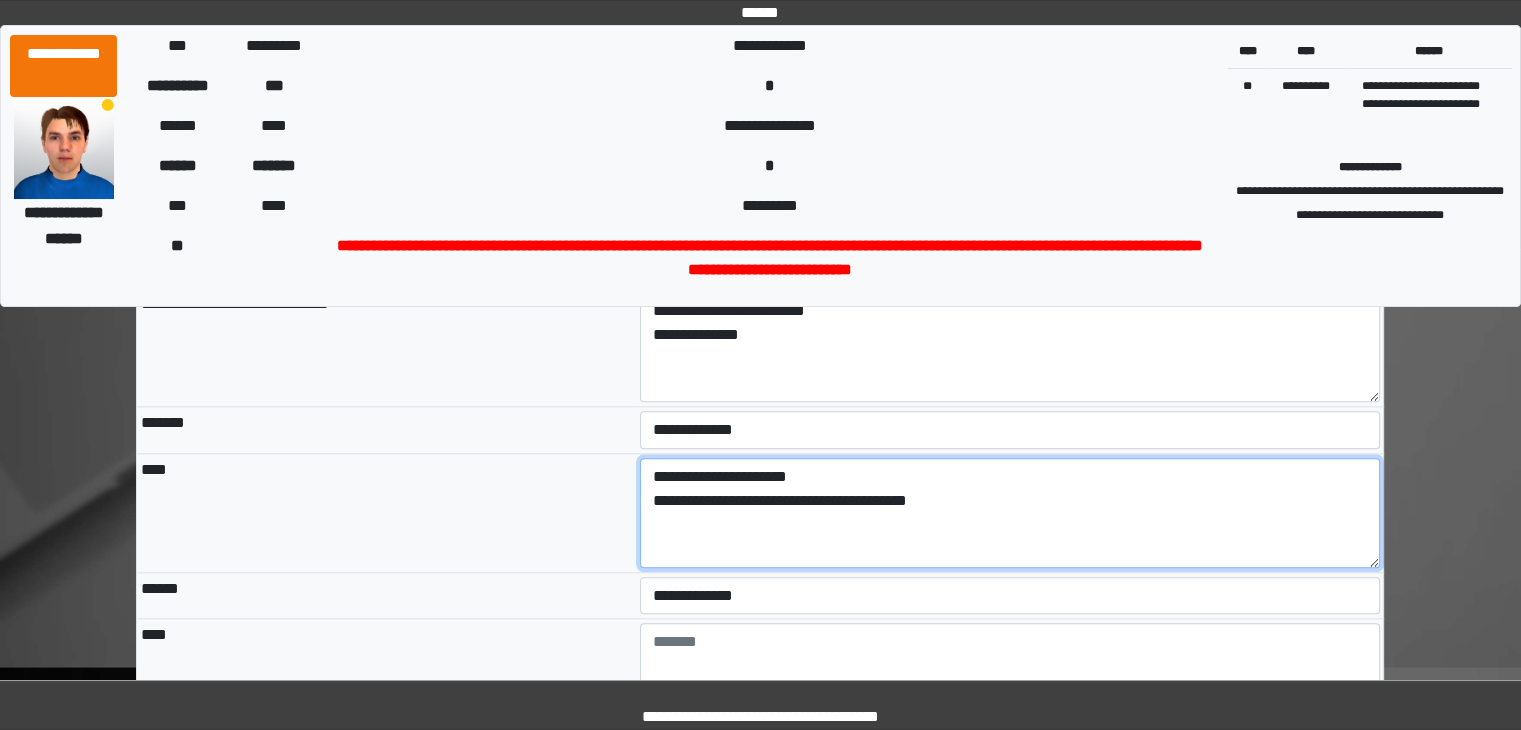 type on "**********" 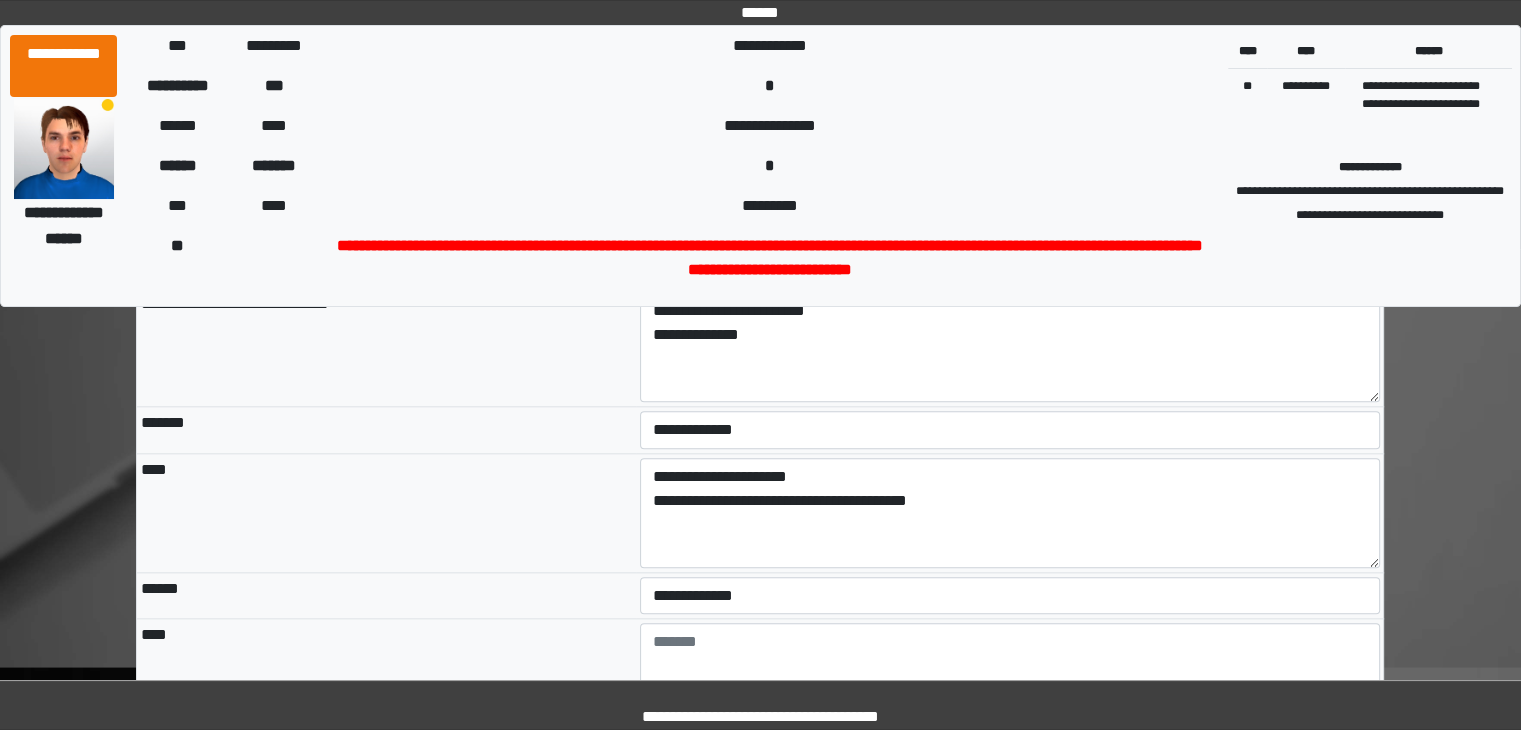 click on "**********" at bounding box center (1010, 595) 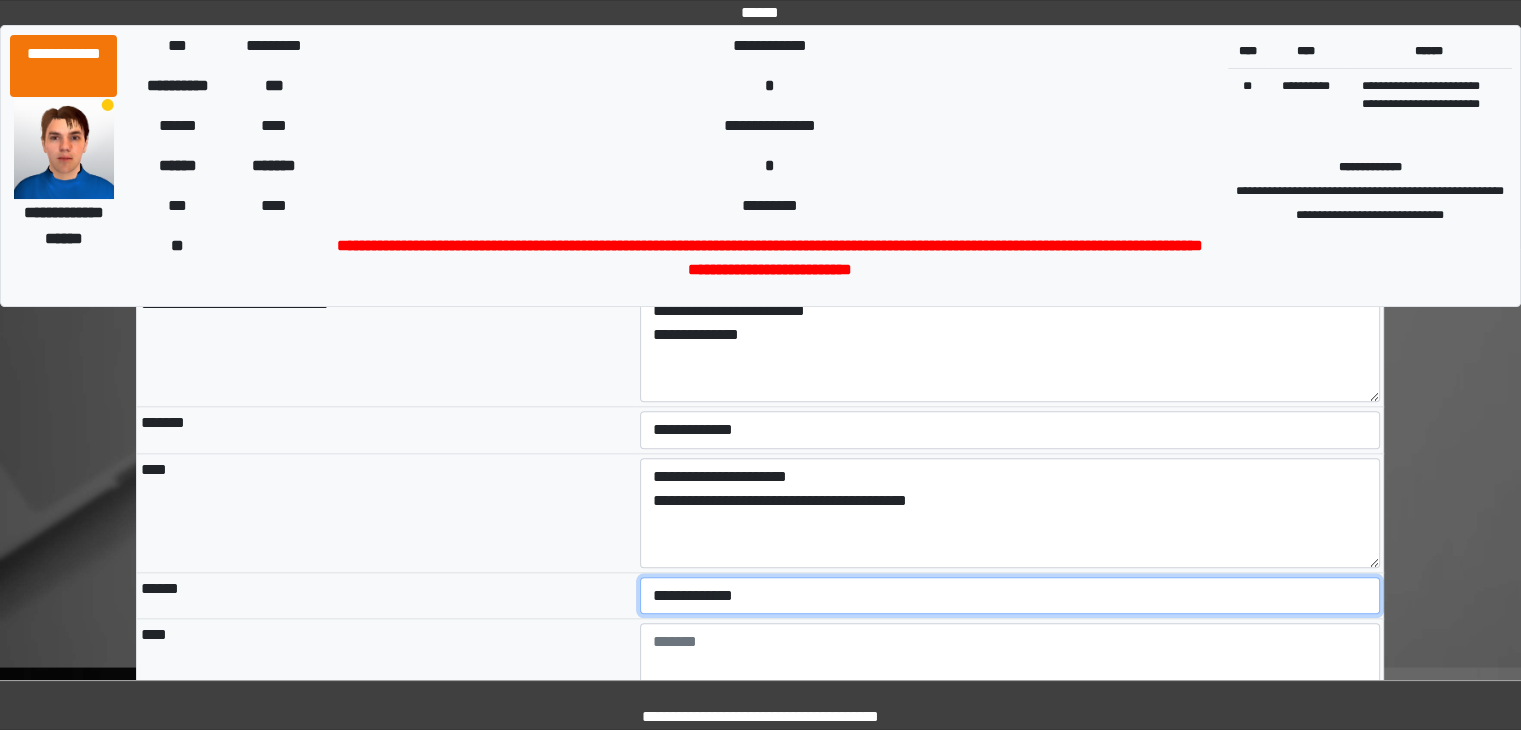 click on "**********" at bounding box center (1010, 596) 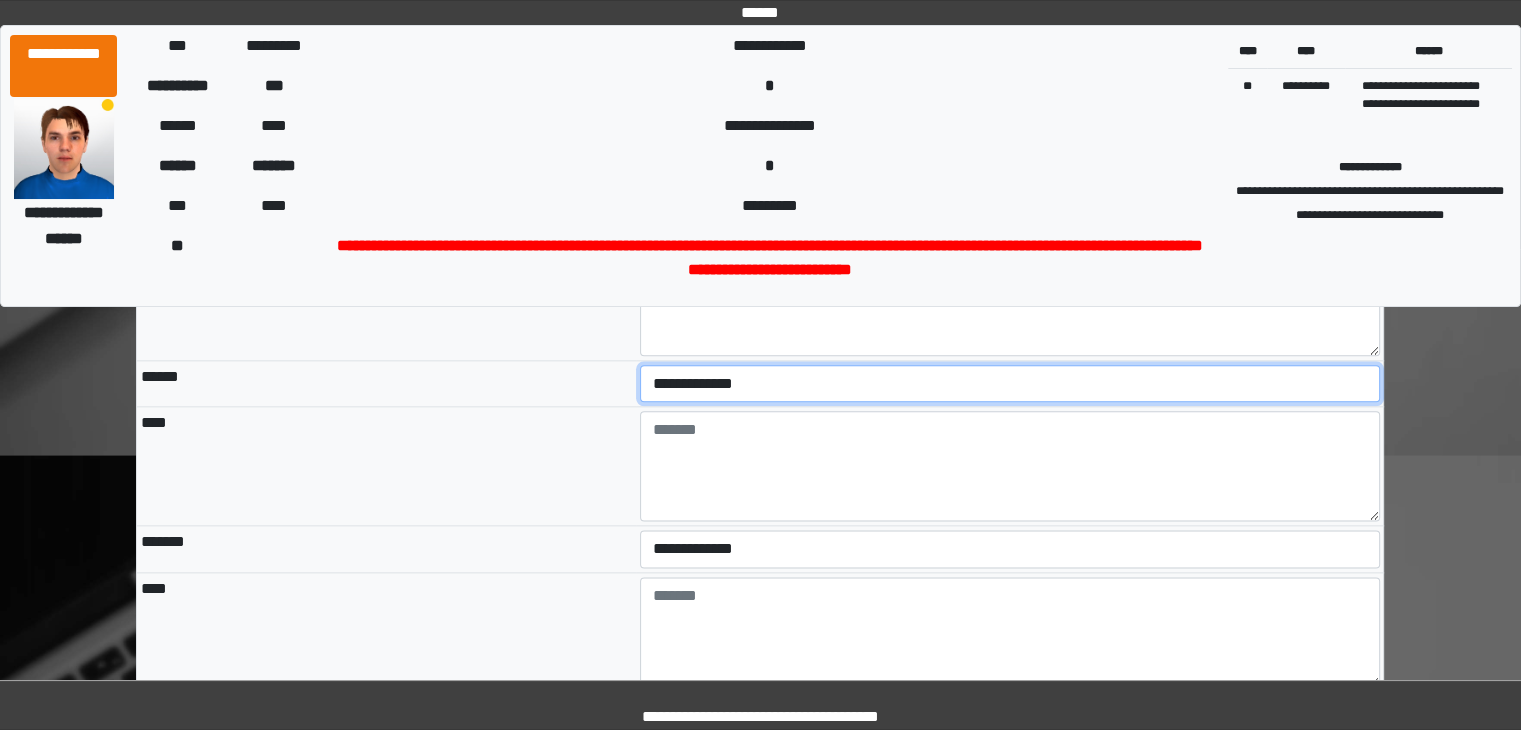 scroll, scrollTop: 2343, scrollLeft: 0, axis: vertical 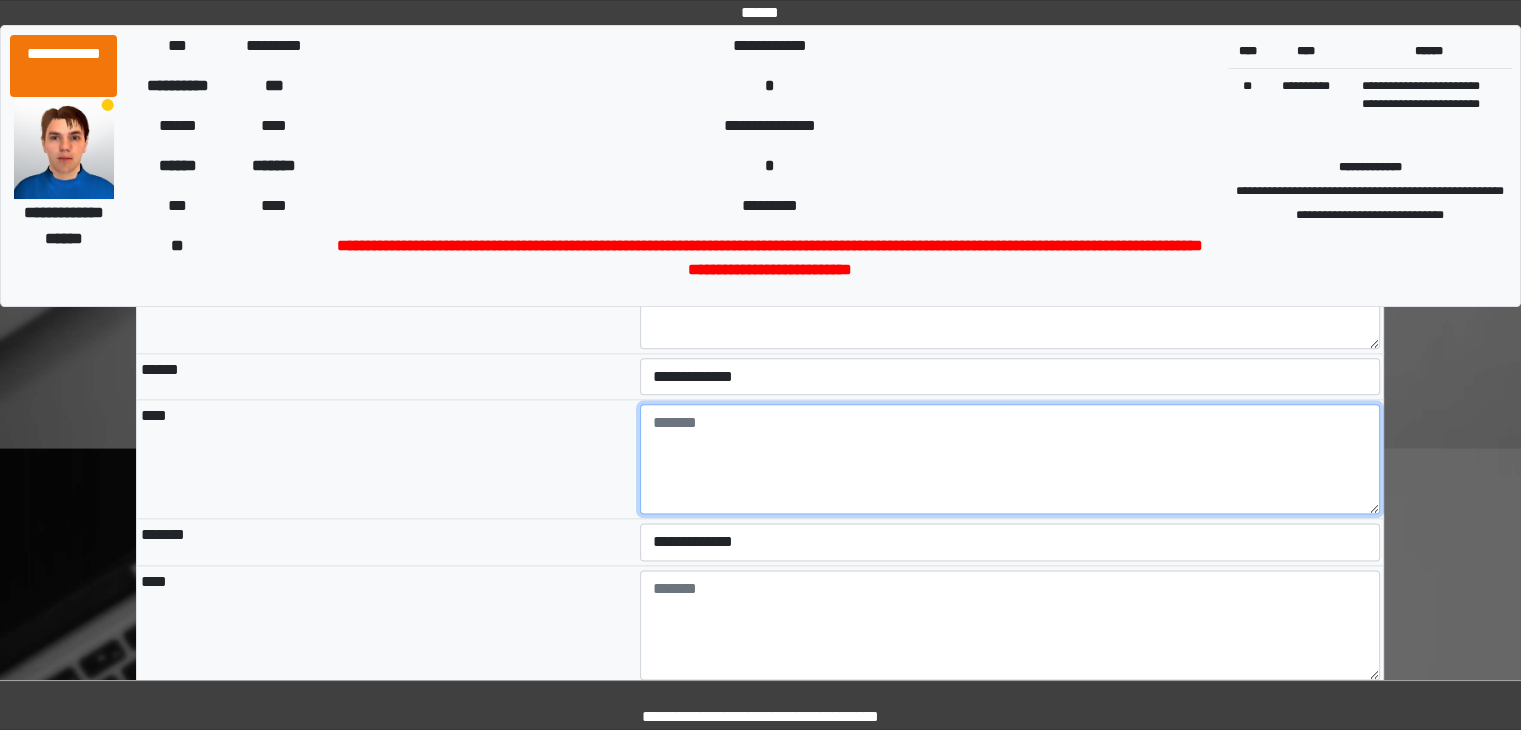 click at bounding box center (1010, 459) 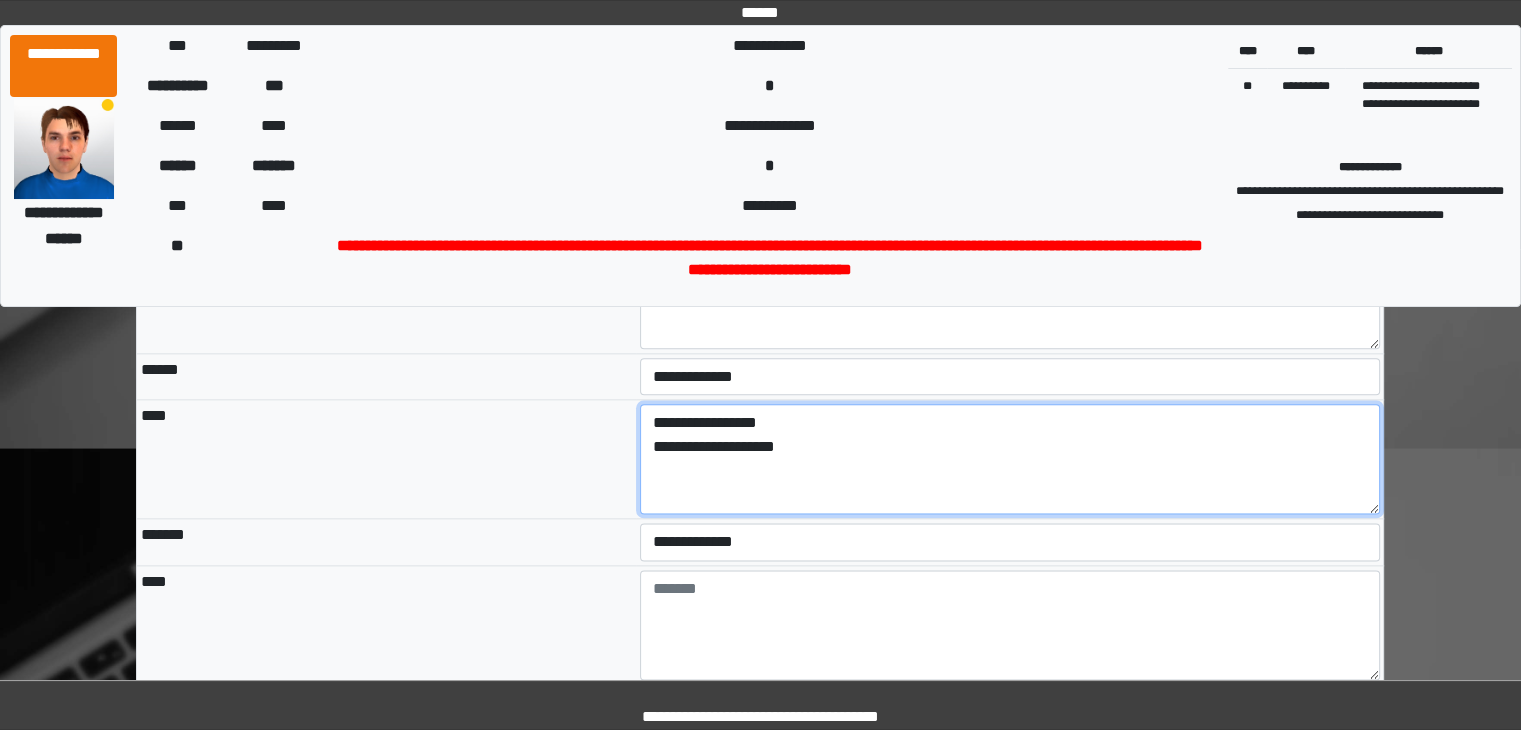 type on "**********" 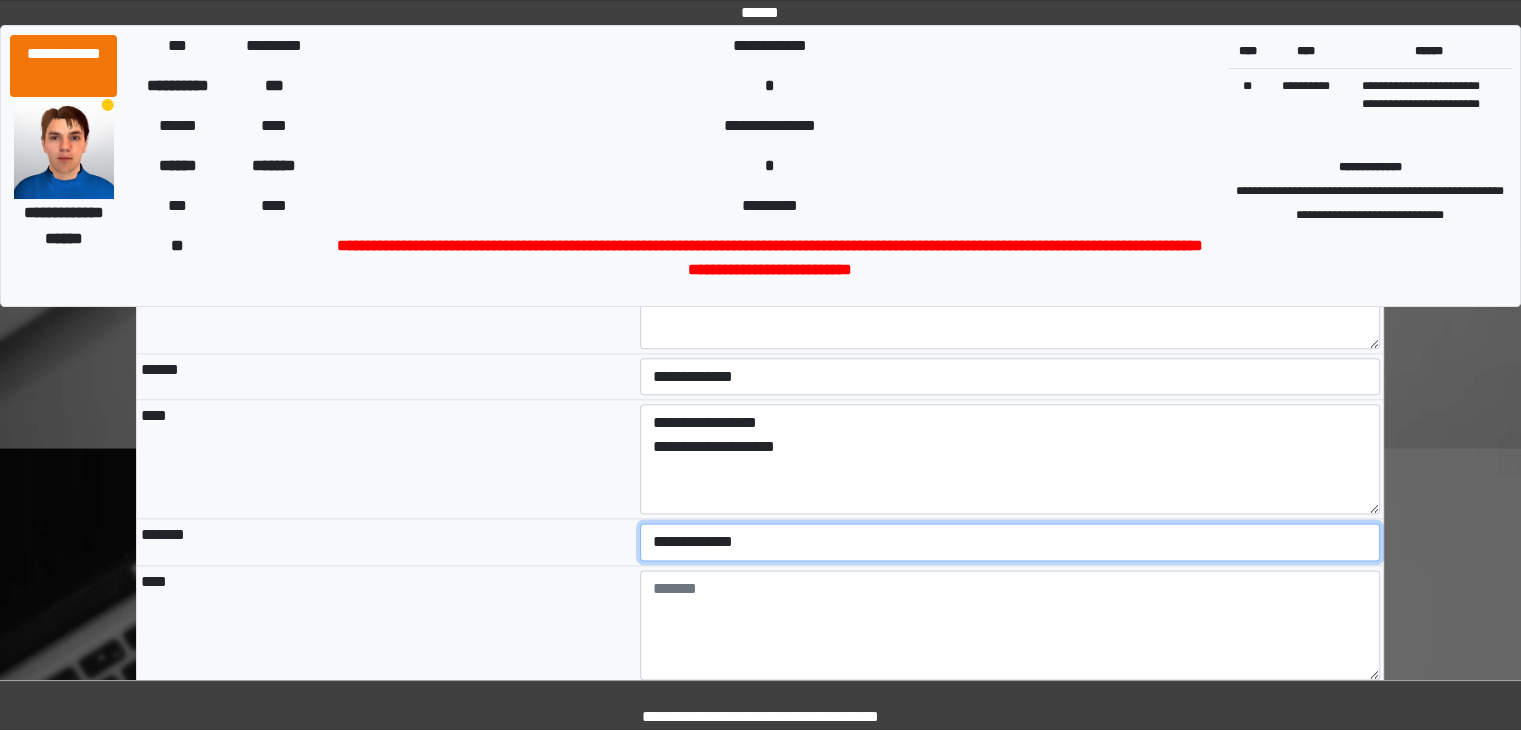 click on "**********" at bounding box center (1010, 542) 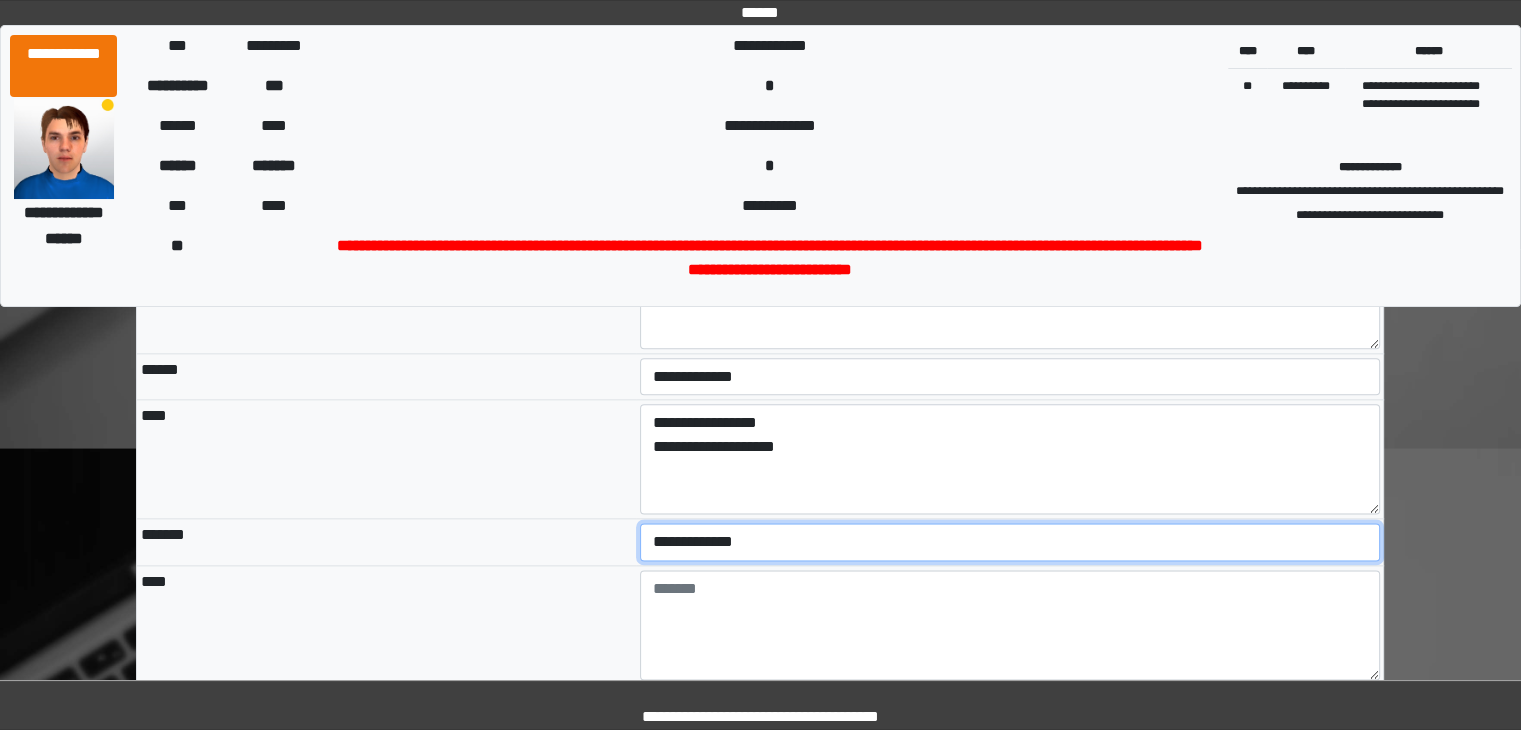 select on "*" 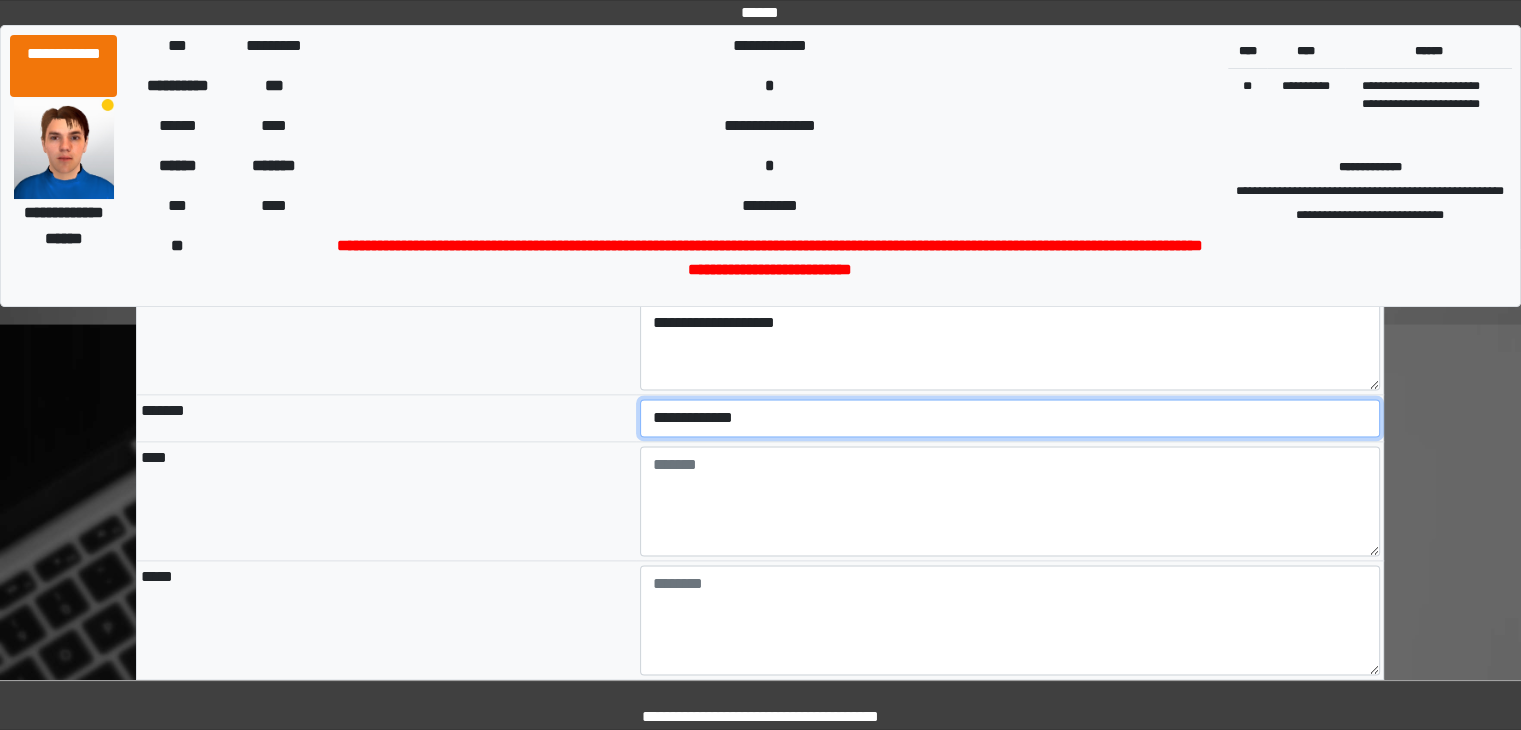 scroll, scrollTop: 2488, scrollLeft: 0, axis: vertical 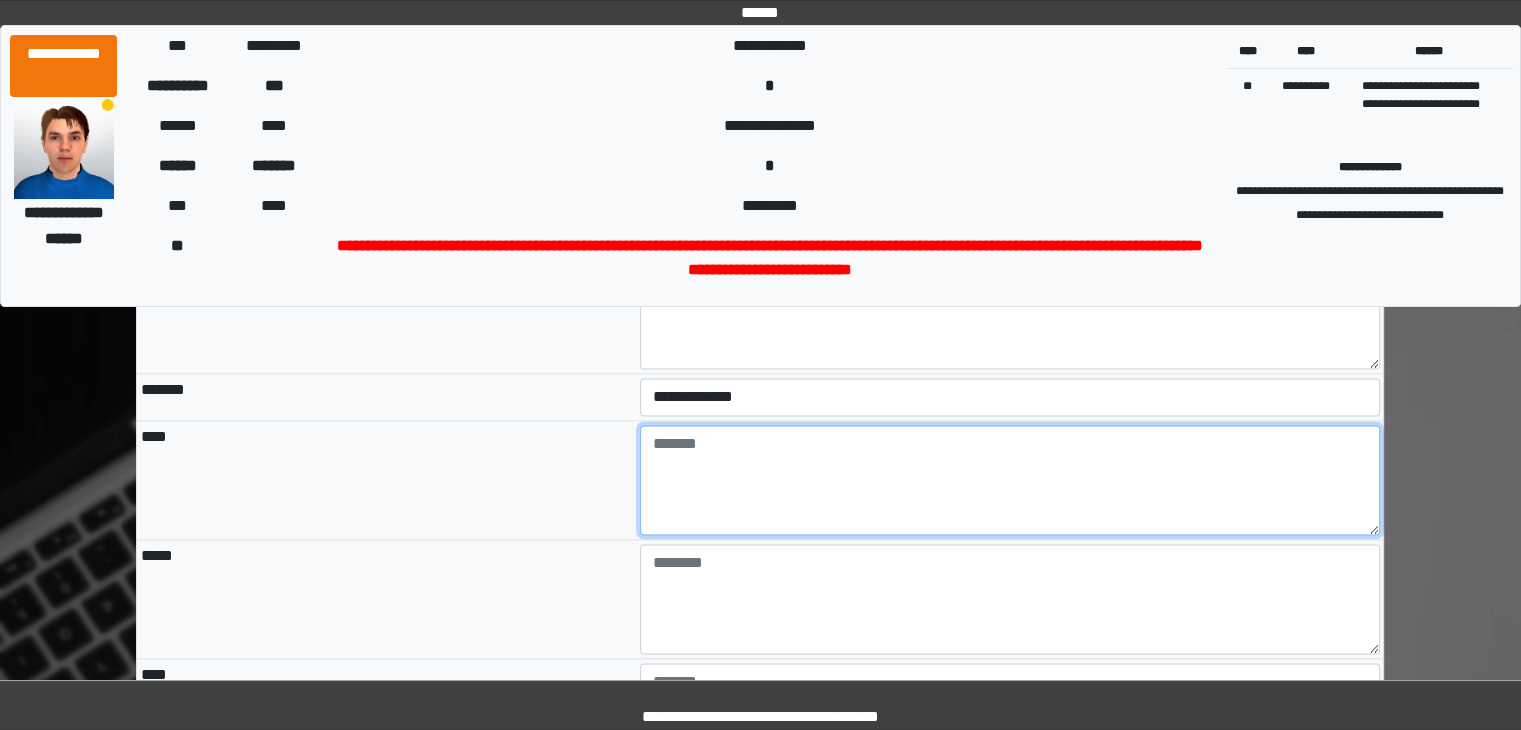 drag, startPoint x: 896, startPoint y: 444, endPoint x: 749, endPoint y: 445, distance: 147.0034 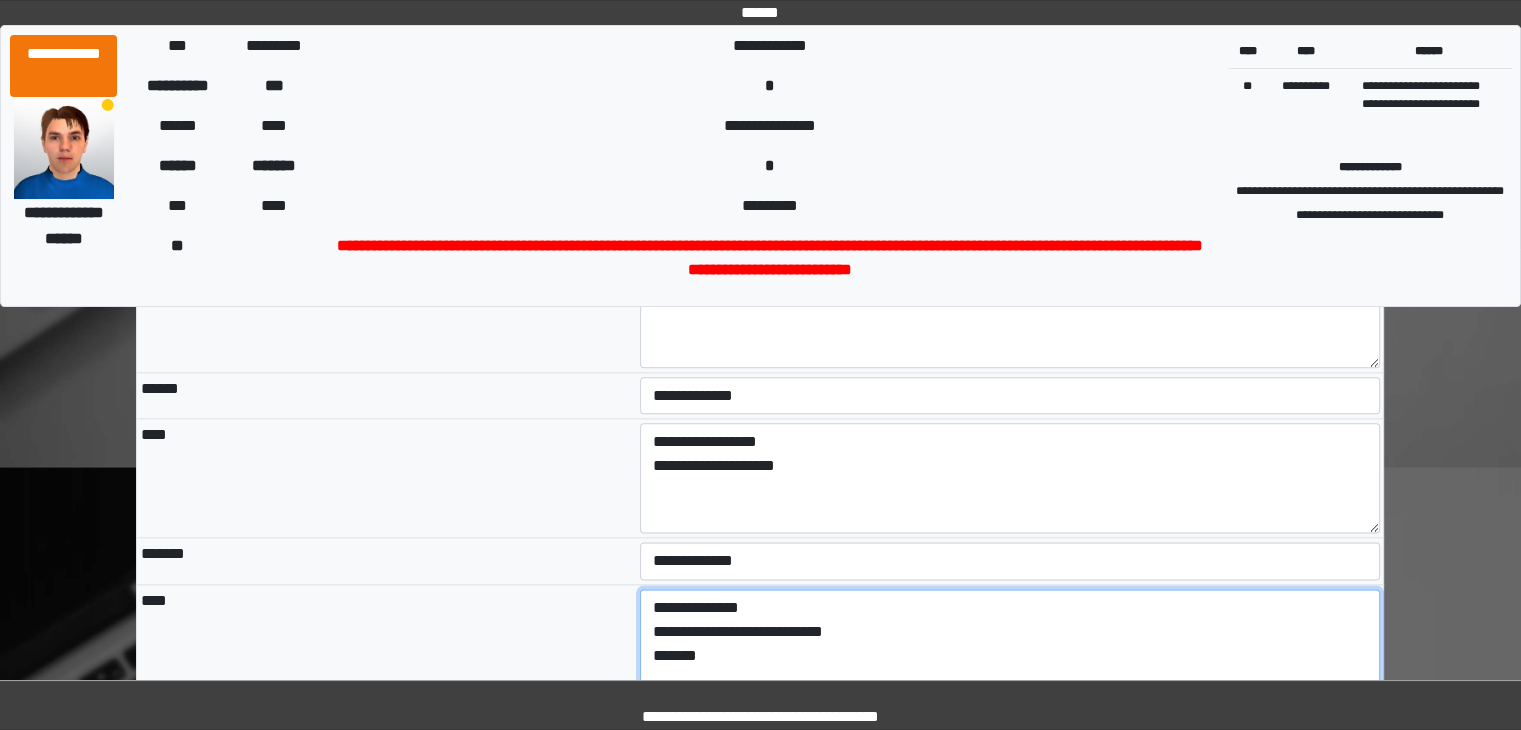 scroll, scrollTop: 2332, scrollLeft: 0, axis: vertical 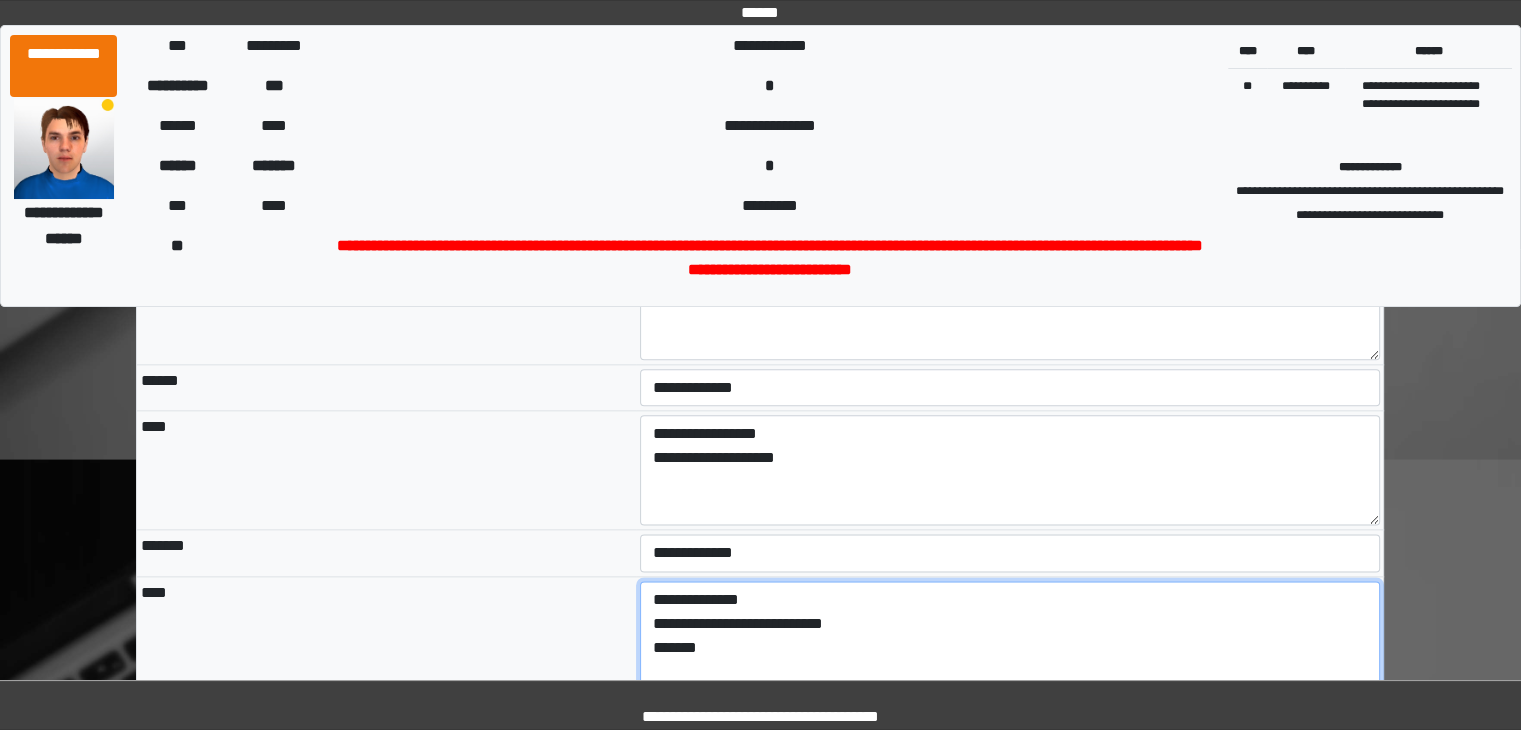 type on "**********" 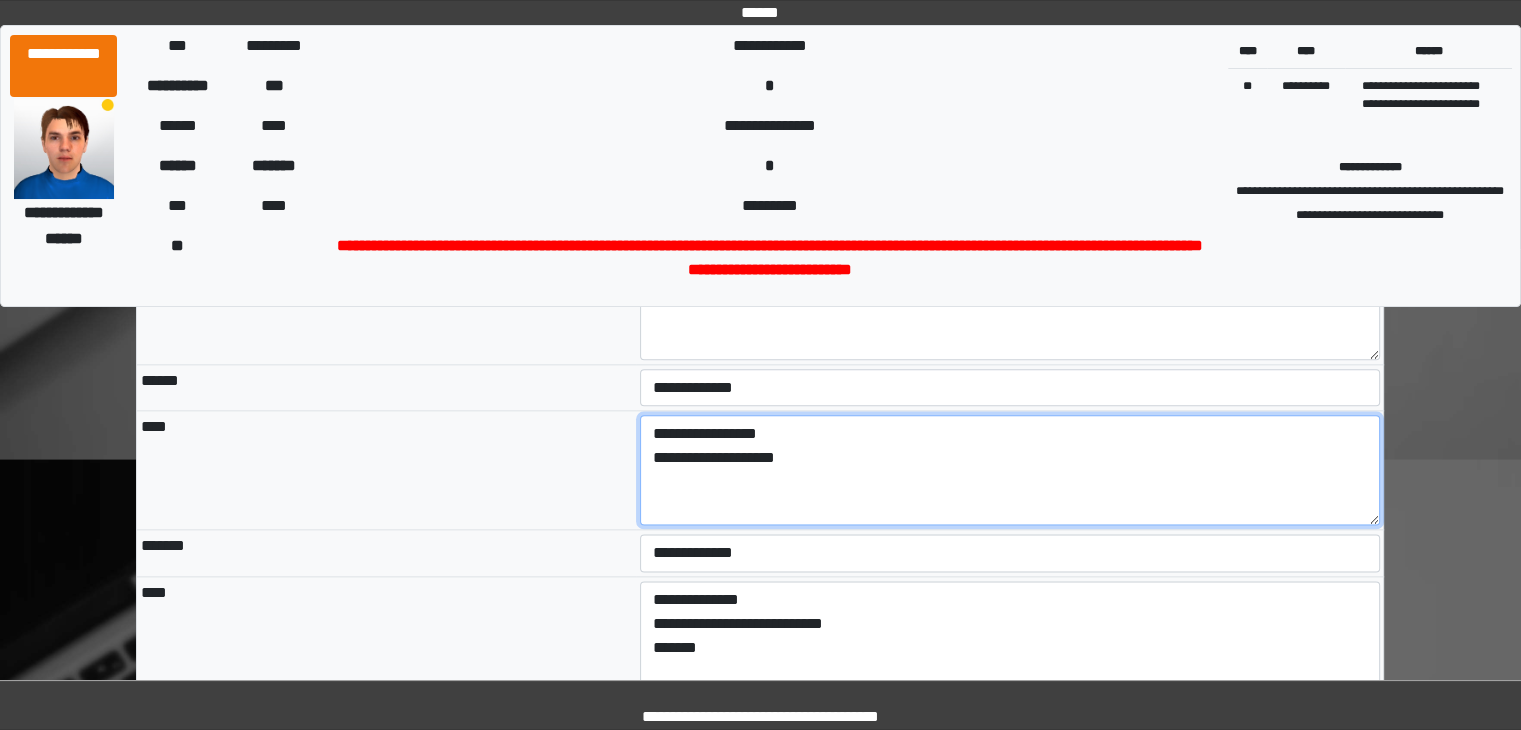 click on "**********" at bounding box center [1010, 470] 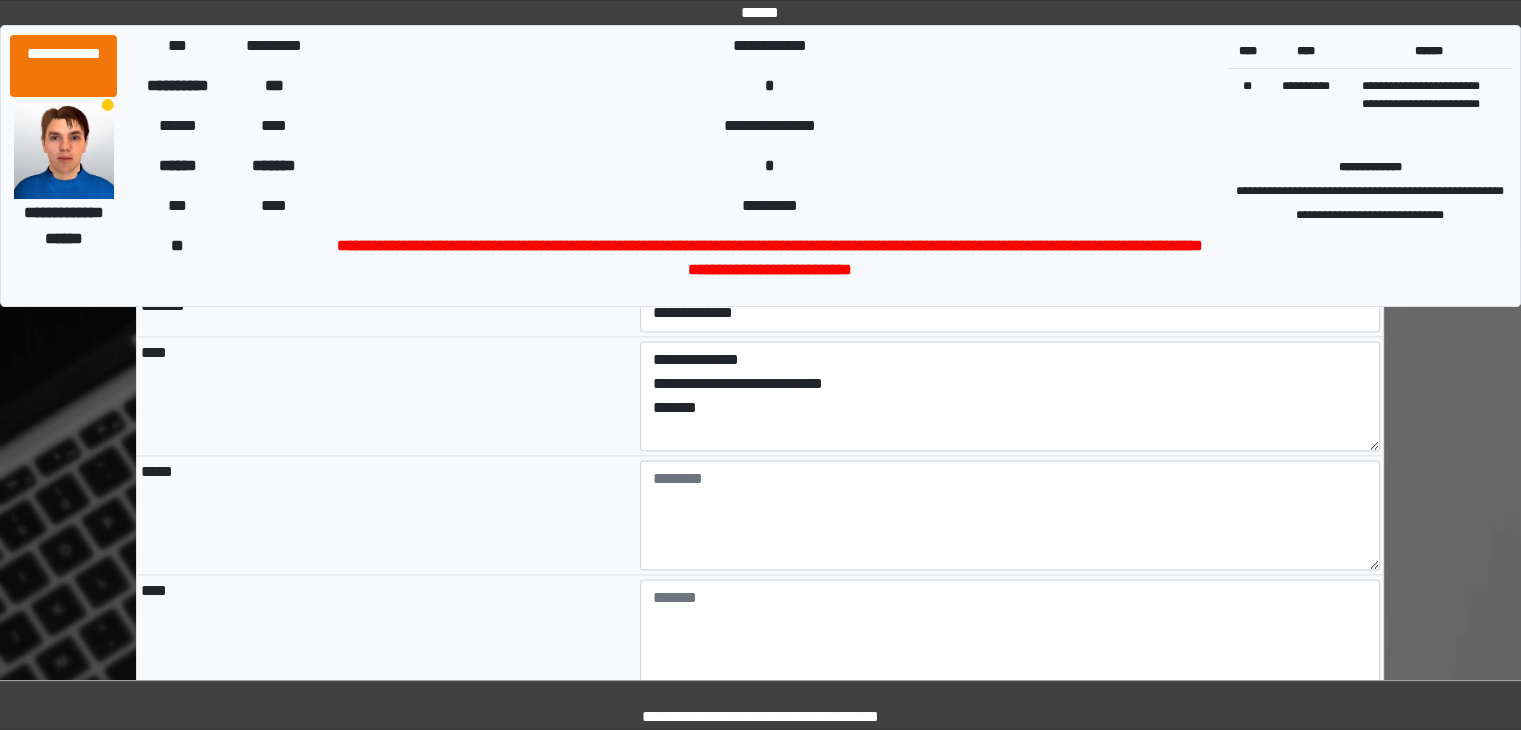 scroll, scrollTop: 2612, scrollLeft: 0, axis: vertical 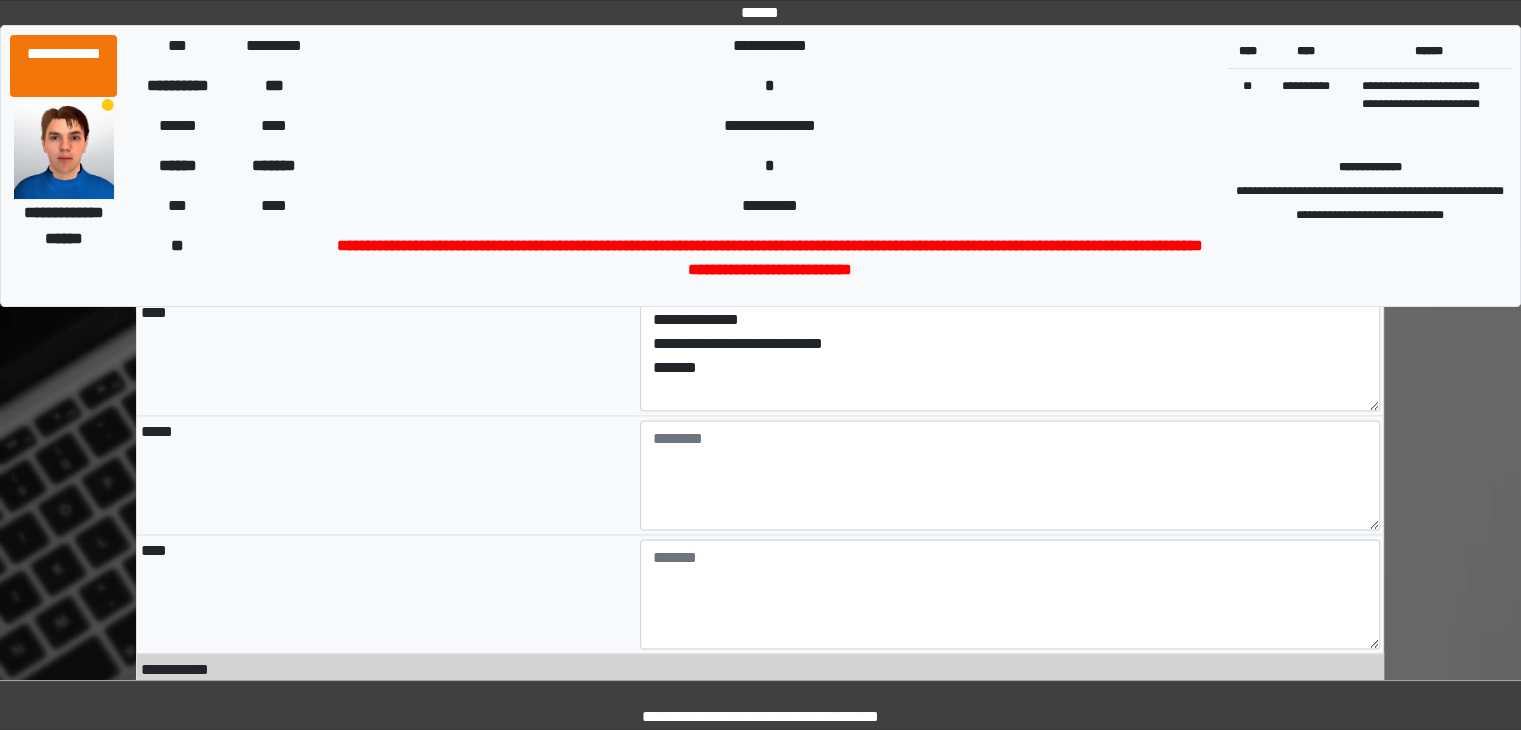 type on "**********" 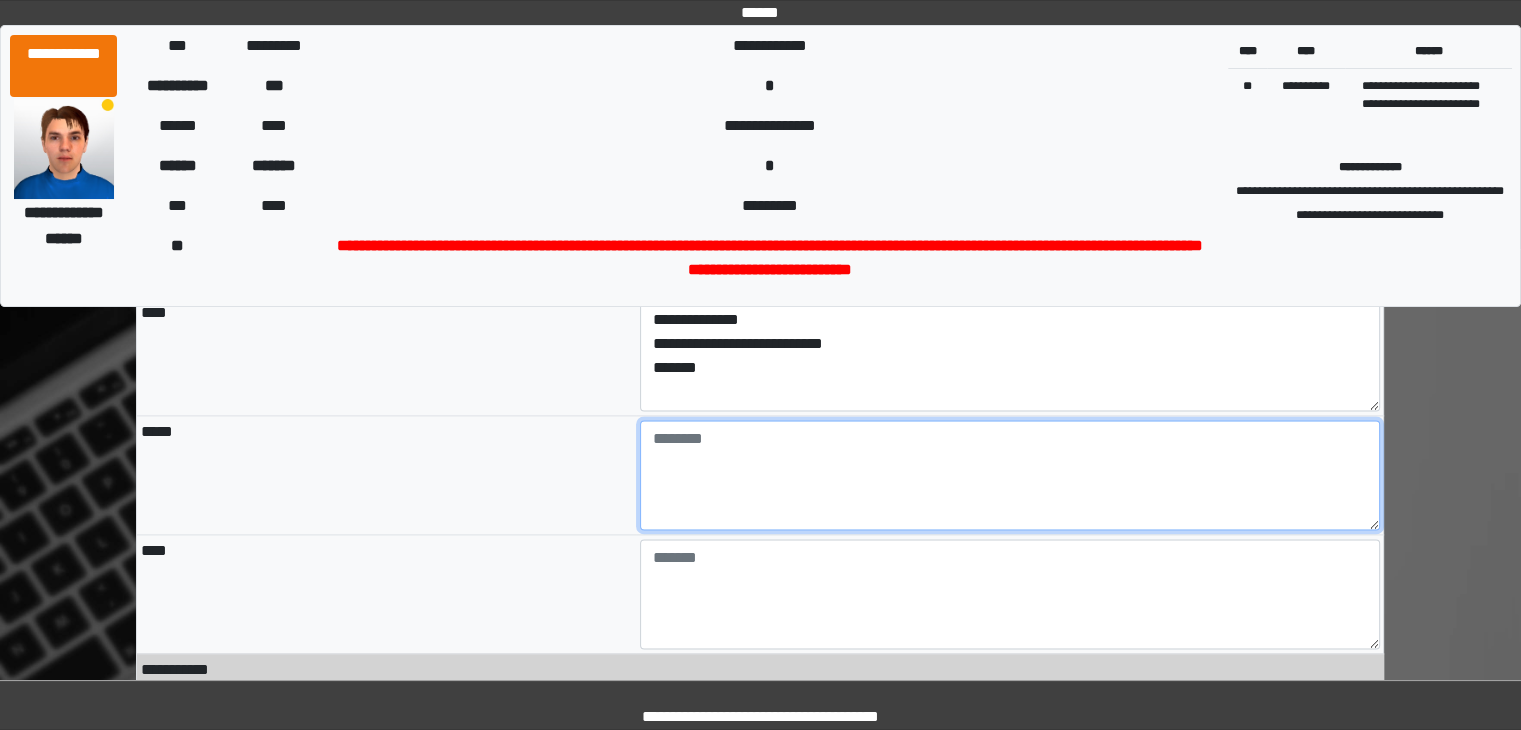 click at bounding box center (1010, 475) 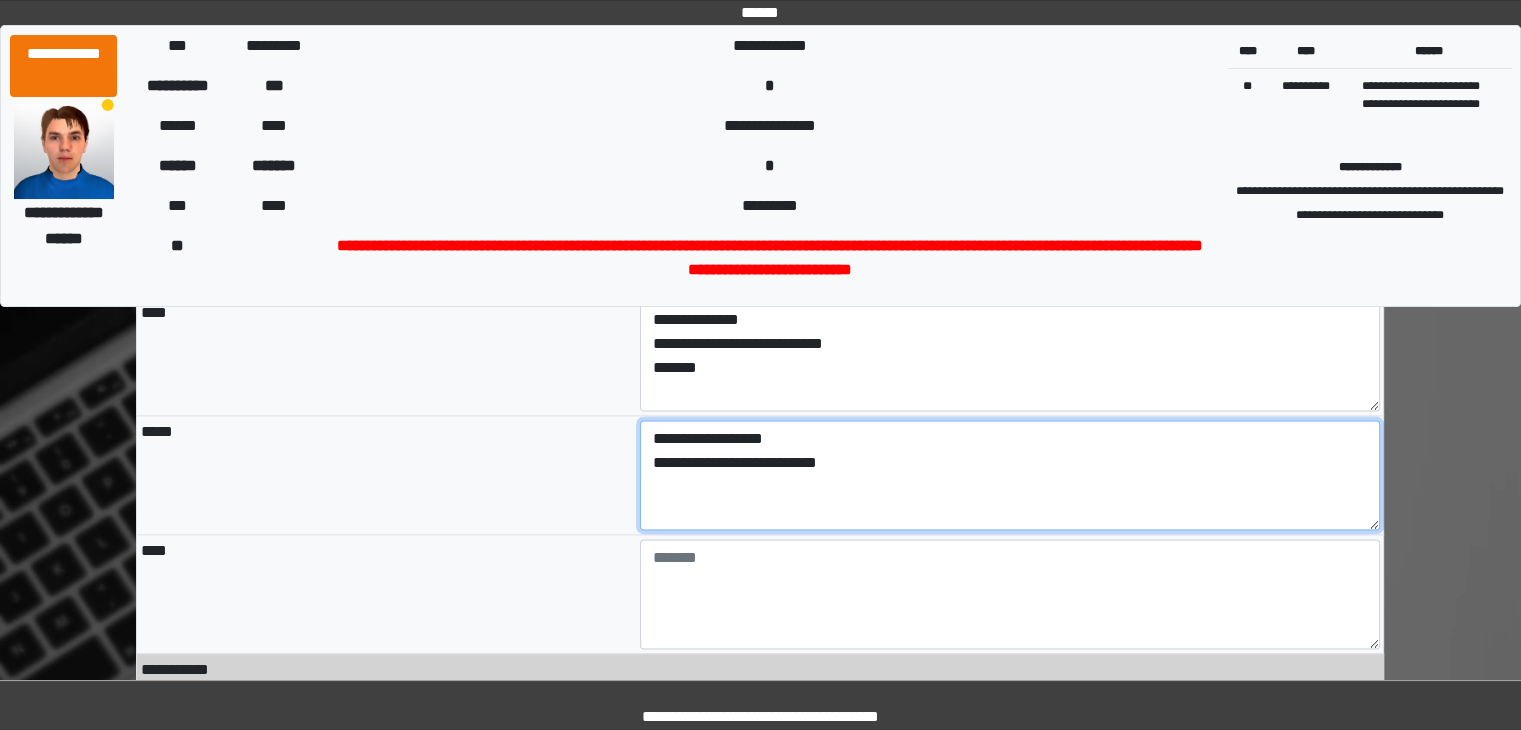 click on "**********" at bounding box center (1010, 475) 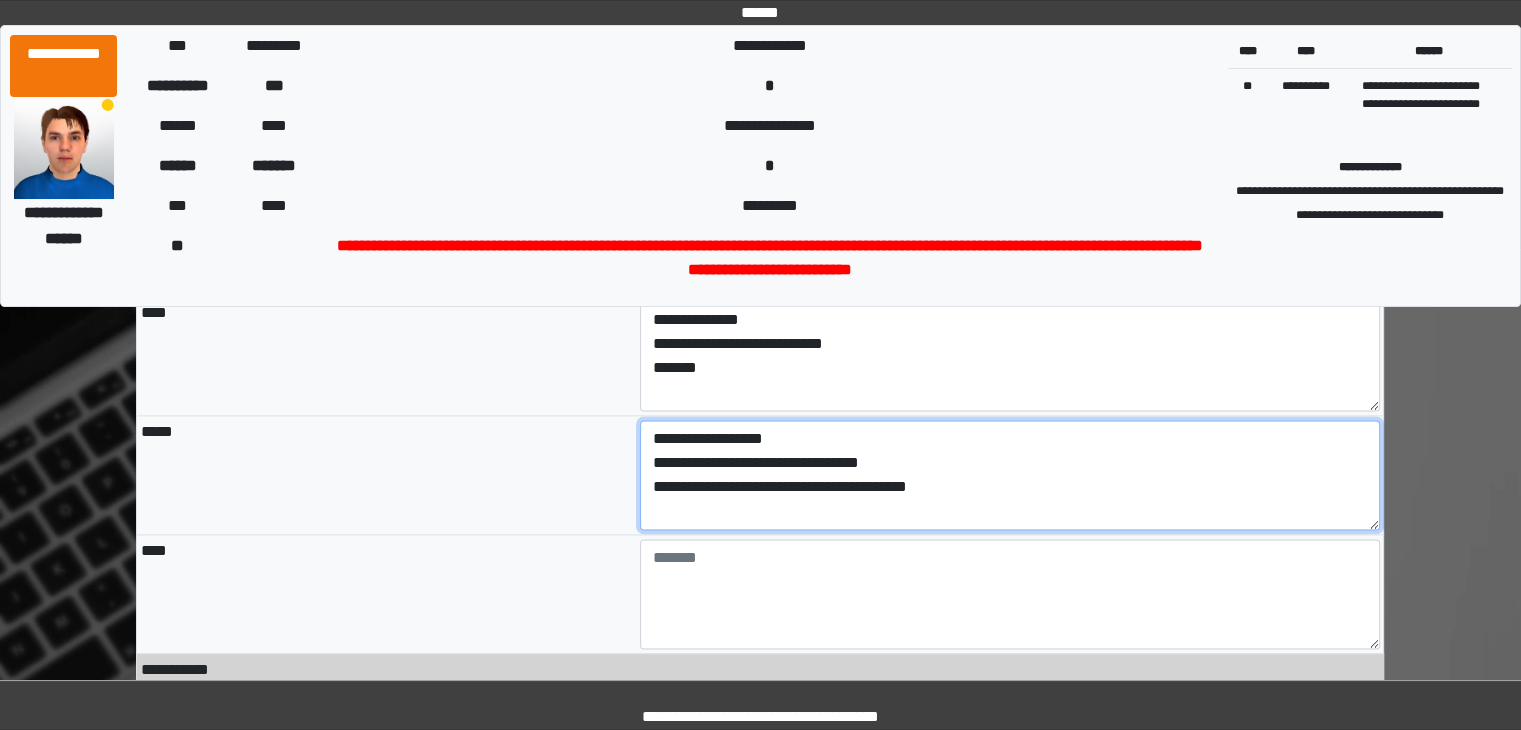 type on "**********" 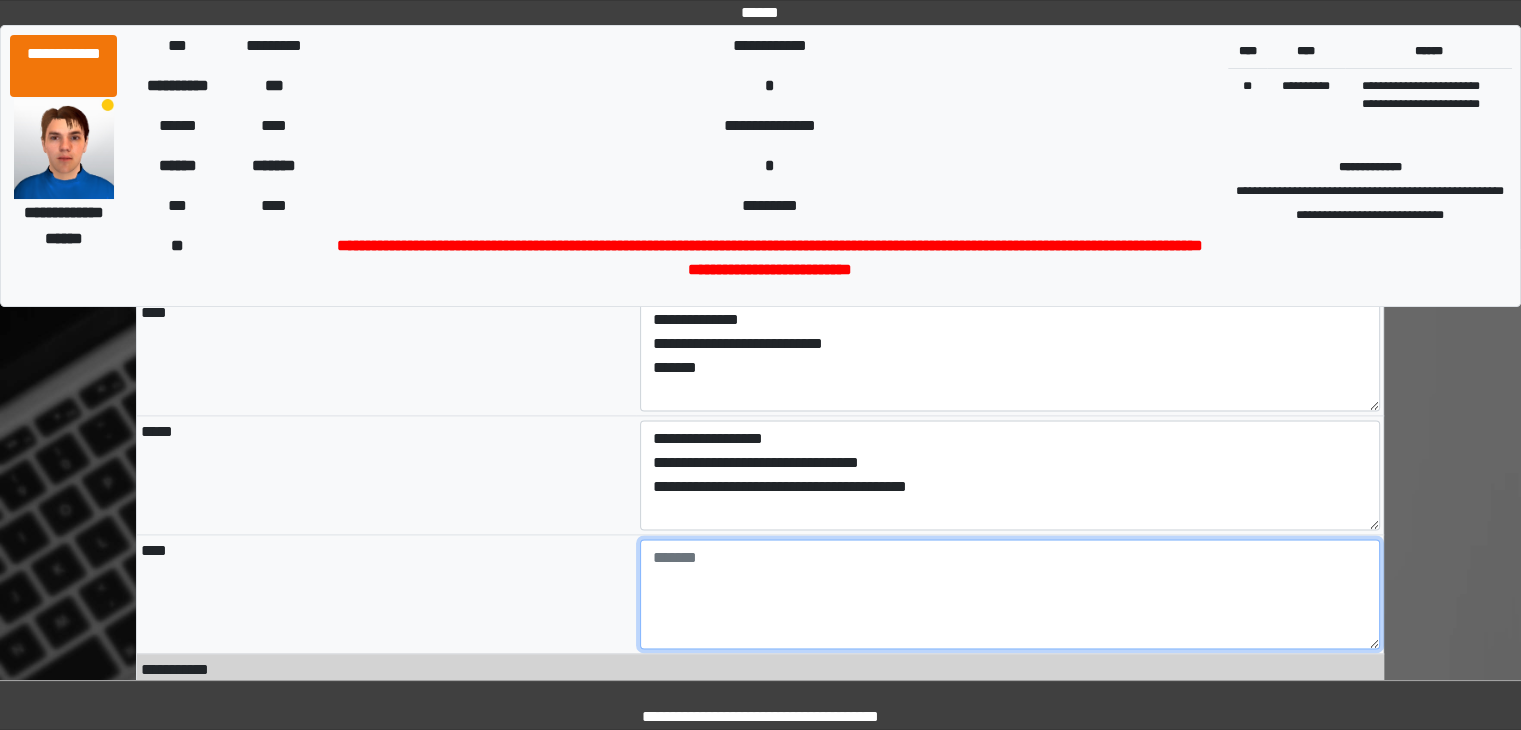 click at bounding box center (1010, 594) 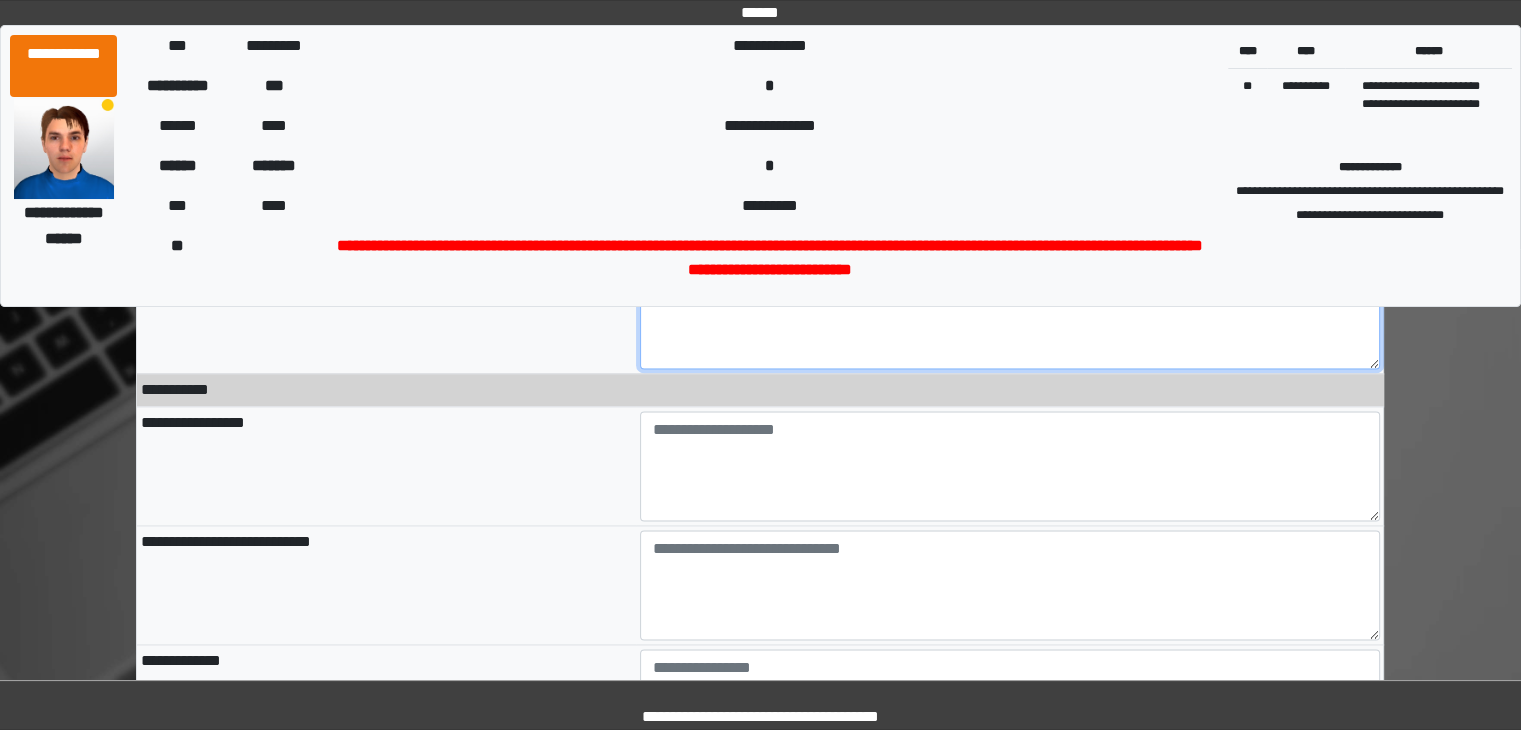 scroll, scrollTop: 2932, scrollLeft: 0, axis: vertical 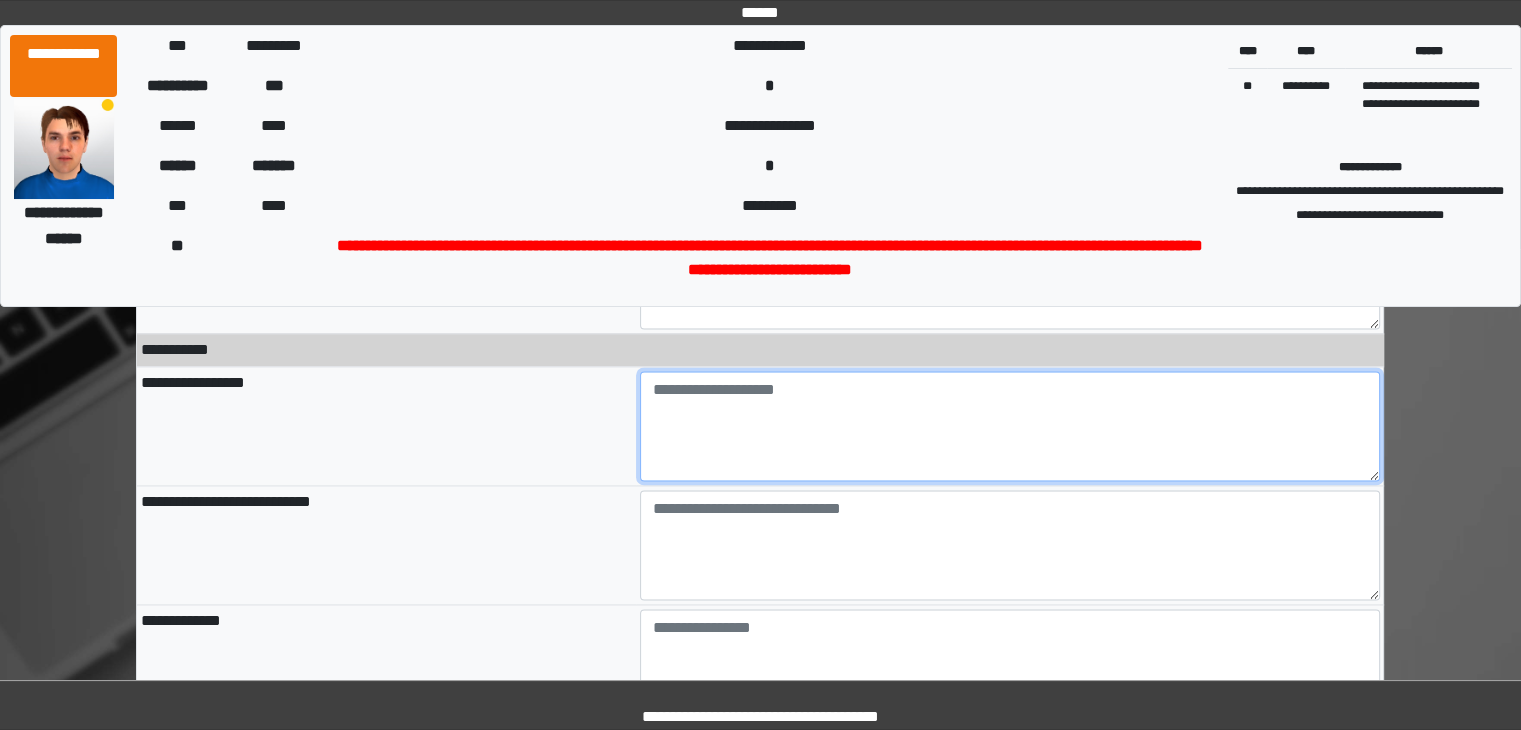 click at bounding box center [1010, 426] 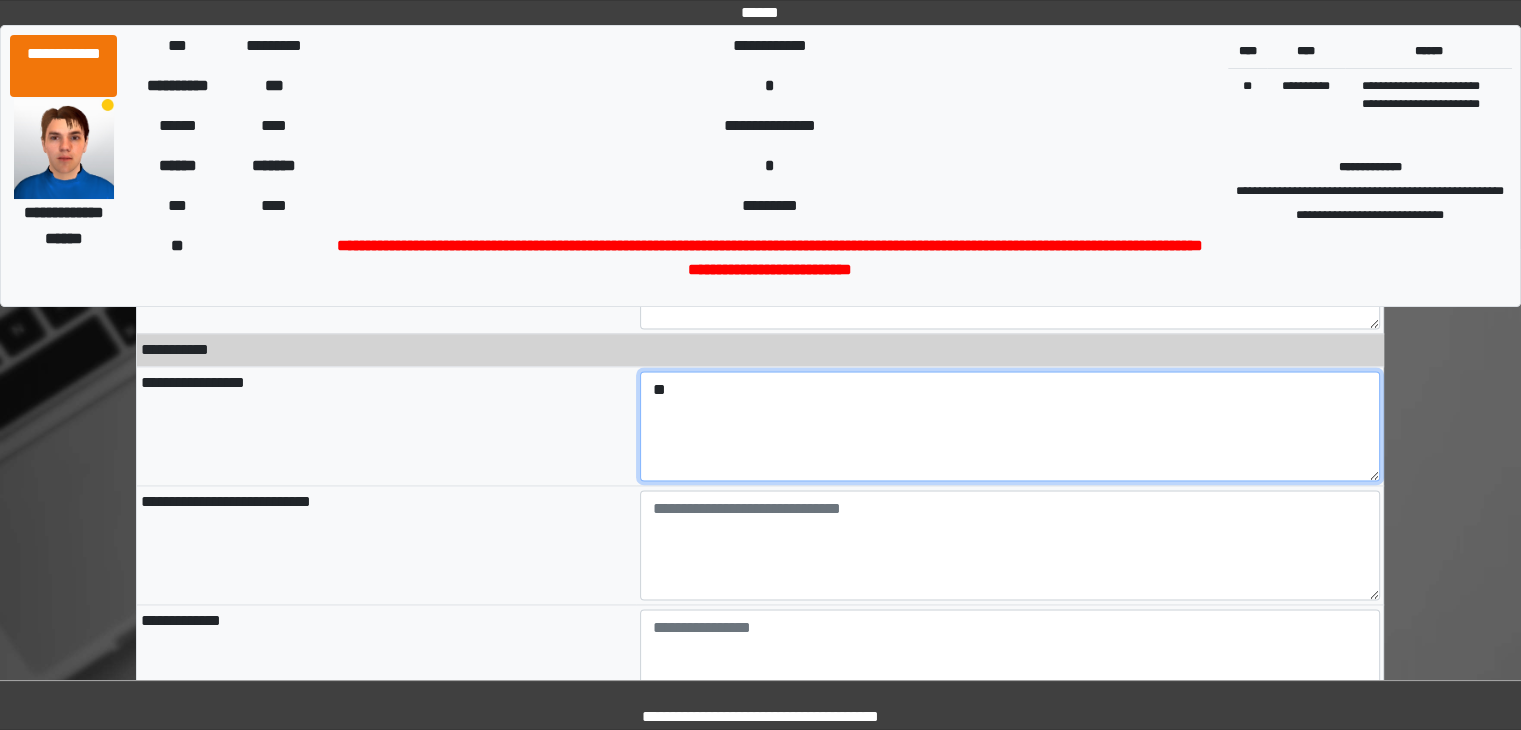 type on "*" 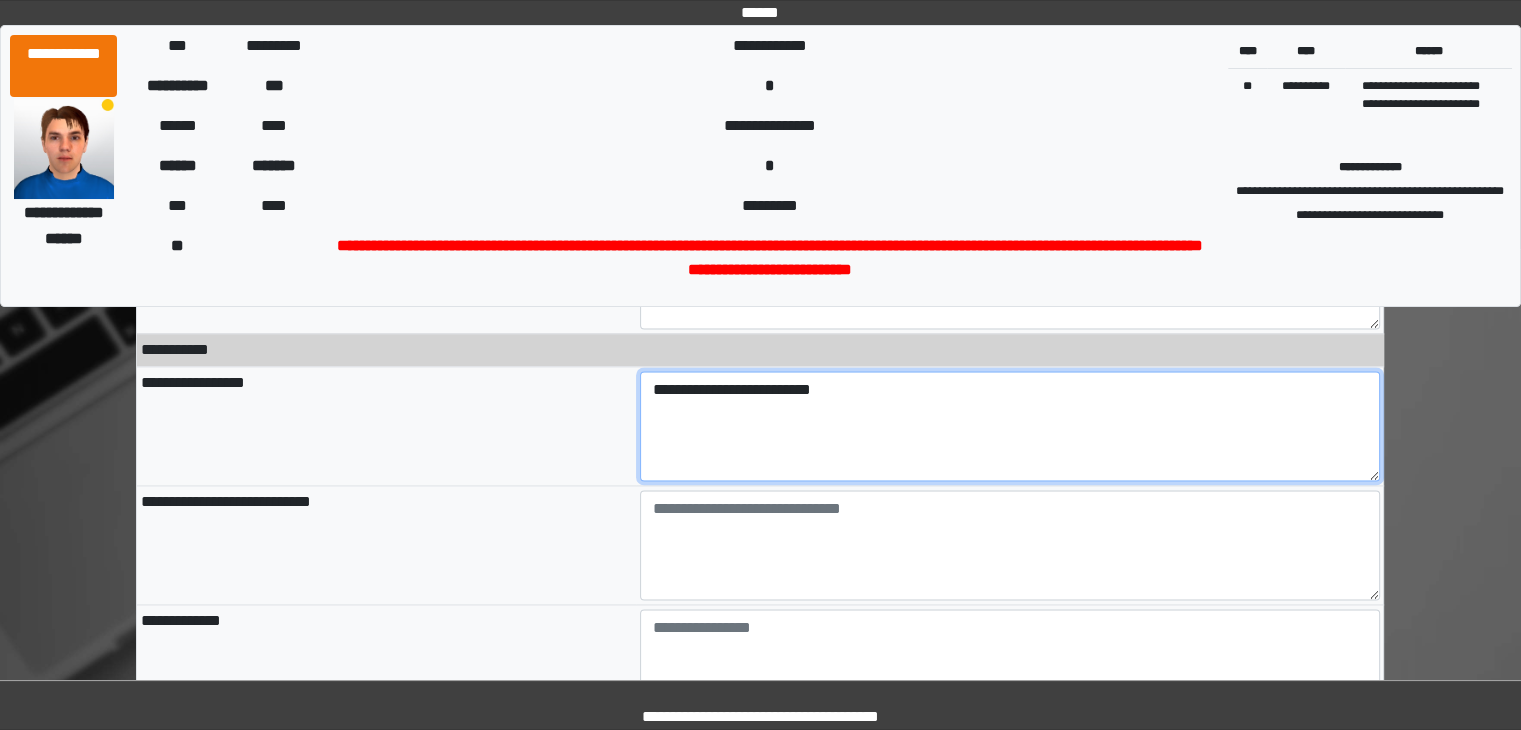 type on "**********" 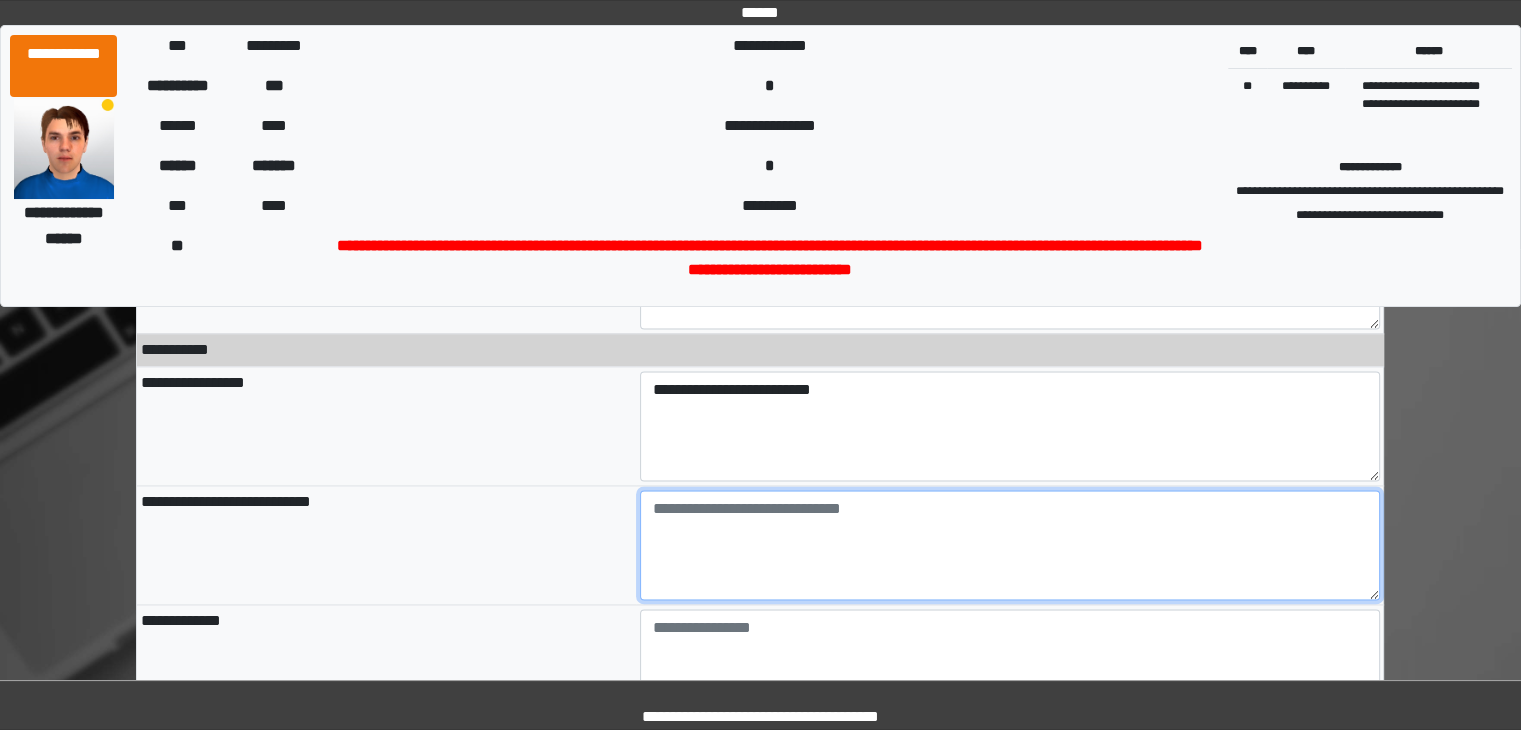 click at bounding box center [1010, 545] 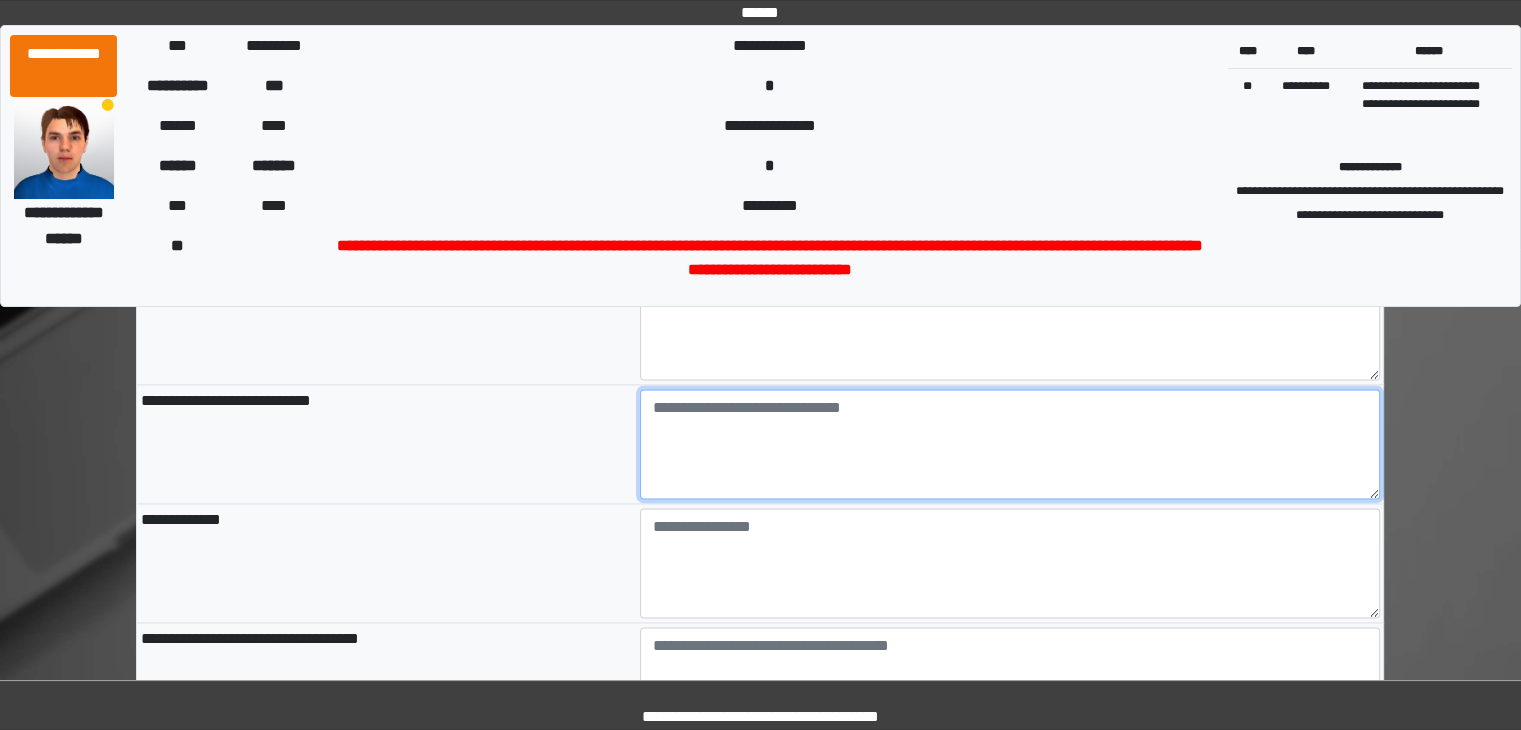scroll, scrollTop: 3048, scrollLeft: 0, axis: vertical 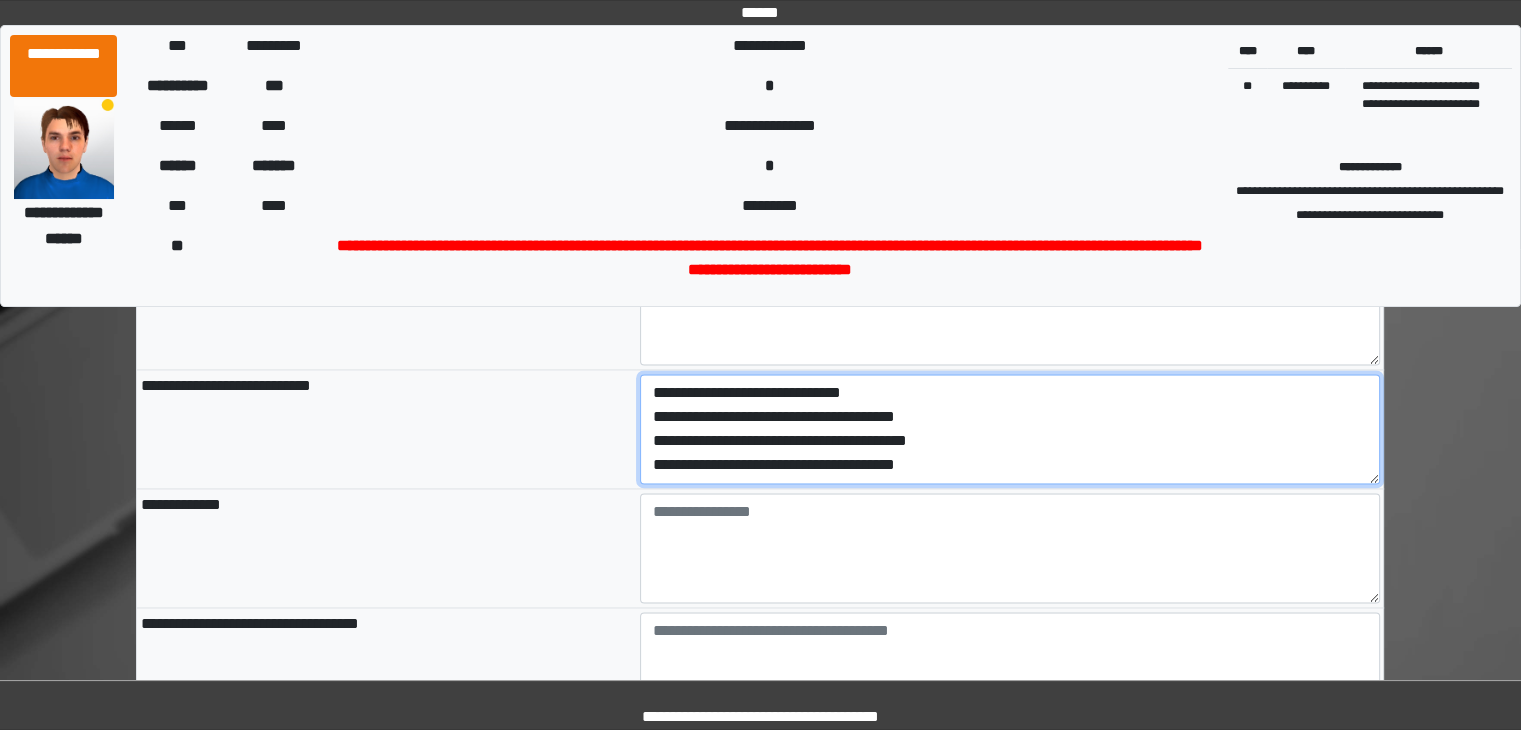 click on "**********" at bounding box center (1010, 429) 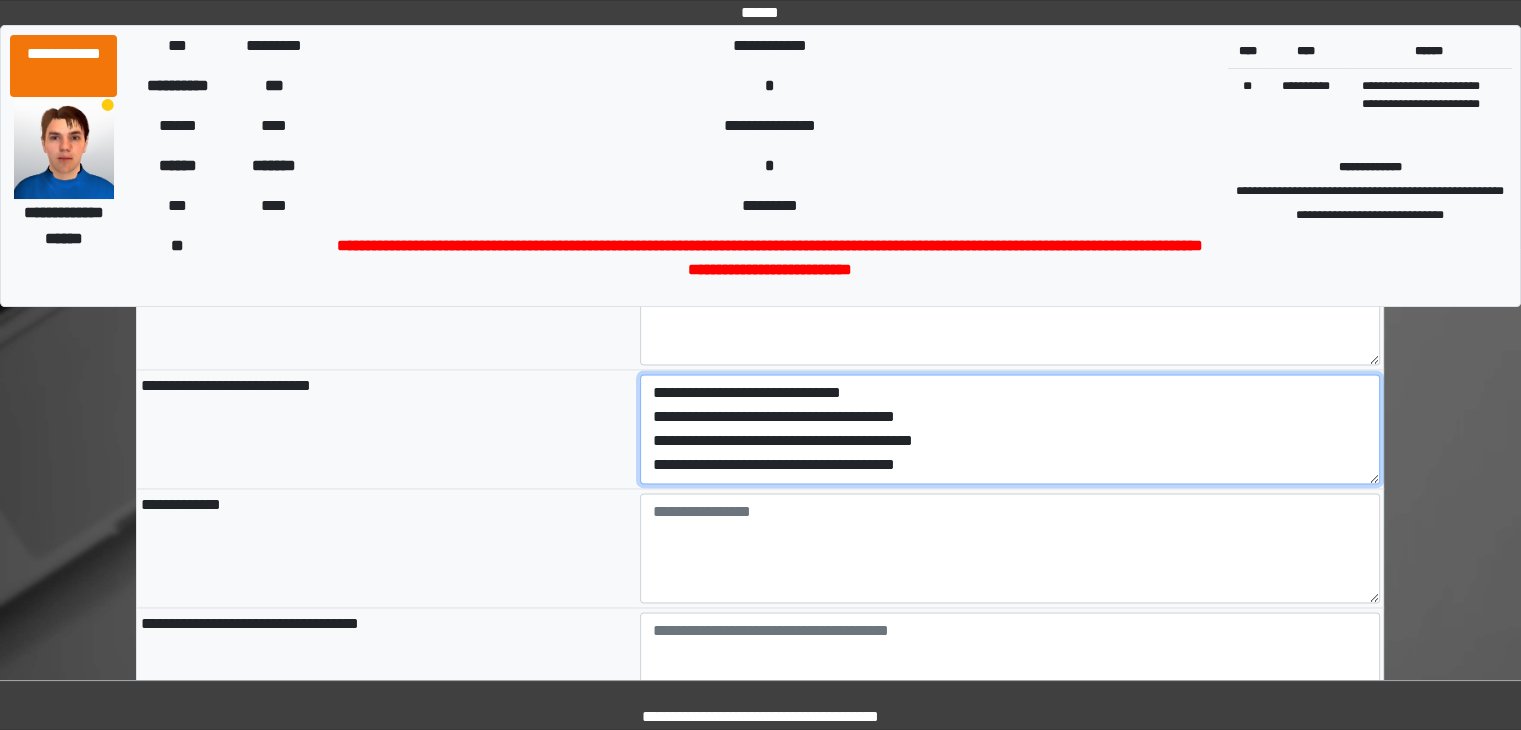 type on "**********" 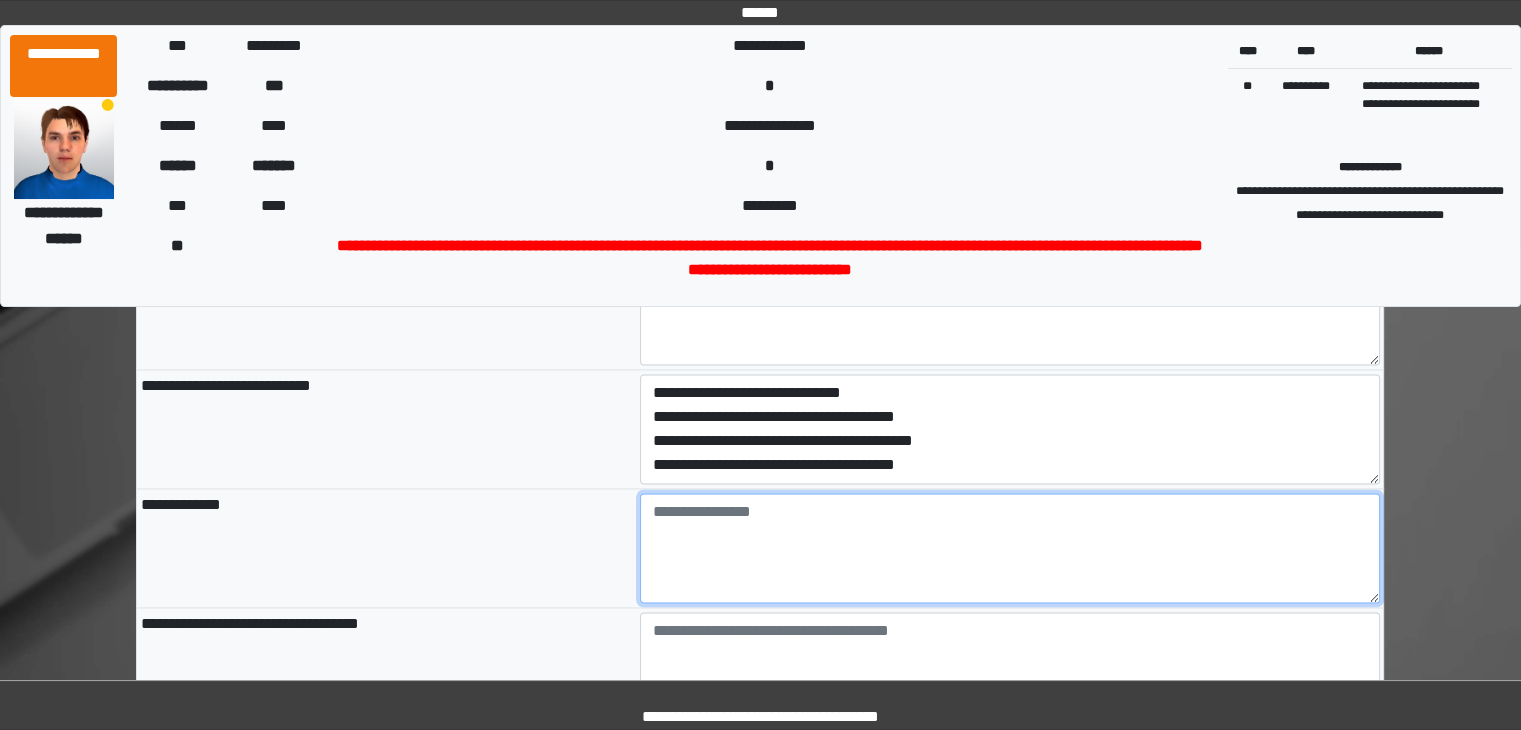 click at bounding box center [1010, 548] 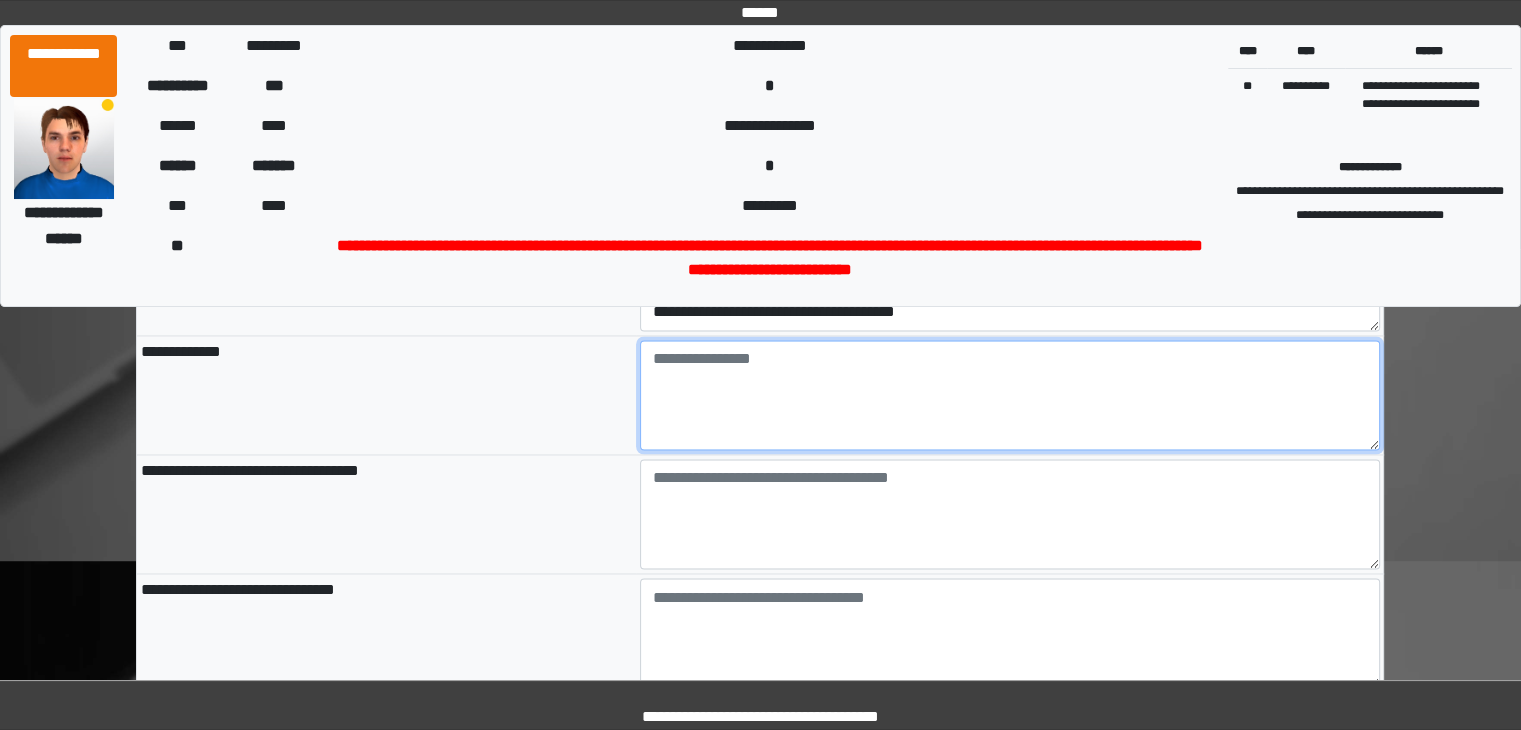 scroll, scrollTop: 3216, scrollLeft: 0, axis: vertical 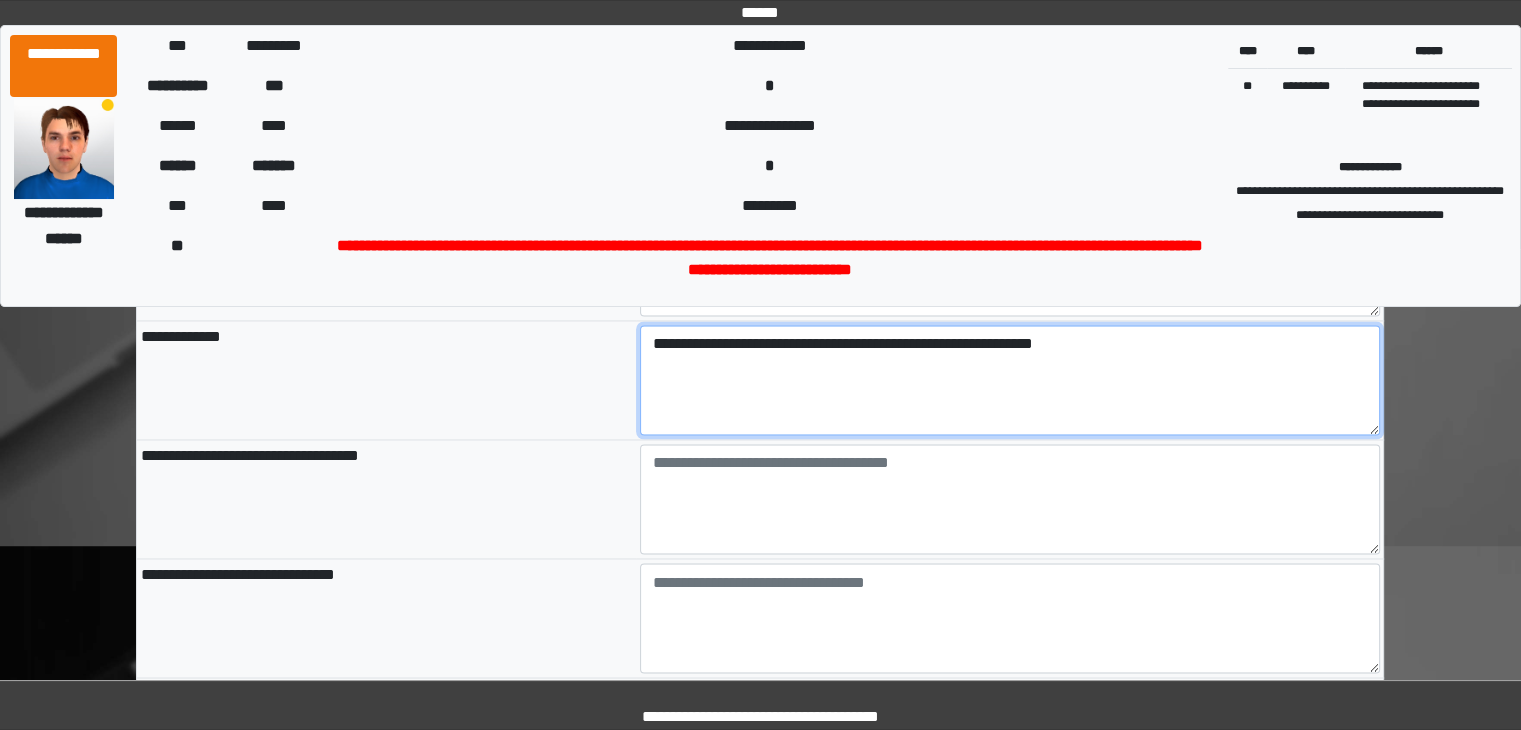 type on "**********" 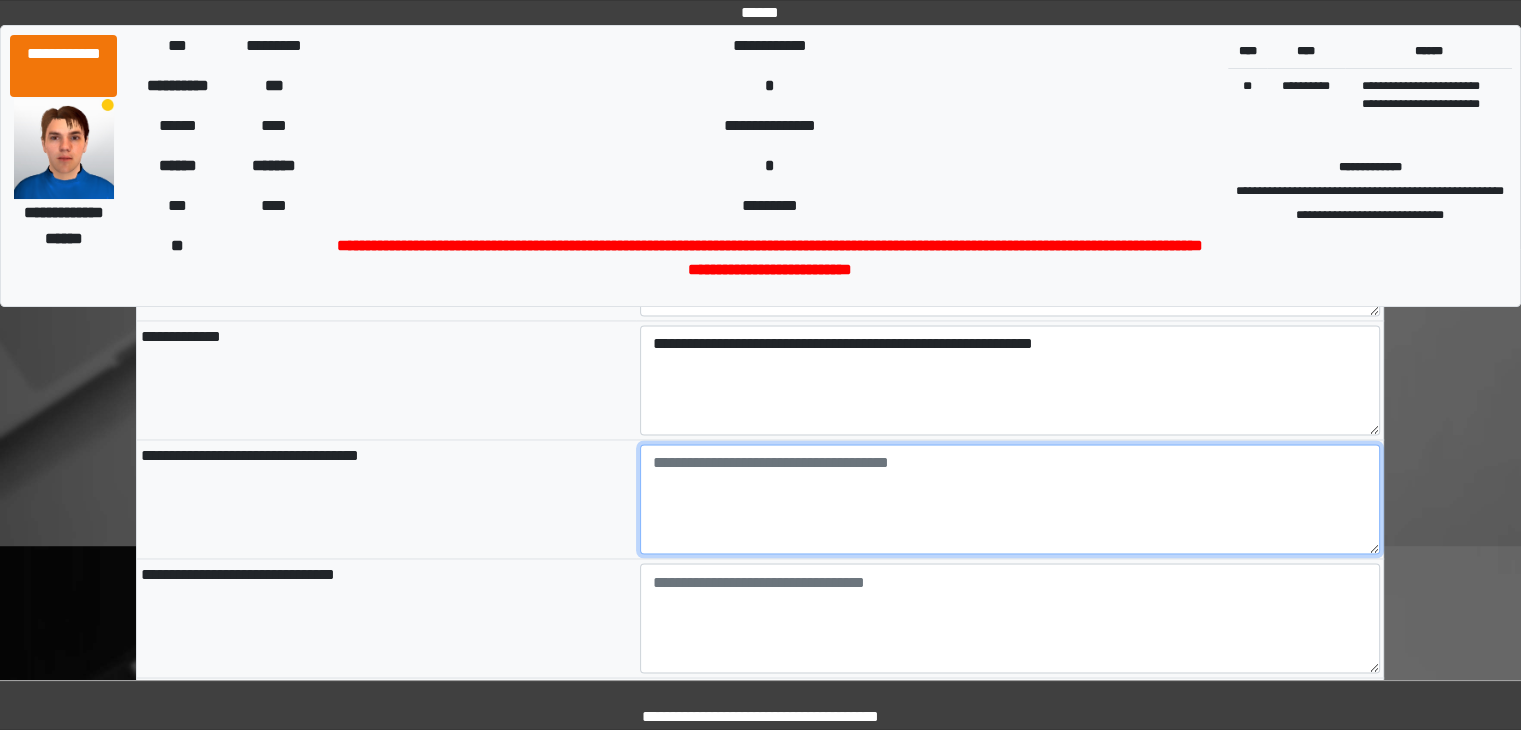 click at bounding box center (1010, 499) 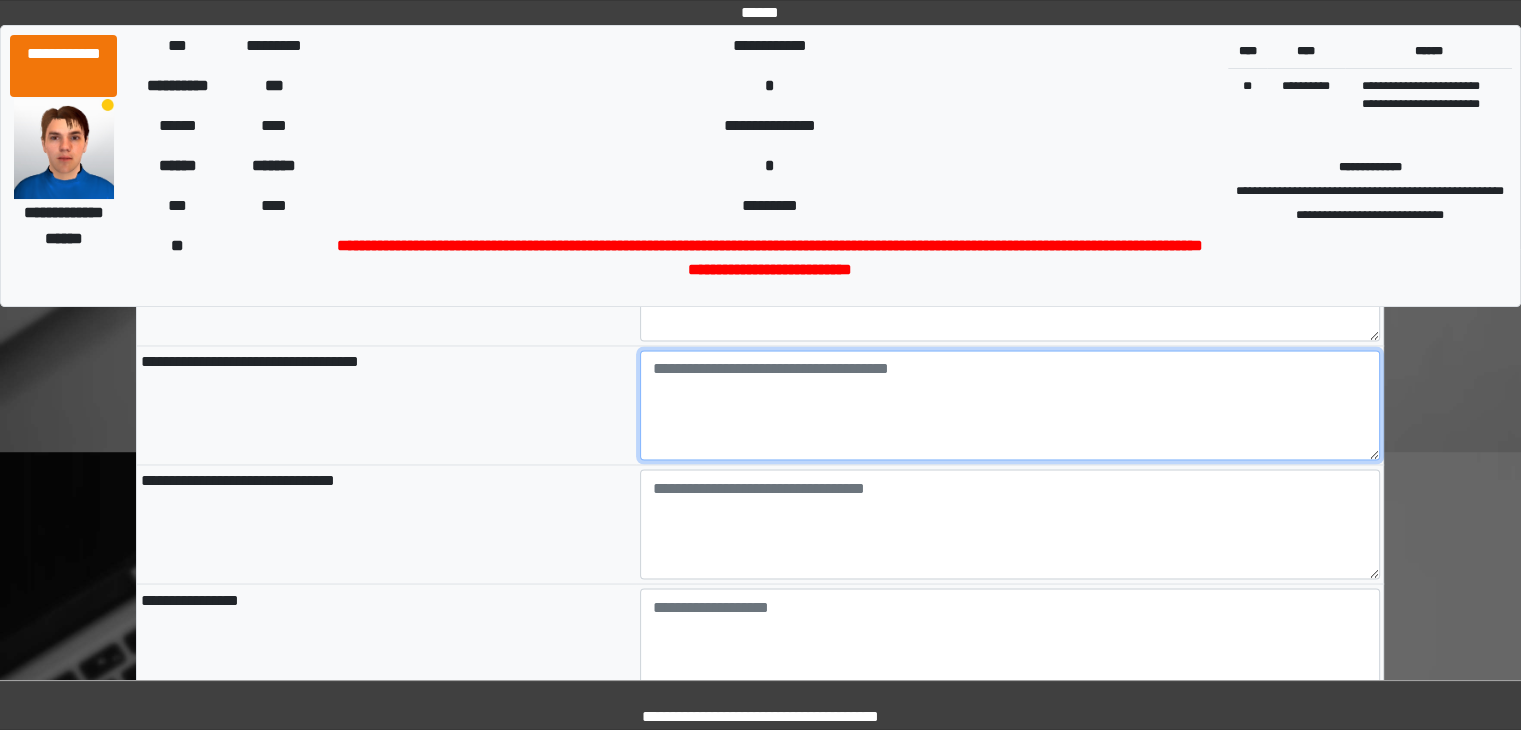 scroll, scrollTop: 3318, scrollLeft: 0, axis: vertical 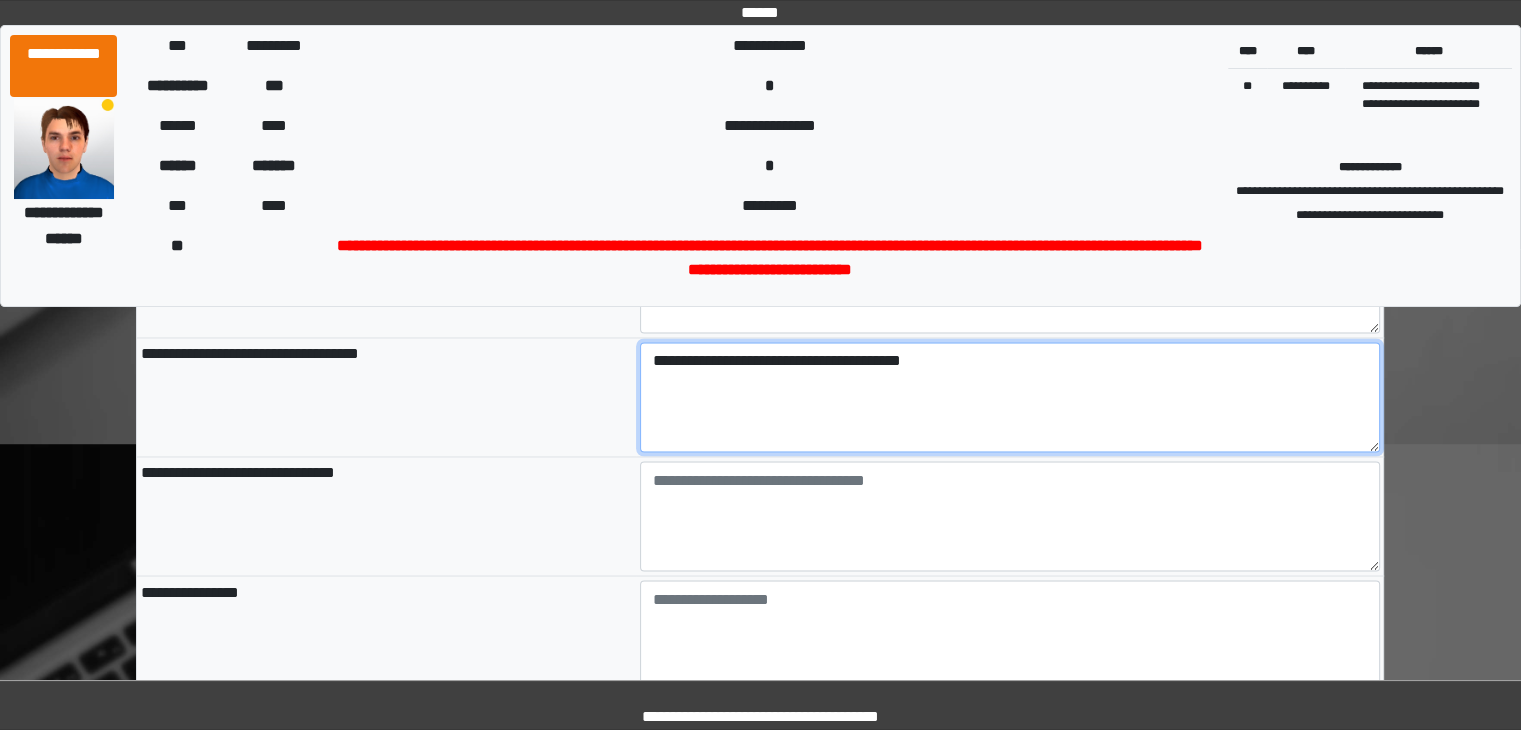 type on "**********" 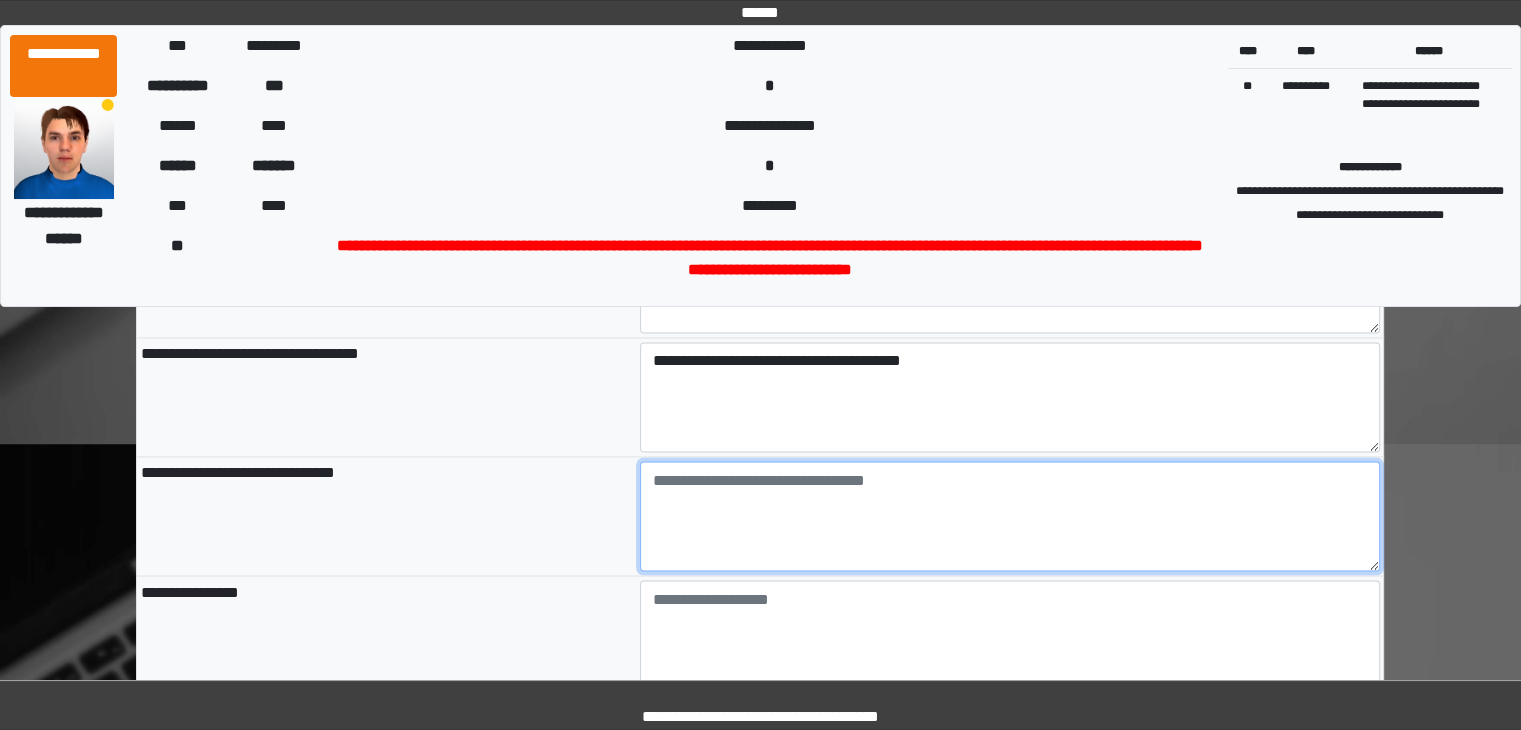 click at bounding box center [1010, 516] 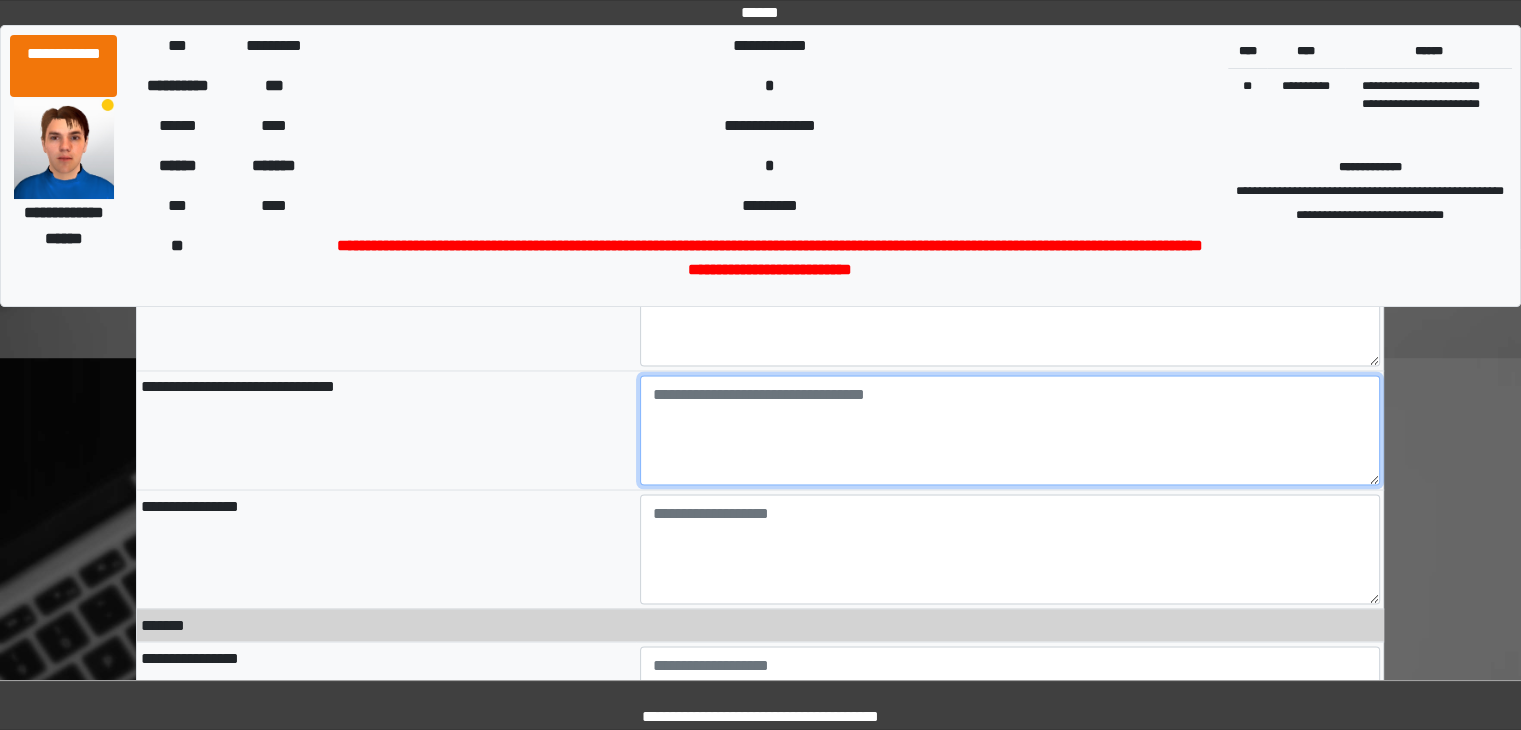 scroll, scrollTop: 3412, scrollLeft: 0, axis: vertical 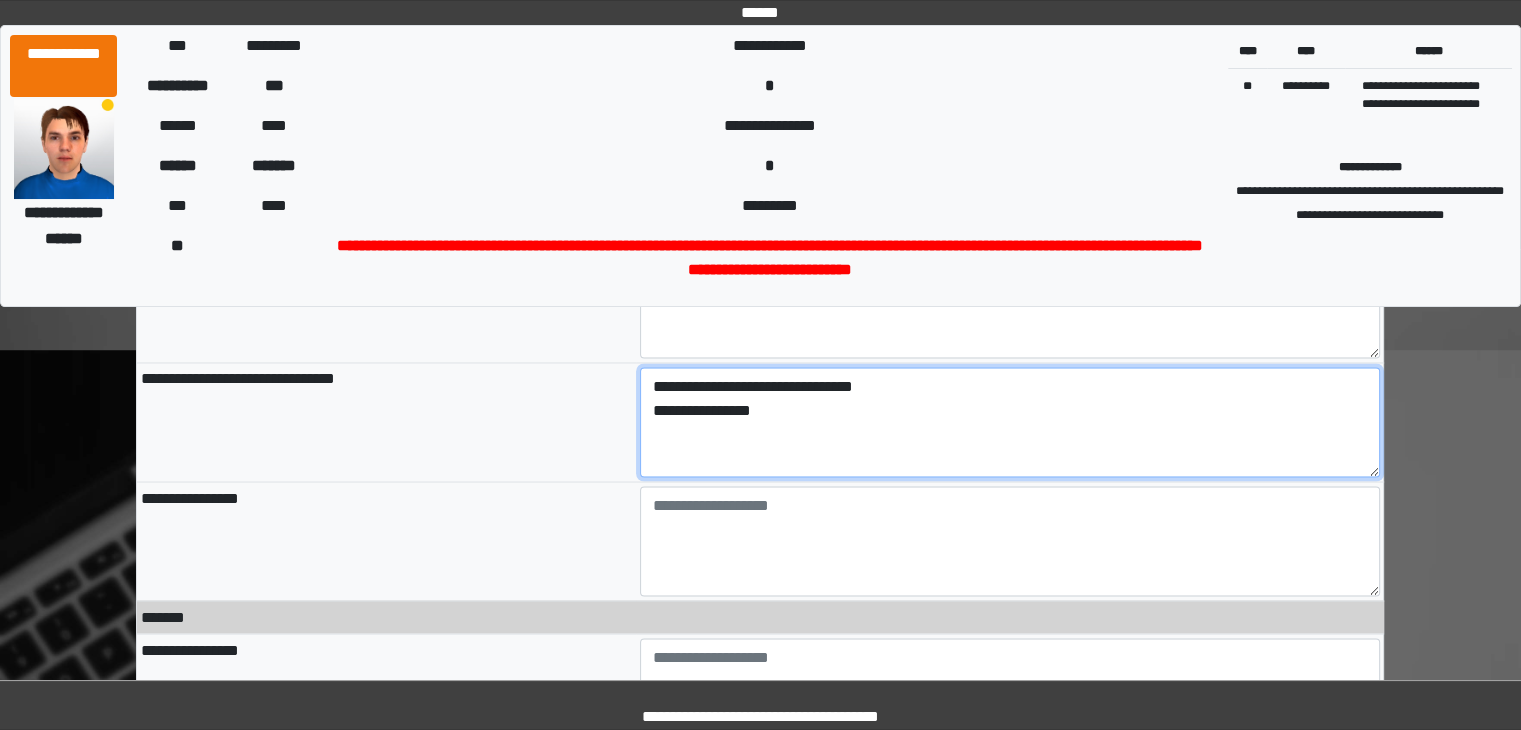 type on "**********" 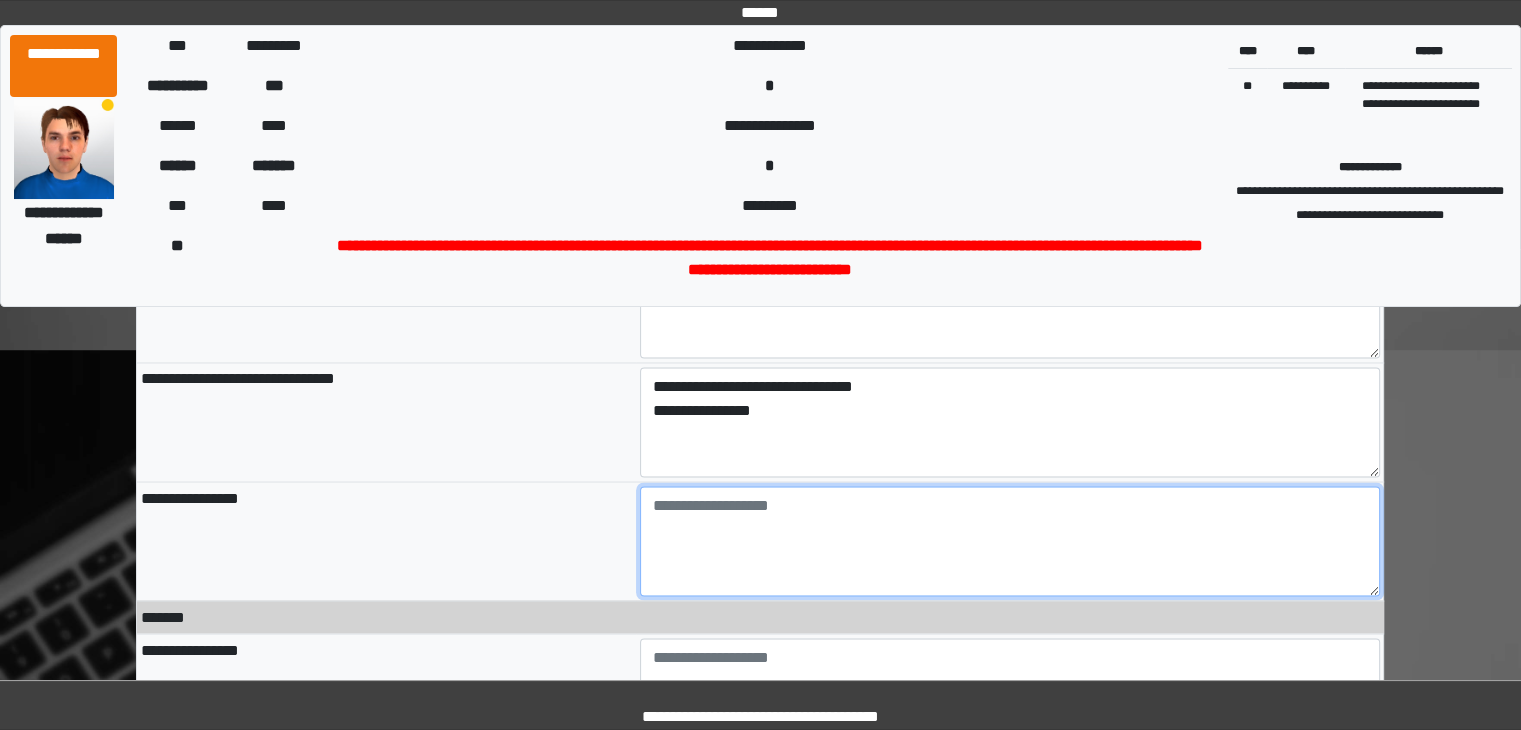 click at bounding box center [1010, 541] 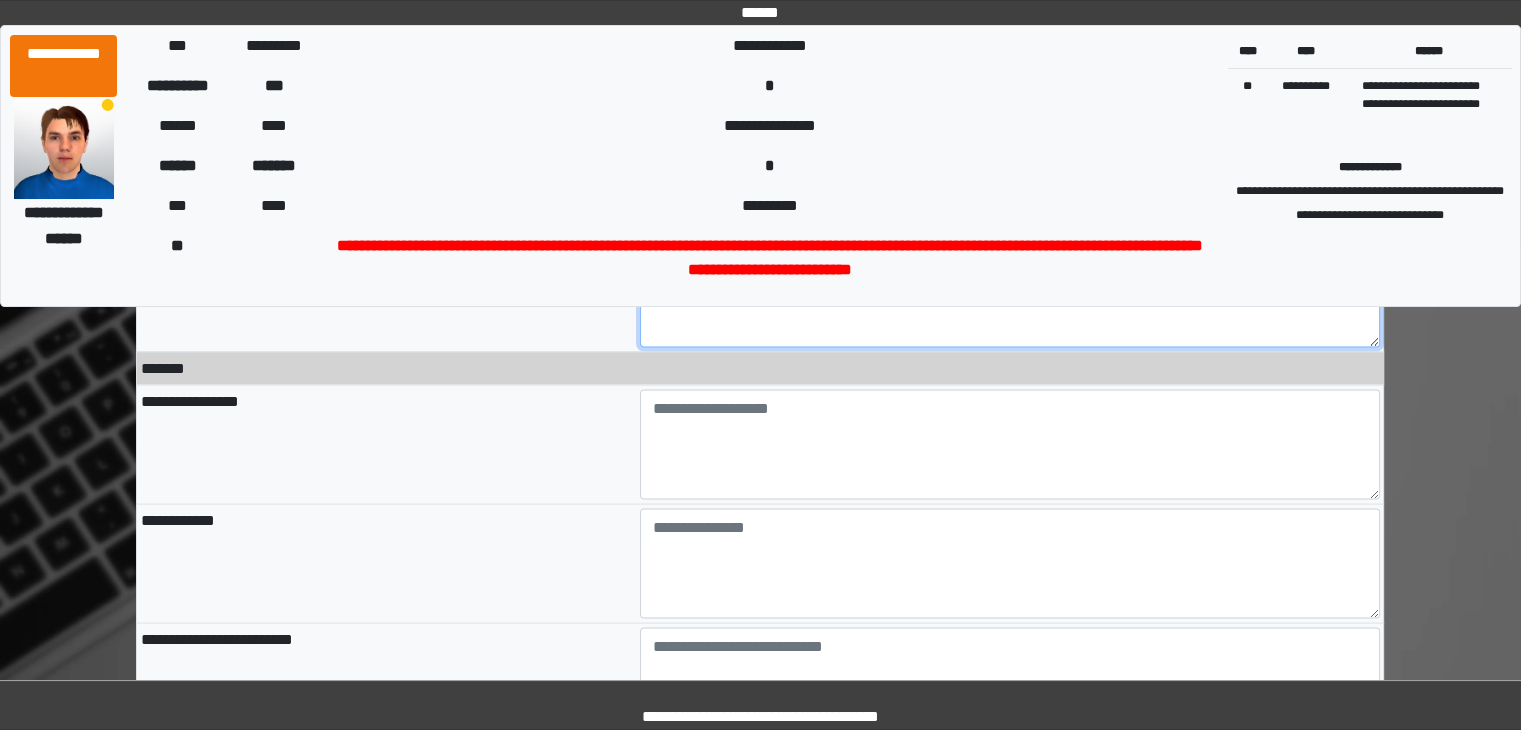 scroll, scrollTop: 3668, scrollLeft: 0, axis: vertical 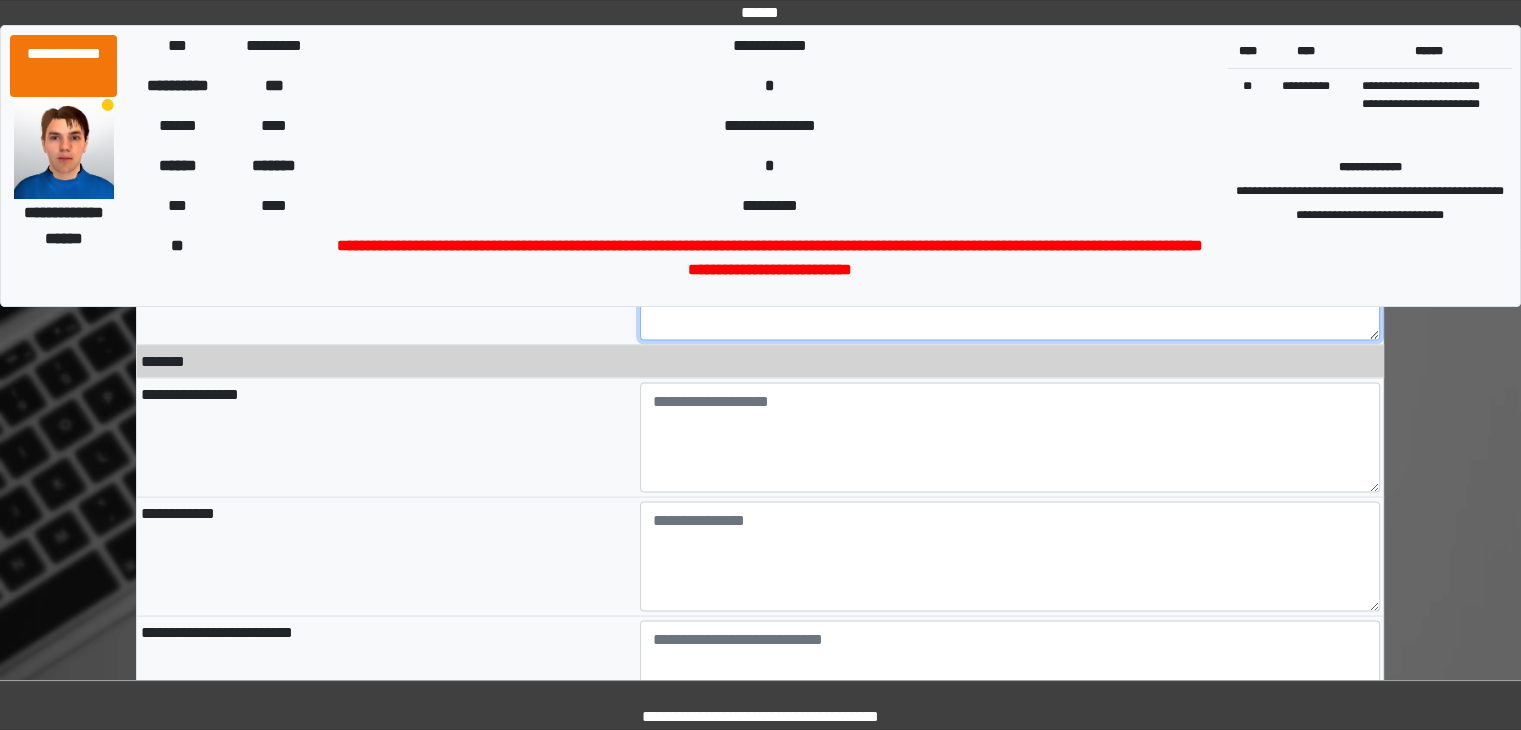 type on "**********" 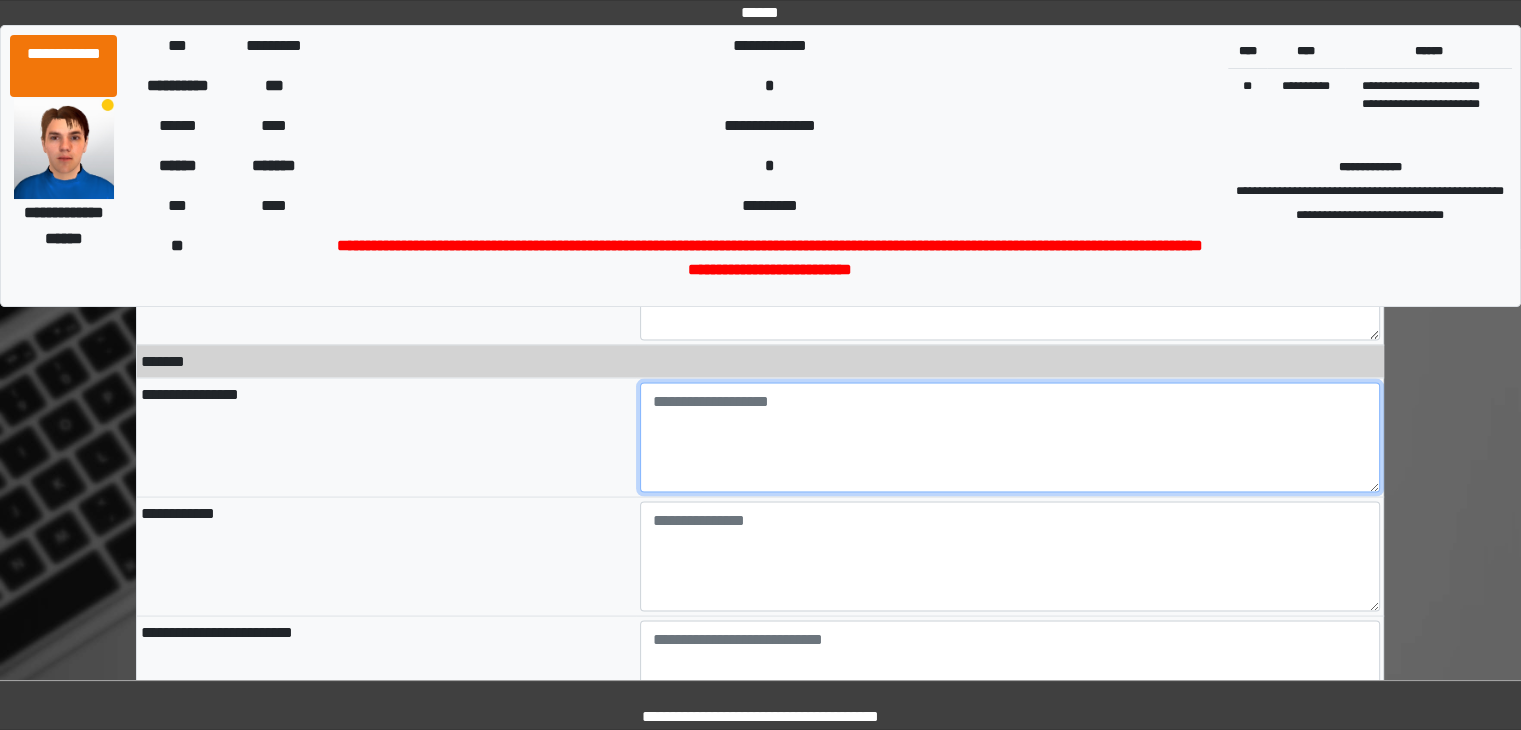 click at bounding box center (1010, 437) 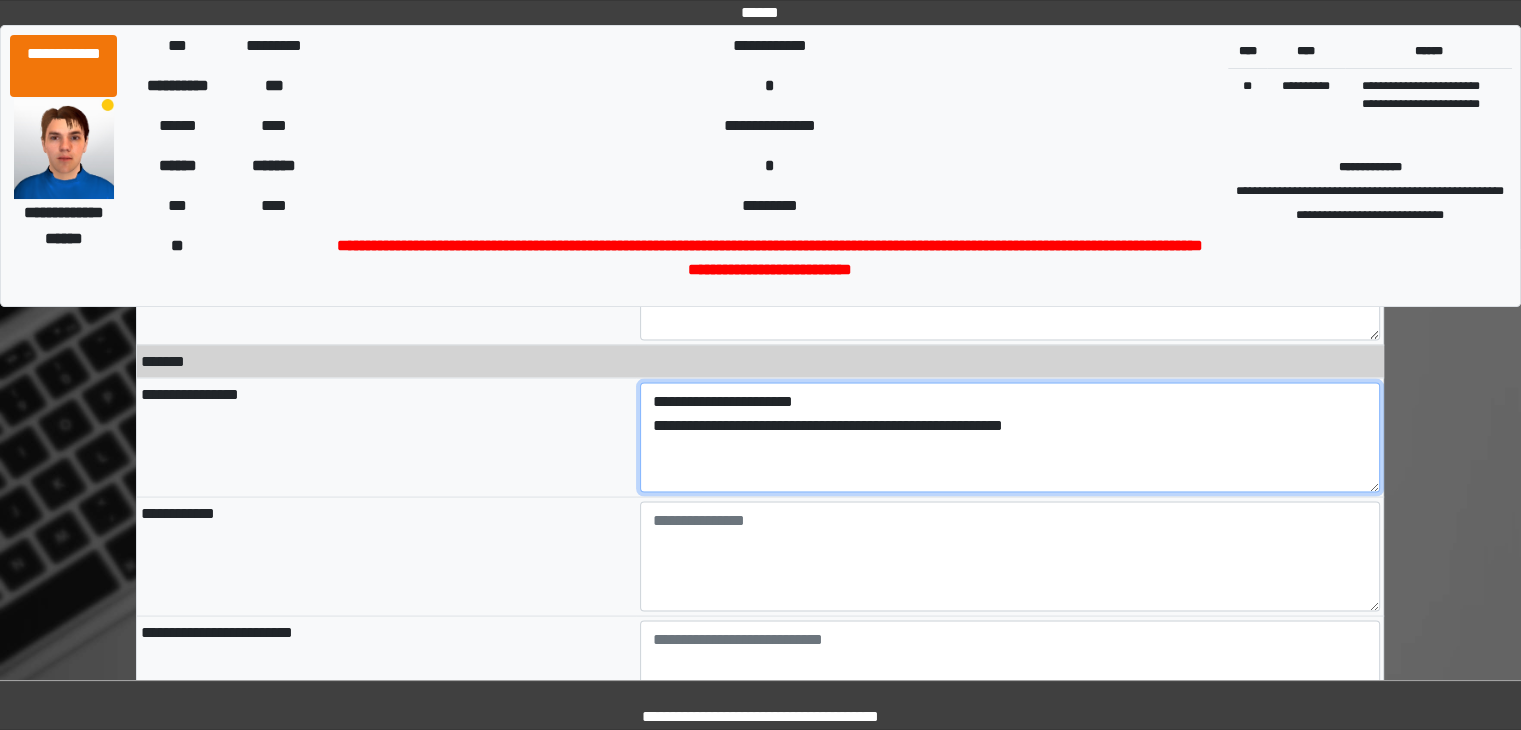 click on "**********" at bounding box center (1010, 437) 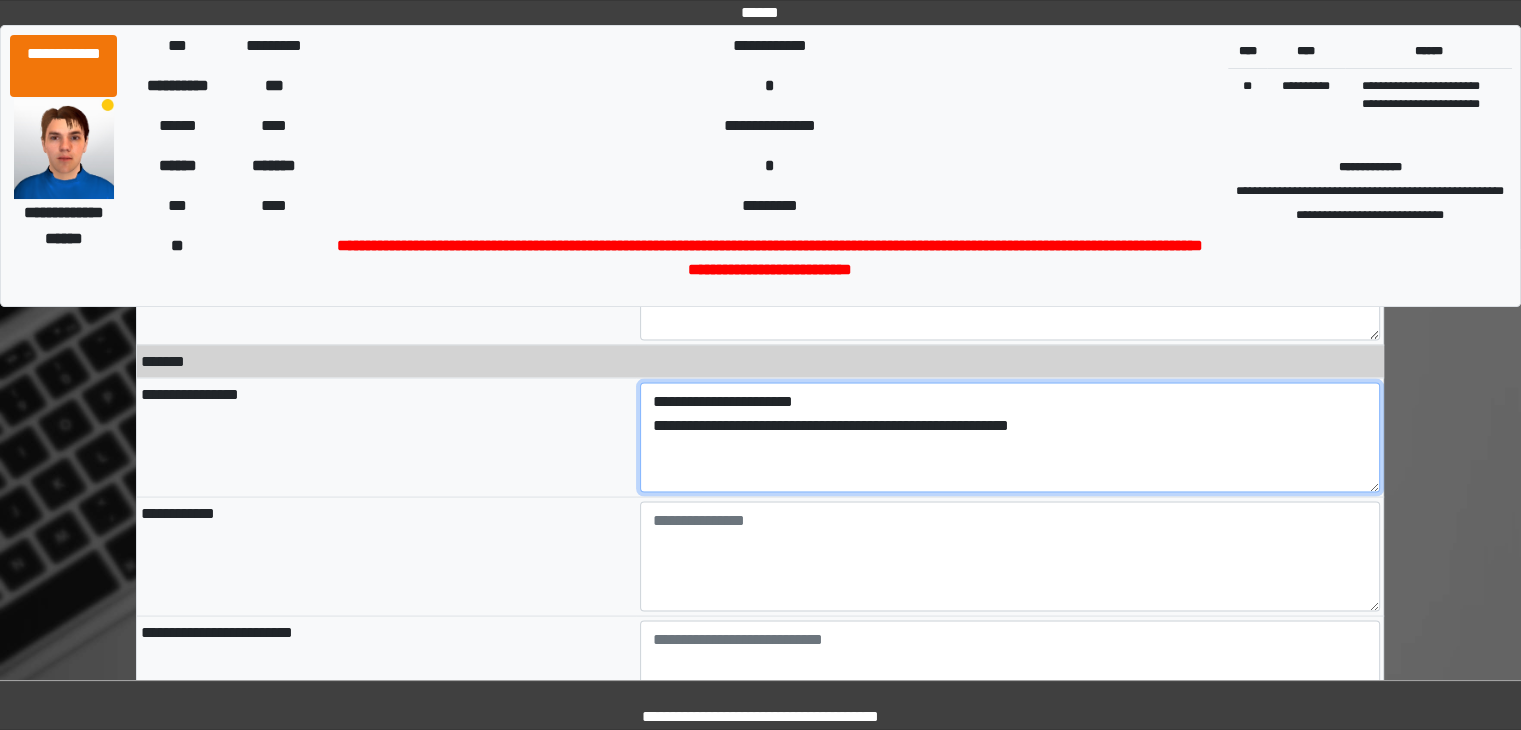 type on "**********" 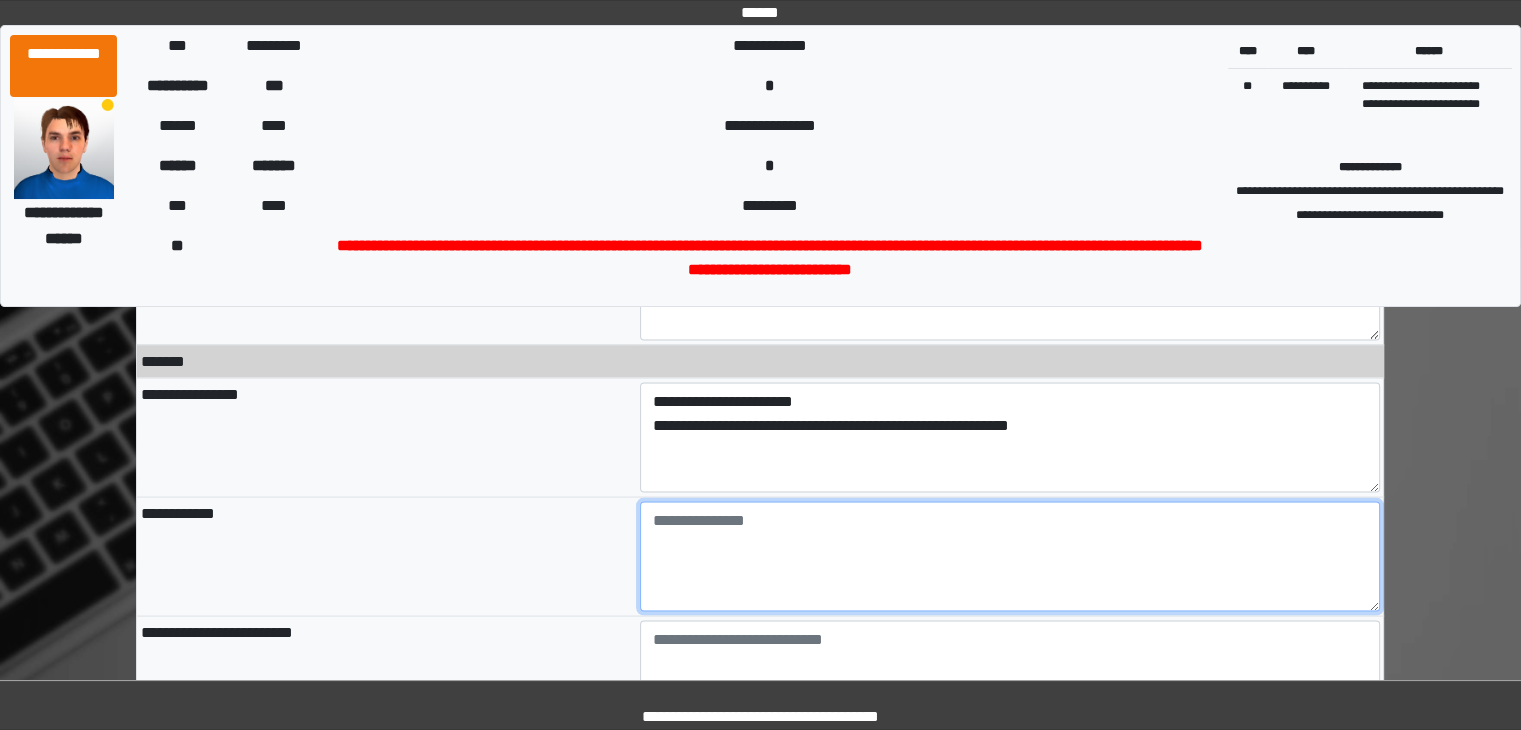 click at bounding box center (1010, 556) 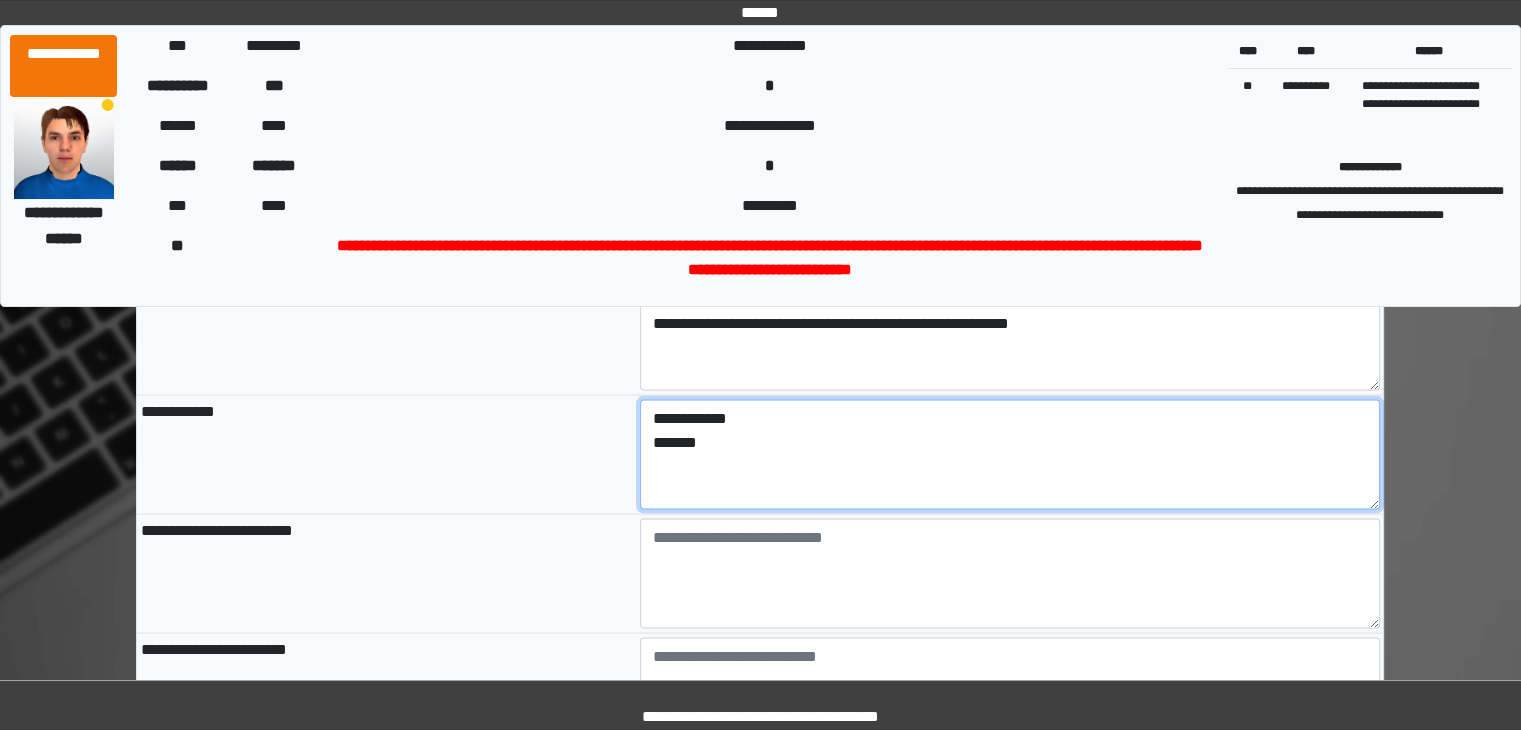 scroll, scrollTop: 3784, scrollLeft: 0, axis: vertical 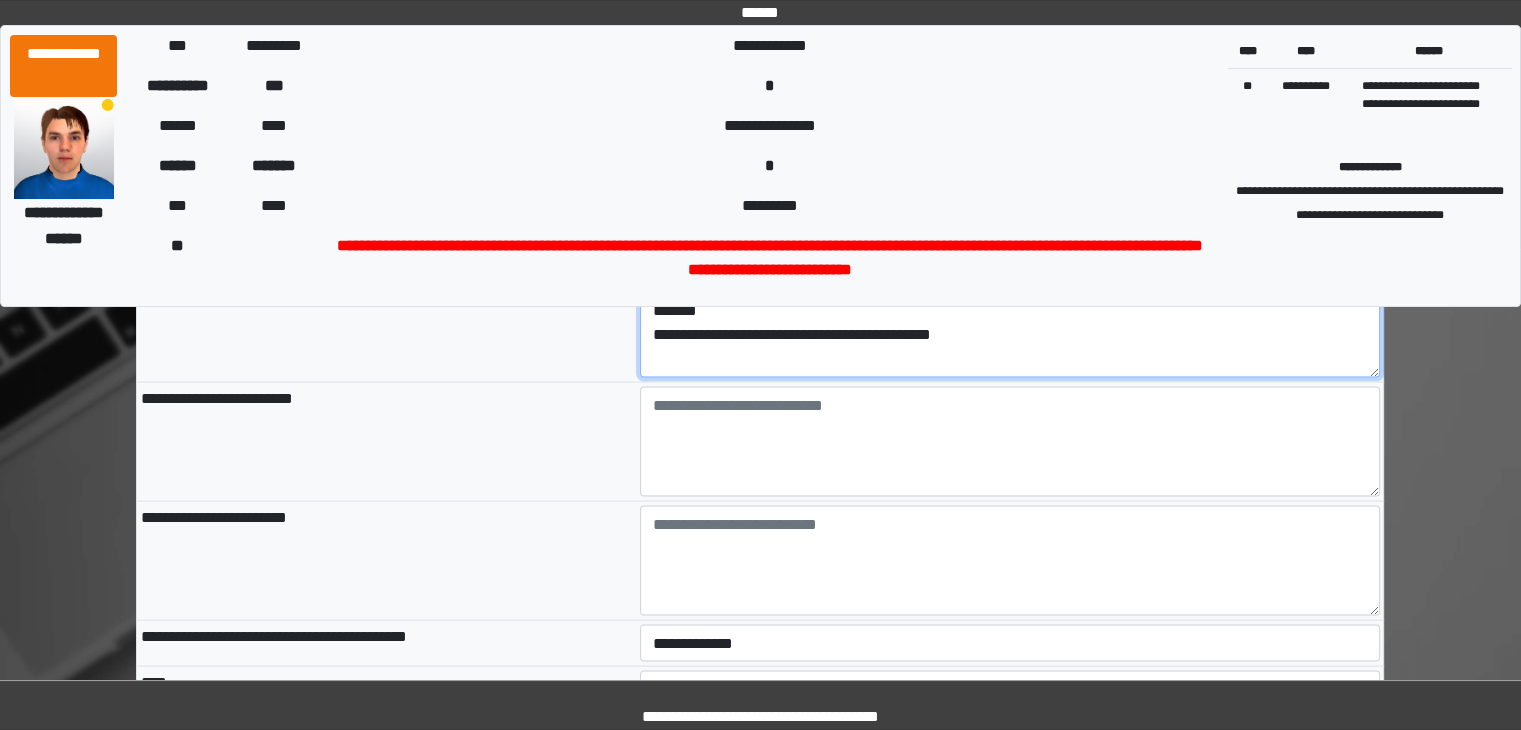 type on "**********" 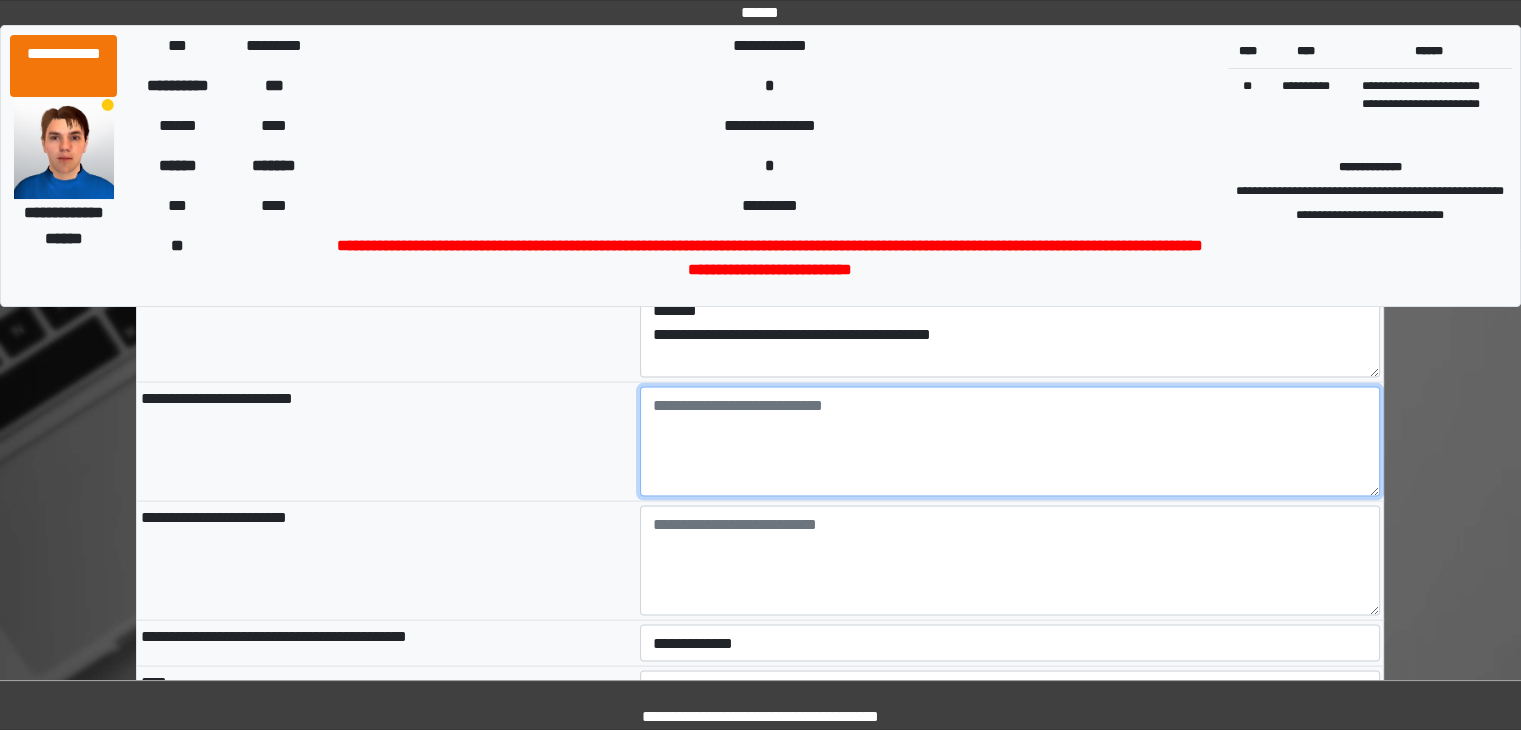 click at bounding box center (1010, 442) 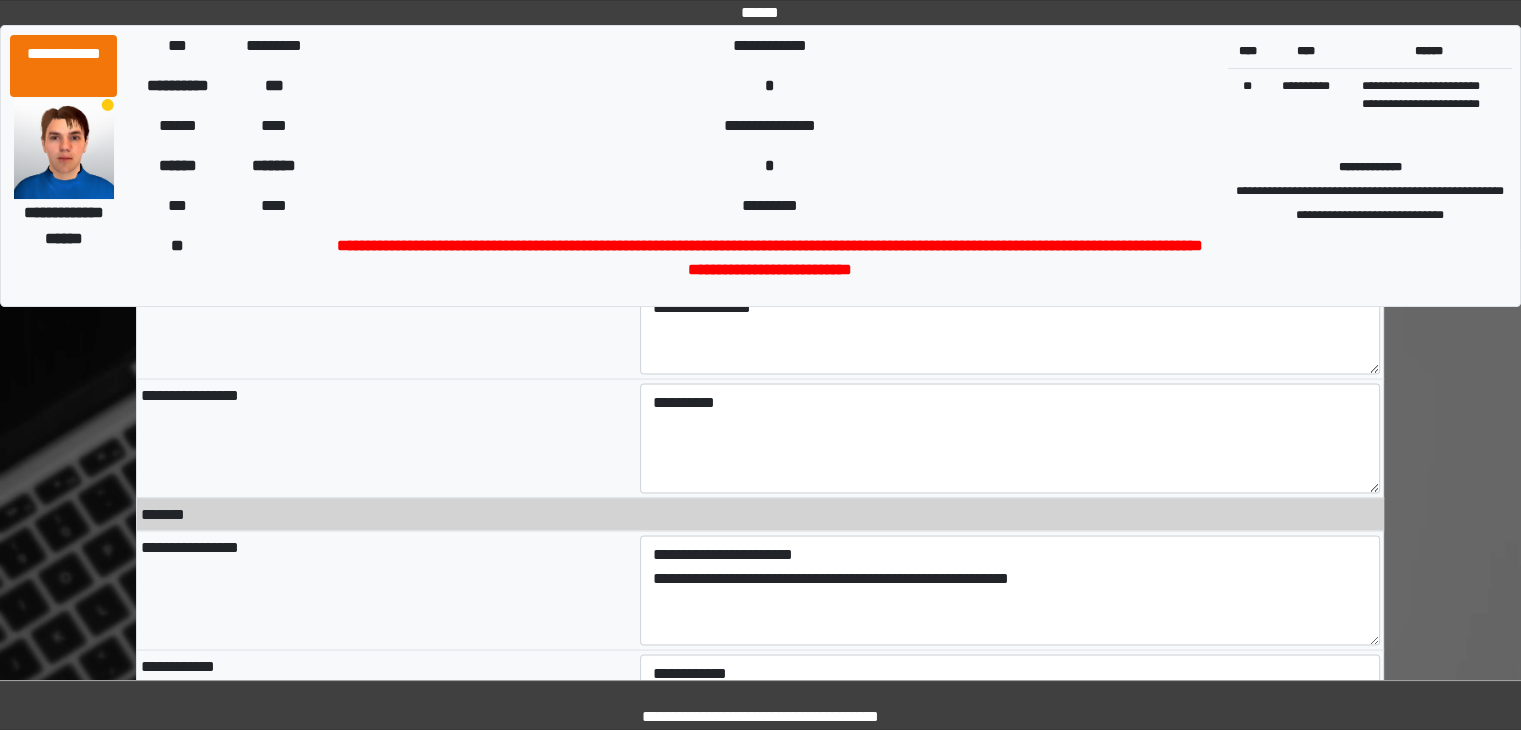 scroll, scrollTop: 3544, scrollLeft: 0, axis: vertical 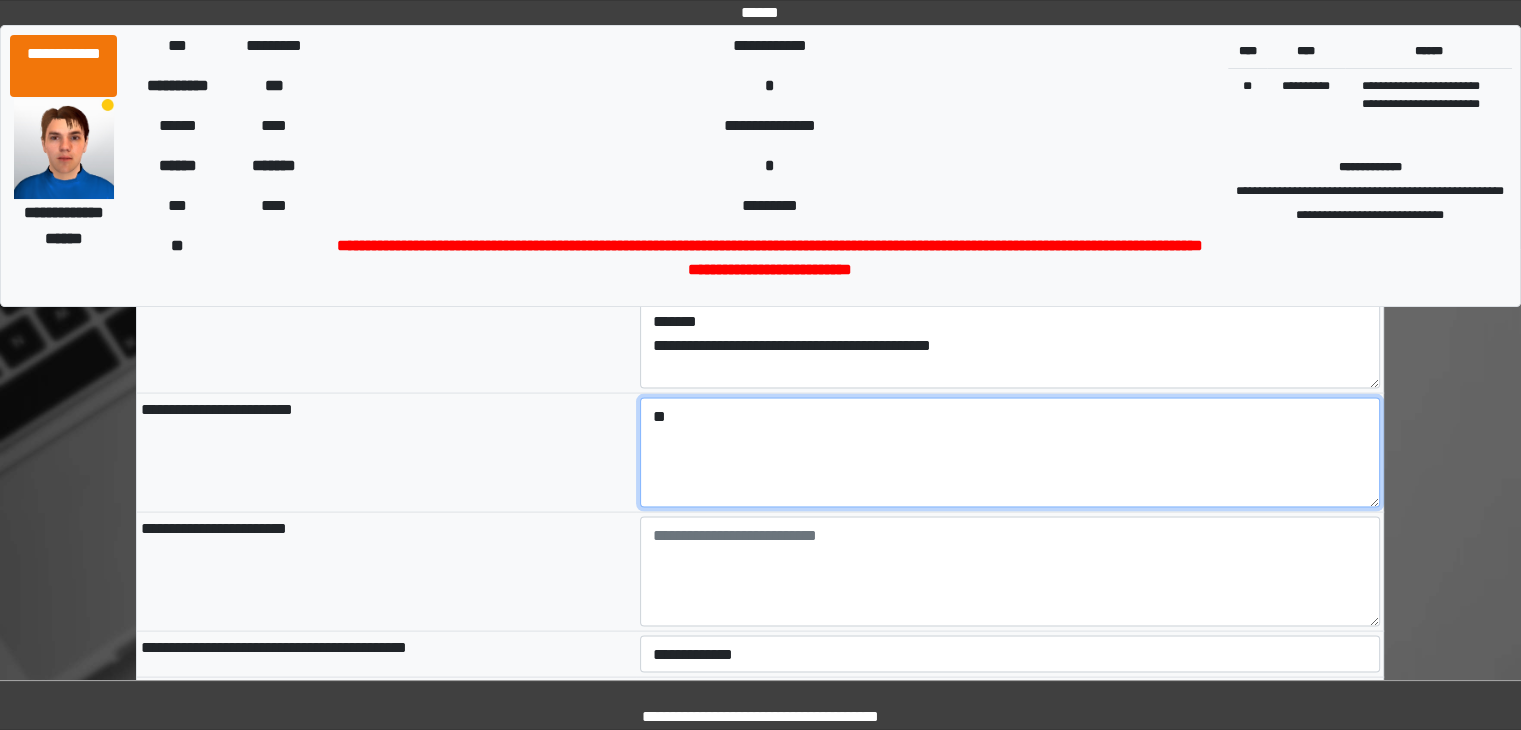 type on "**" 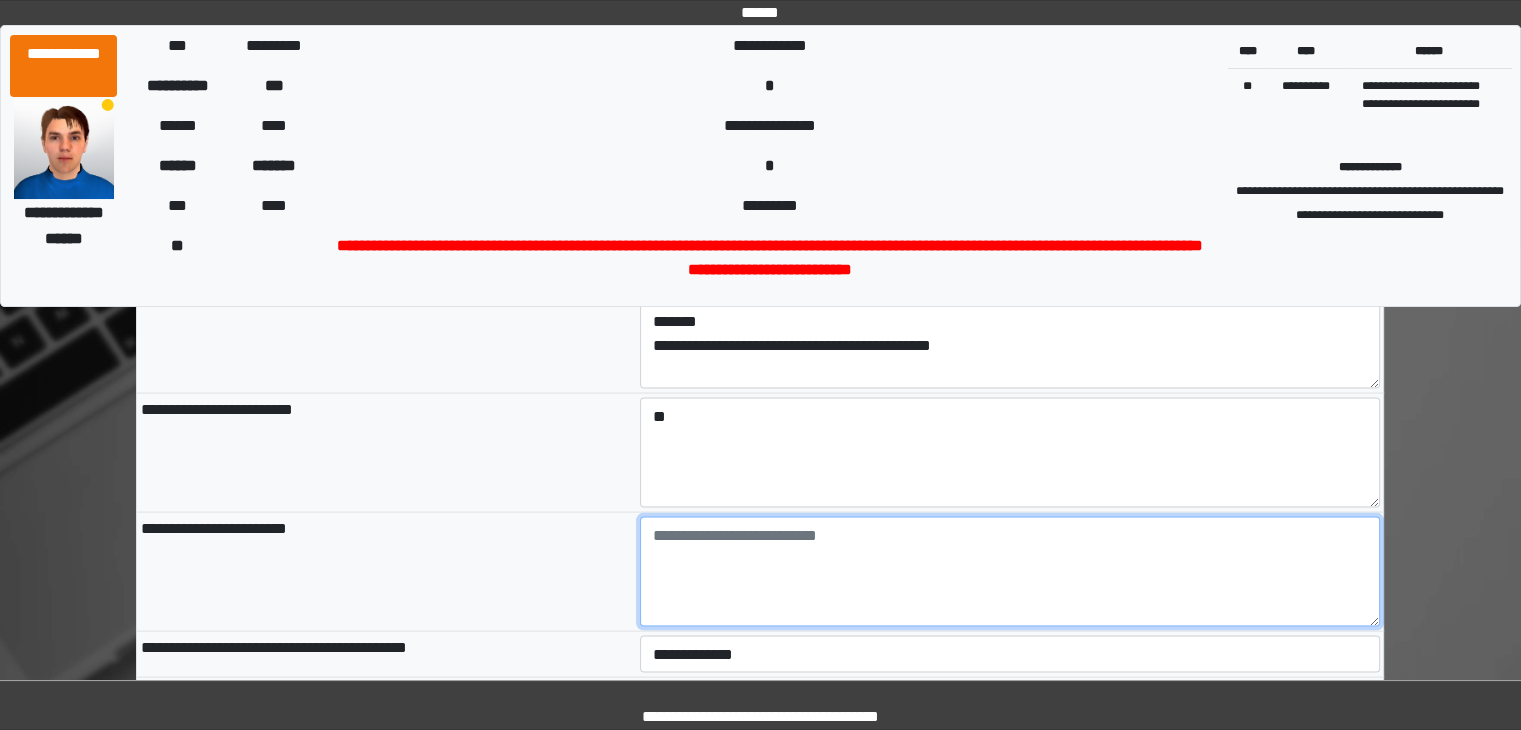 click at bounding box center (1010, 572) 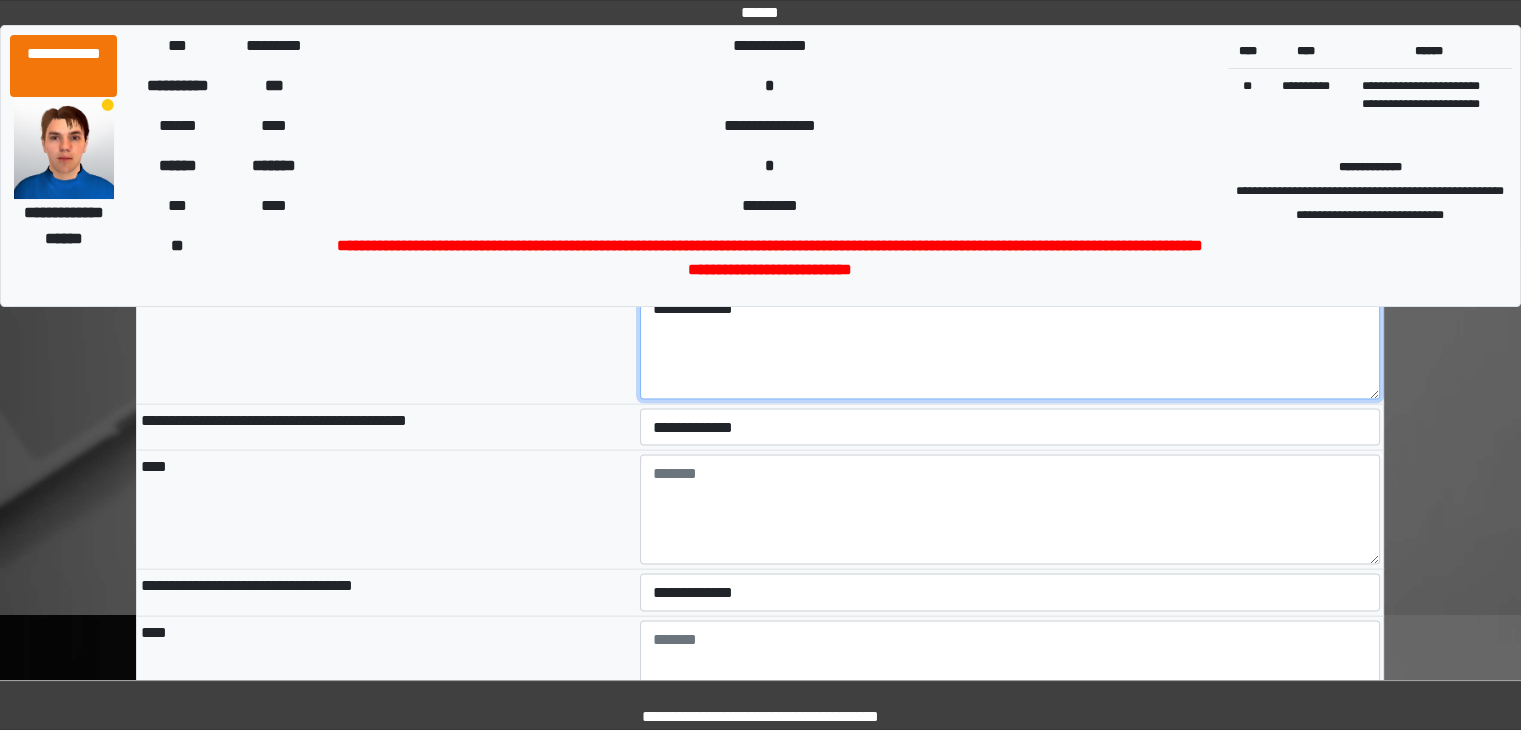 scroll, scrollTop: 4124, scrollLeft: 0, axis: vertical 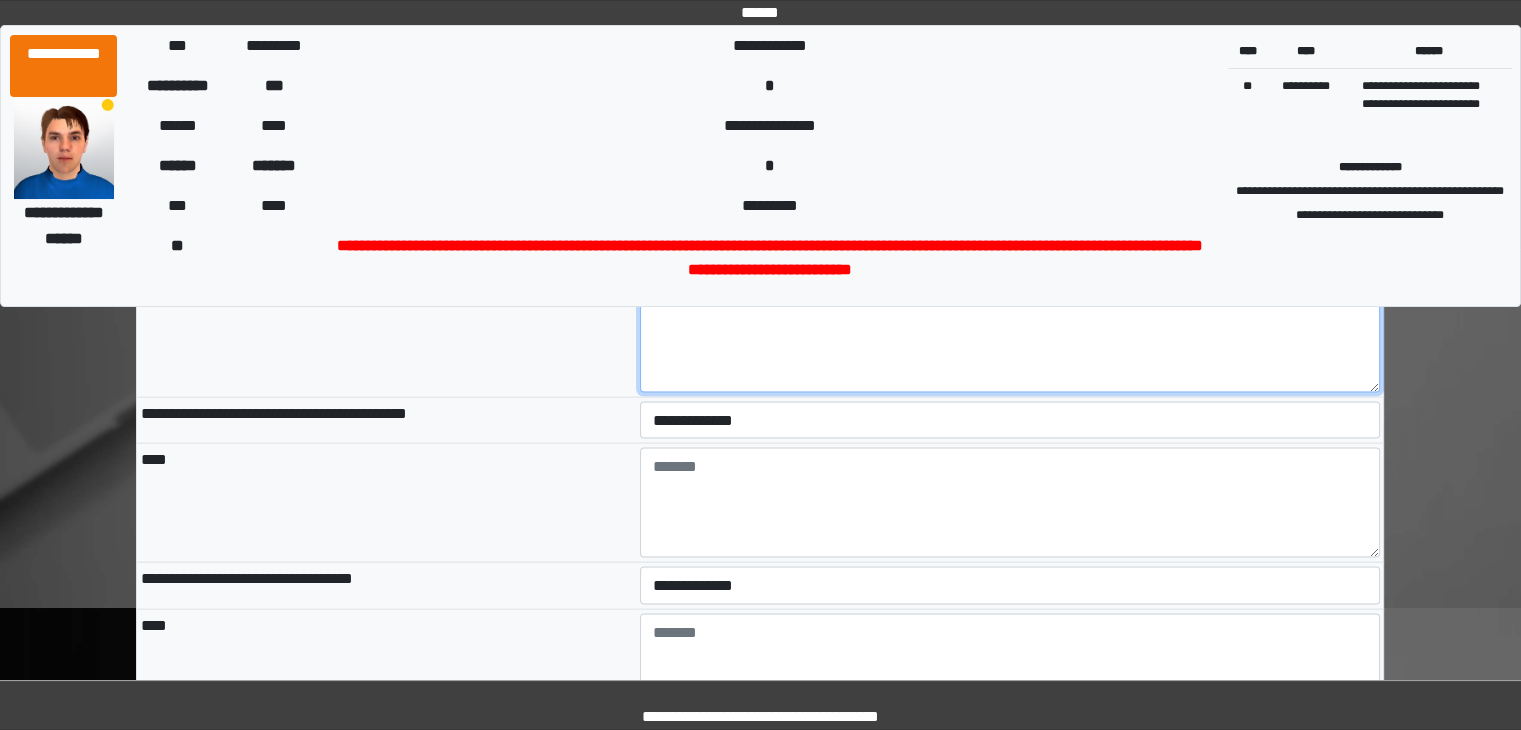 type on "**********" 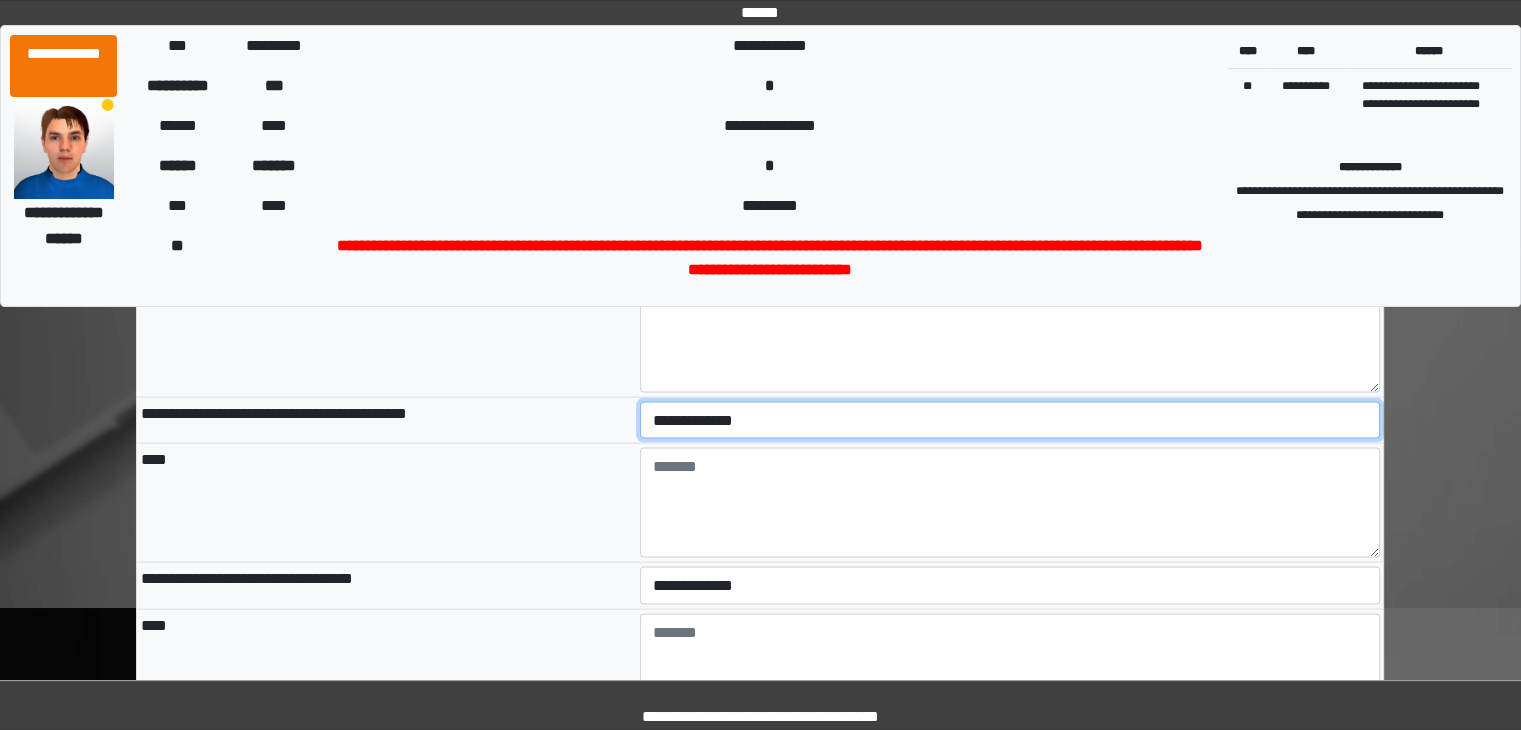 click on "**********" at bounding box center [1010, 421] 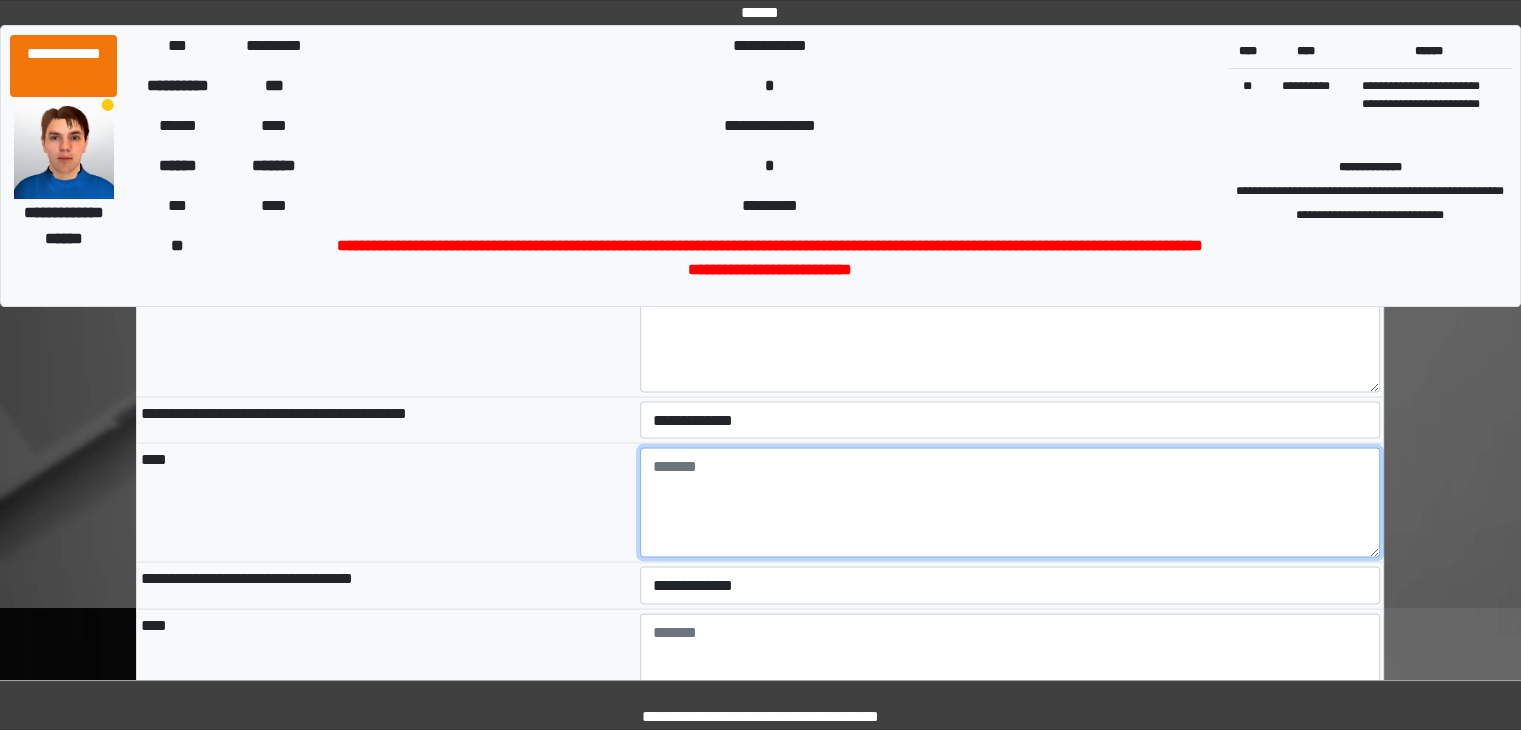 click at bounding box center [1010, 503] 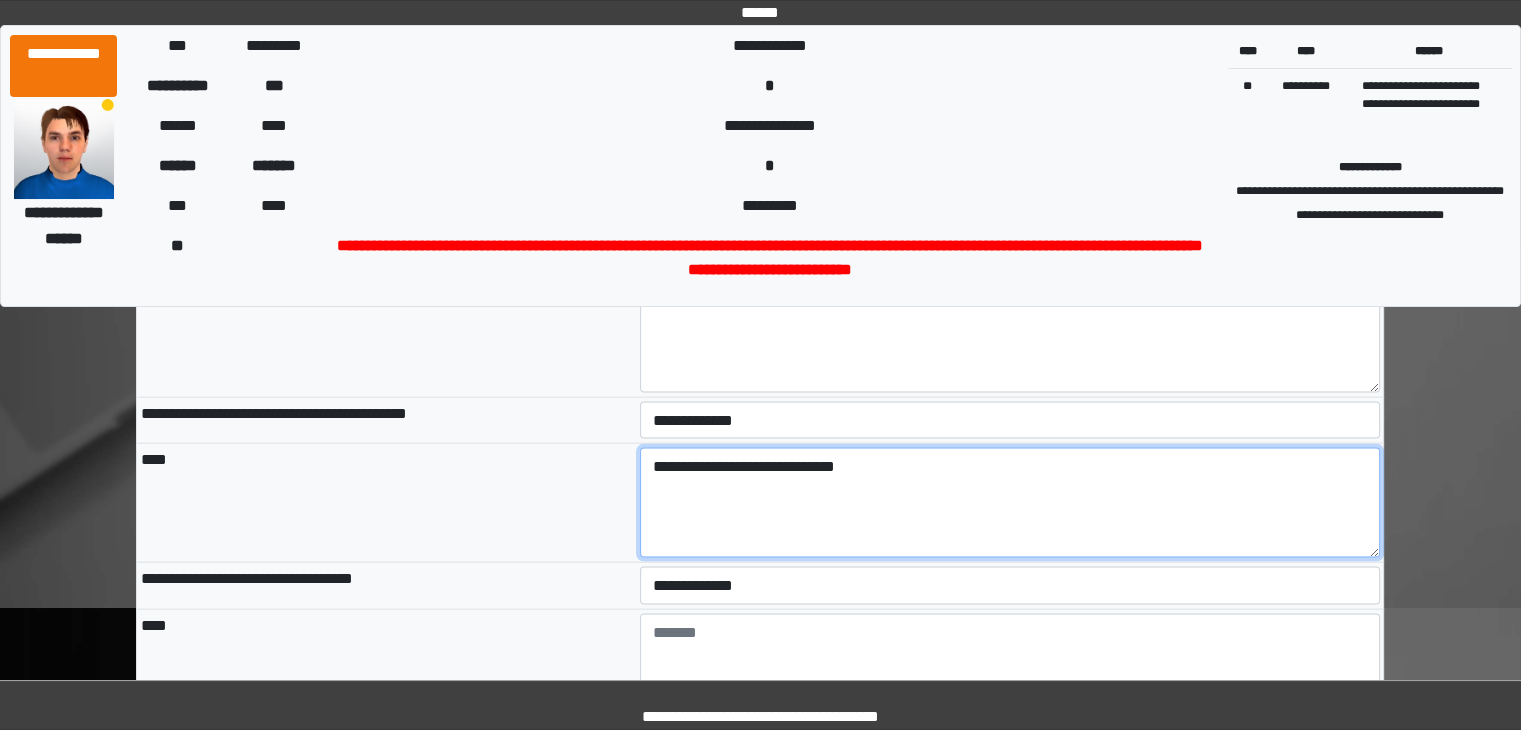 type on "**********" 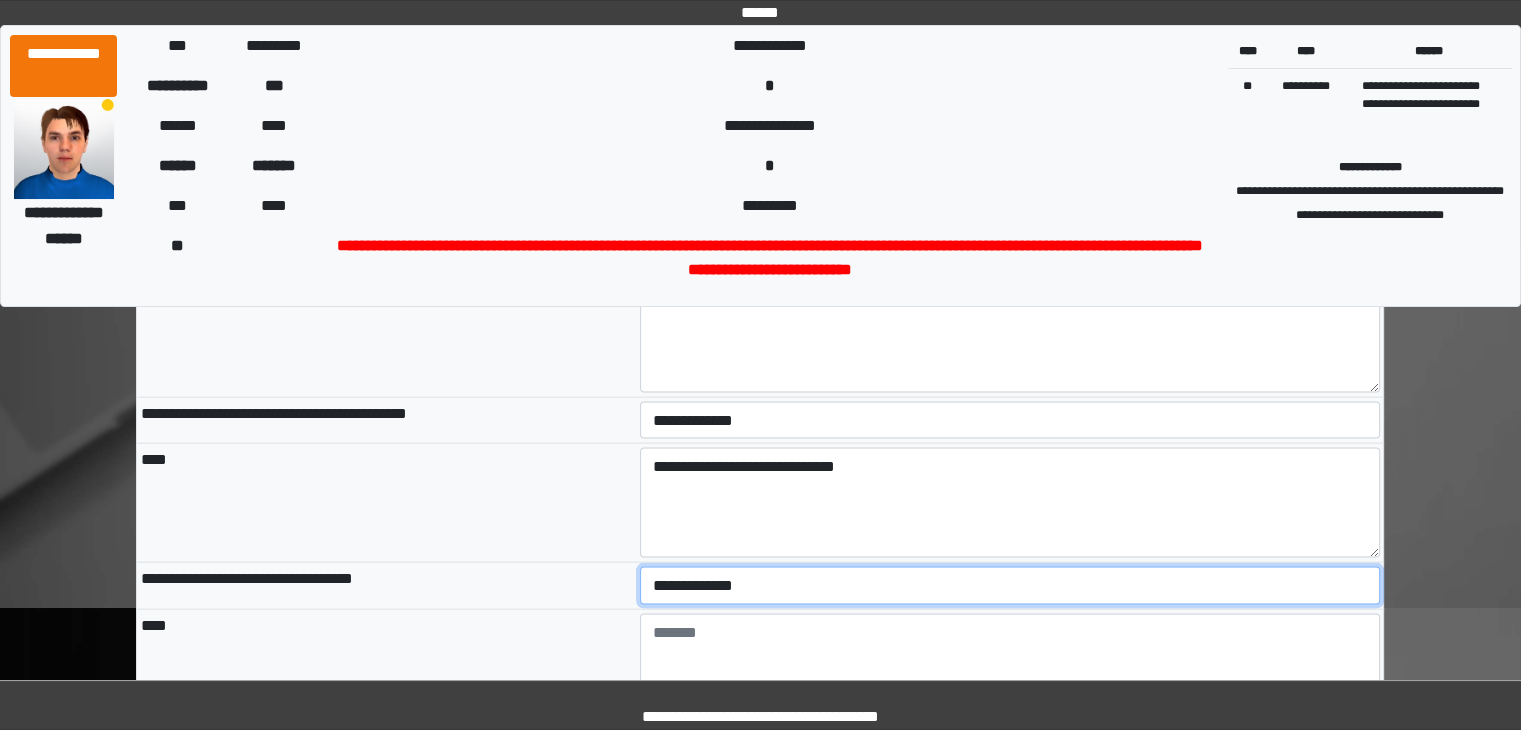 click on "**********" at bounding box center [1010, 586] 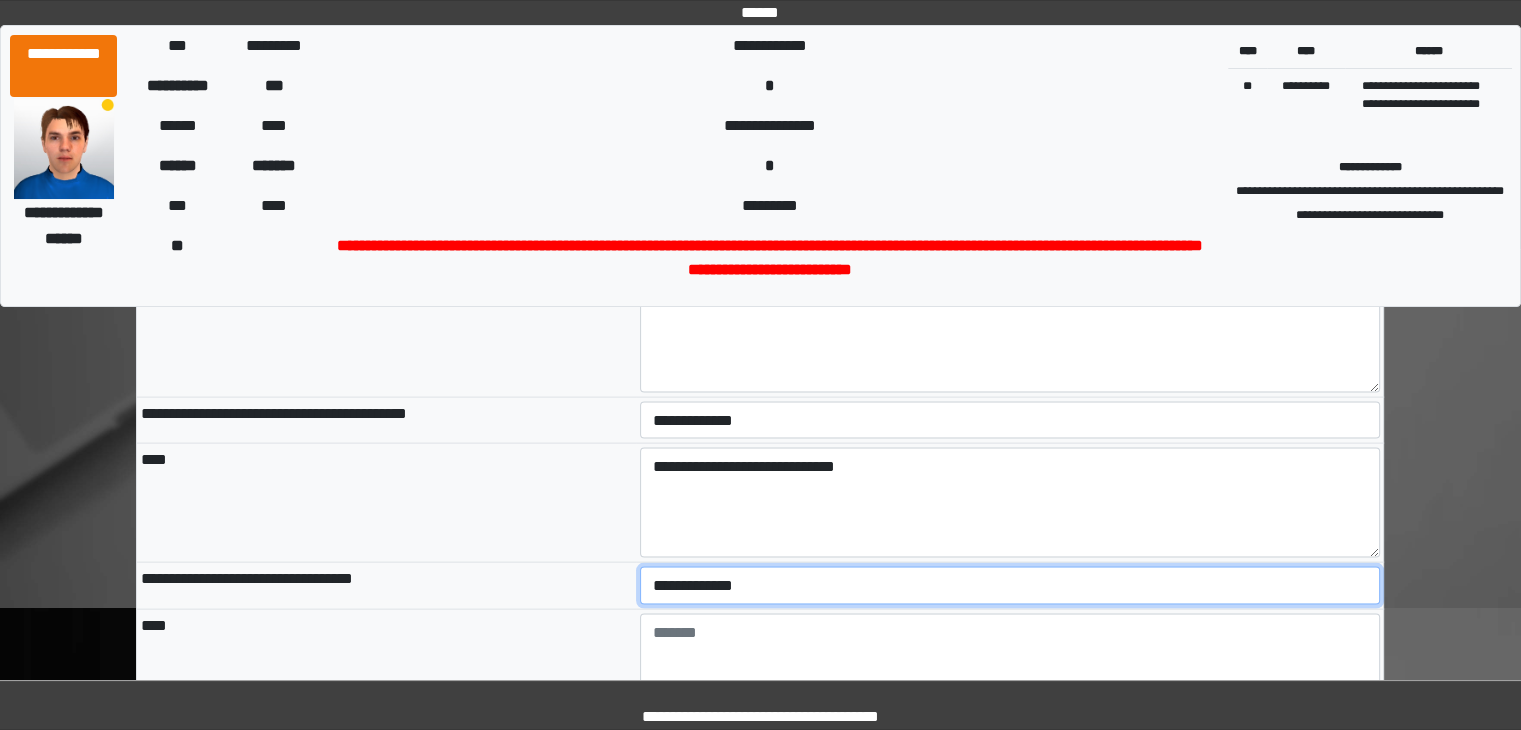 select on "*" 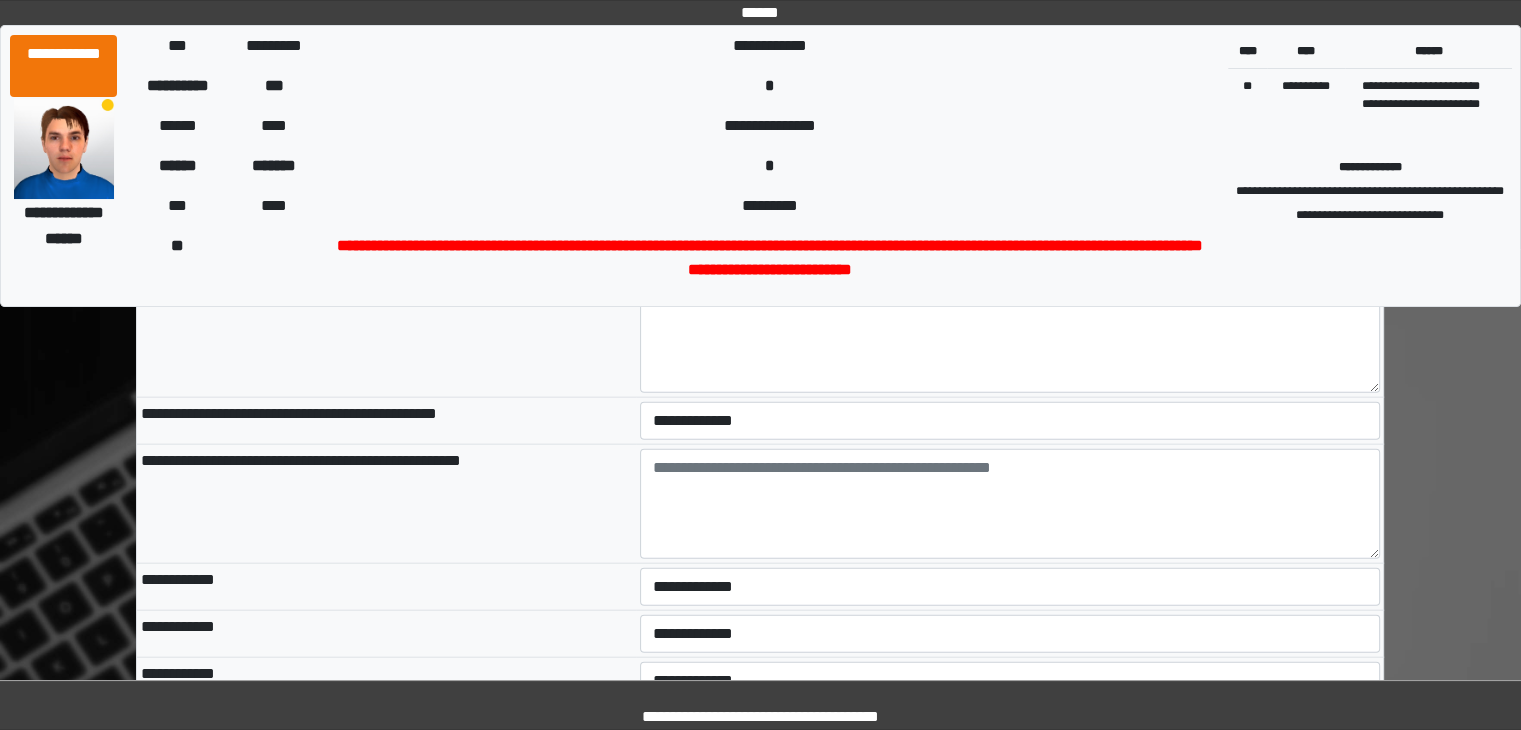 scroll, scrollTop: 4462, scrollLeft: 0, axis: vertical 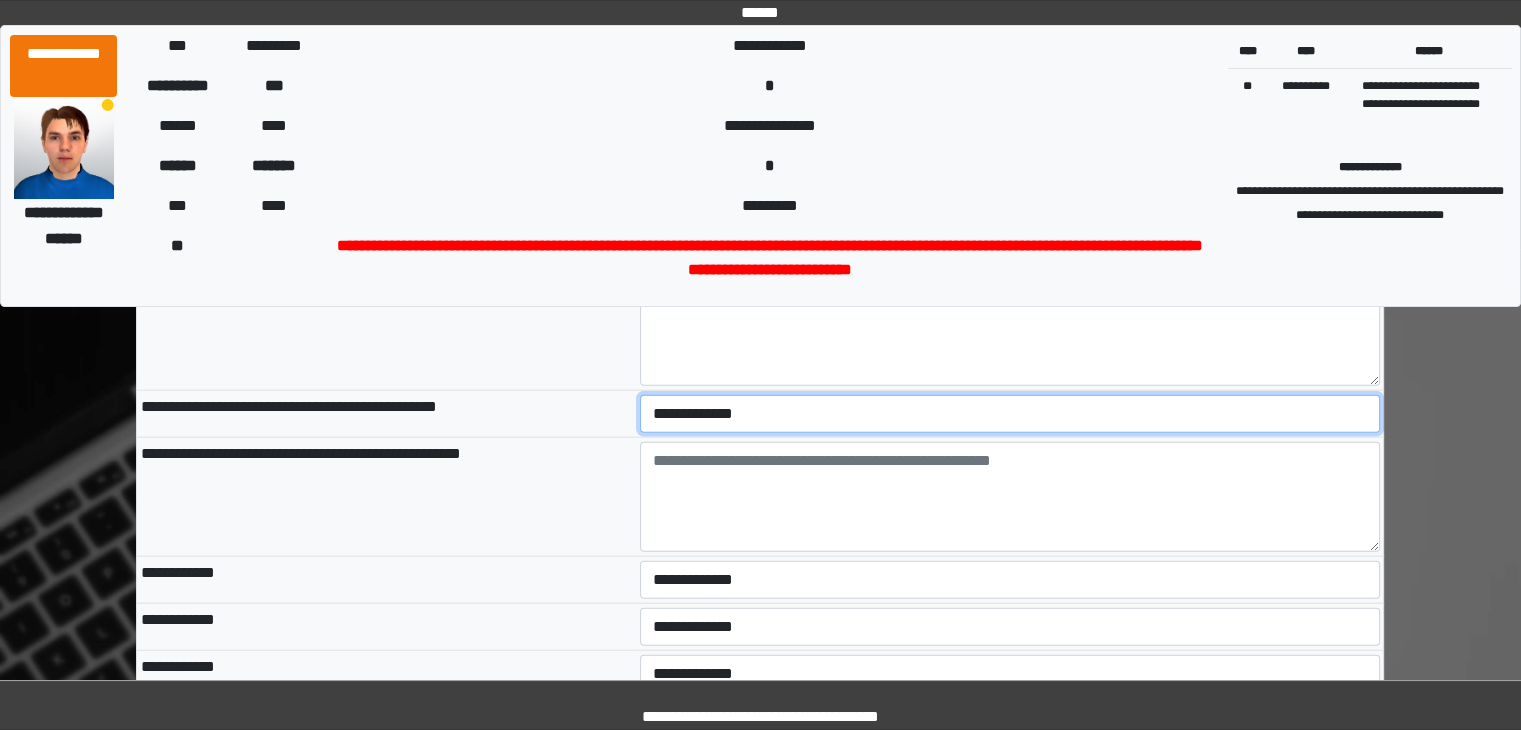 click on "**********" at bounding box center [1010, 414] 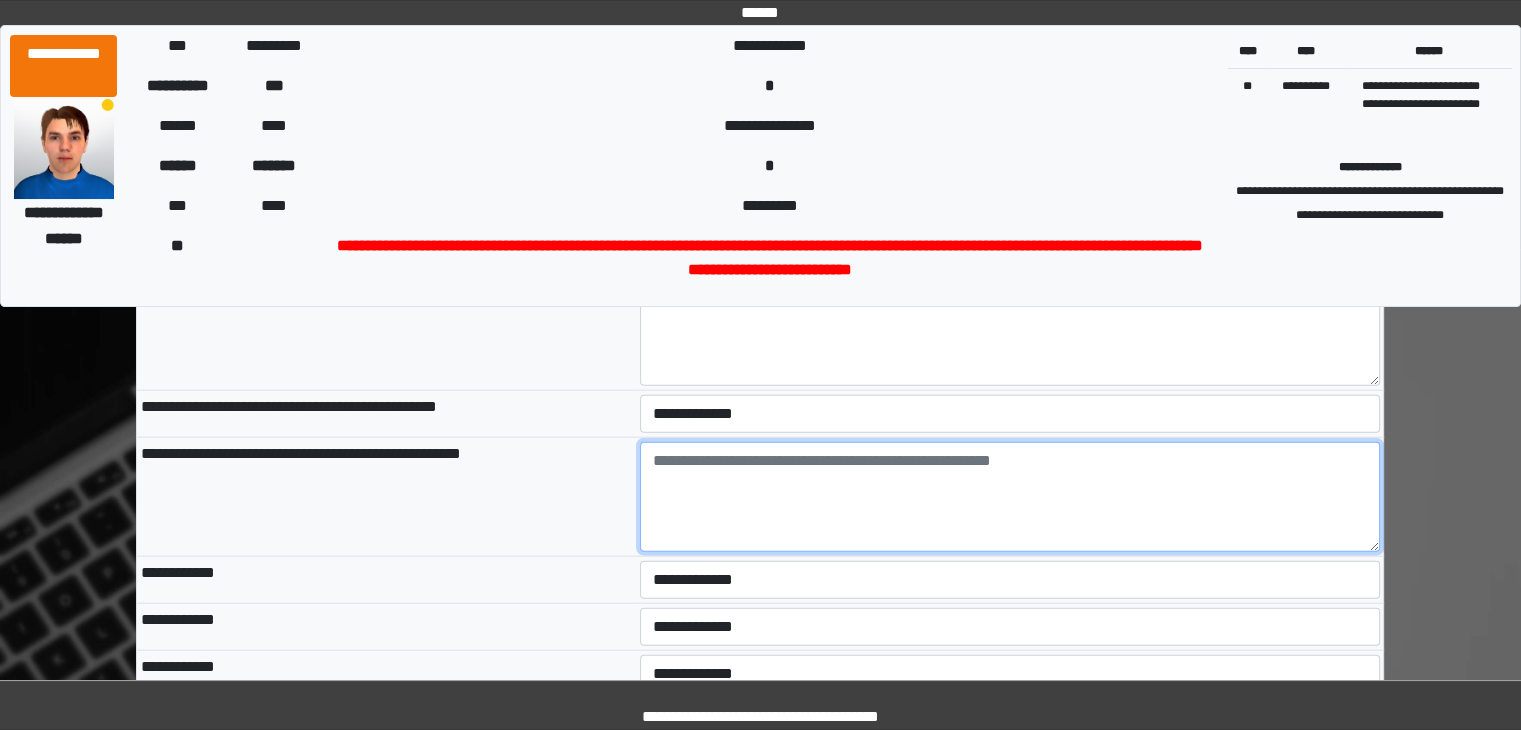 click at bounding box center [1010, 497] 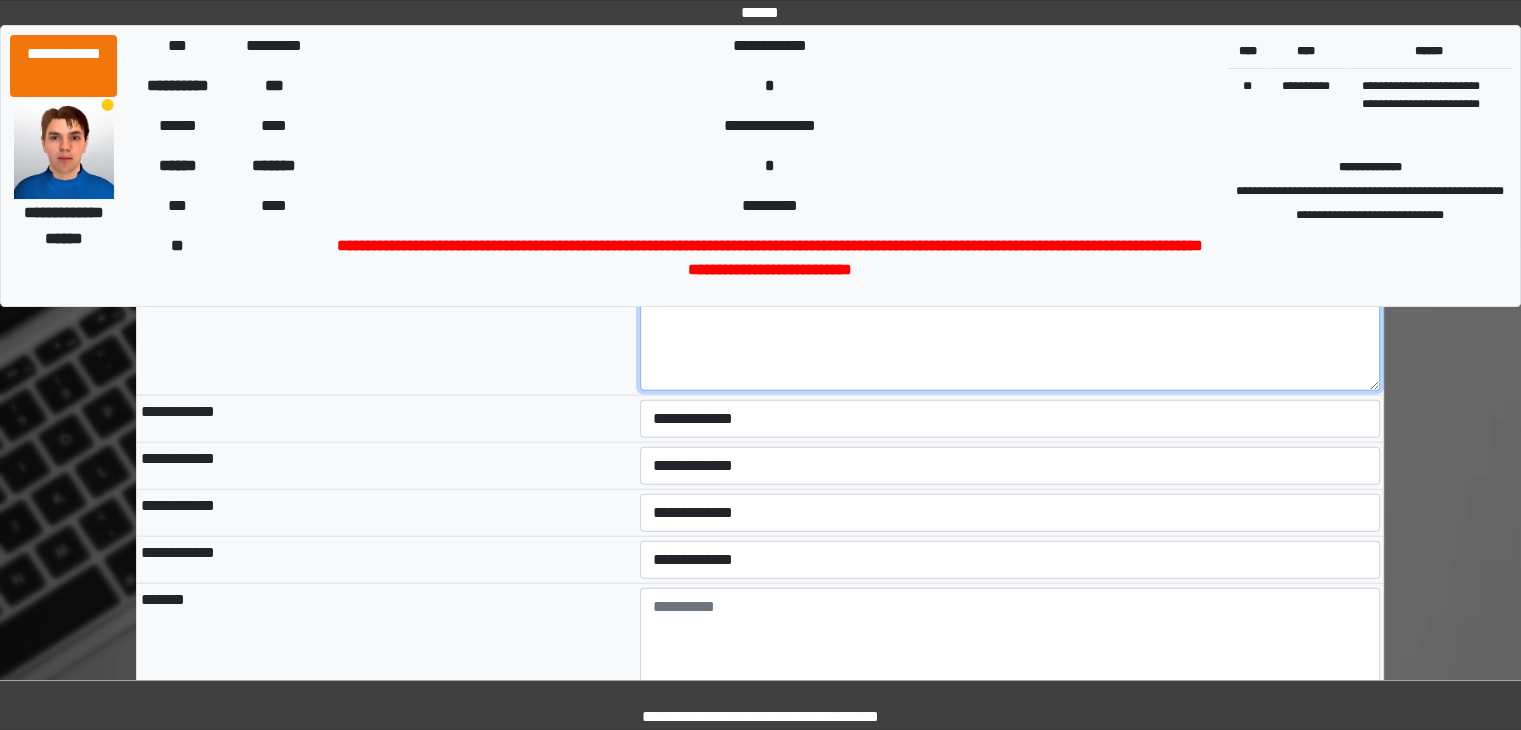 scroll, scrollTop: 4630, scrollLeft: 0, axis: vertical 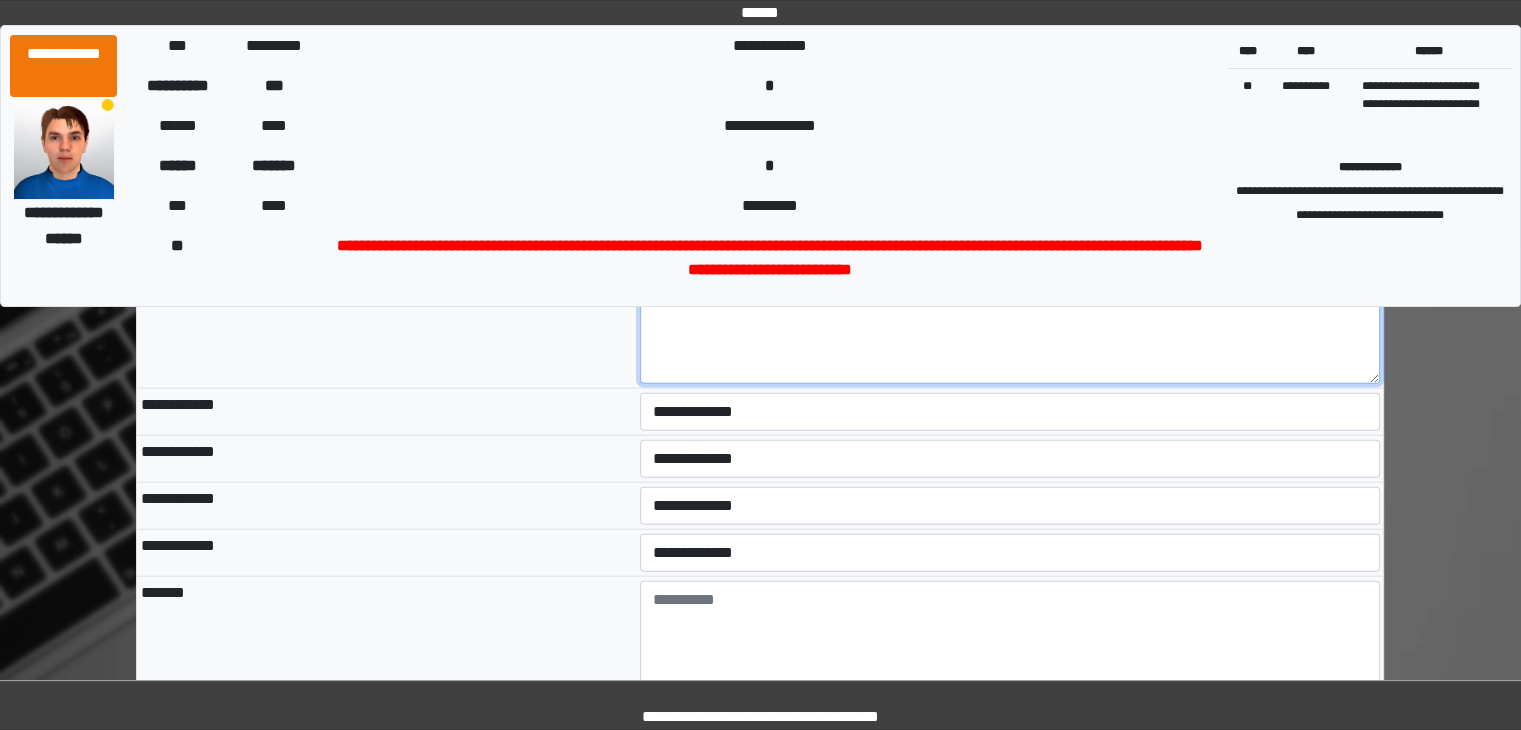 type on "**********" 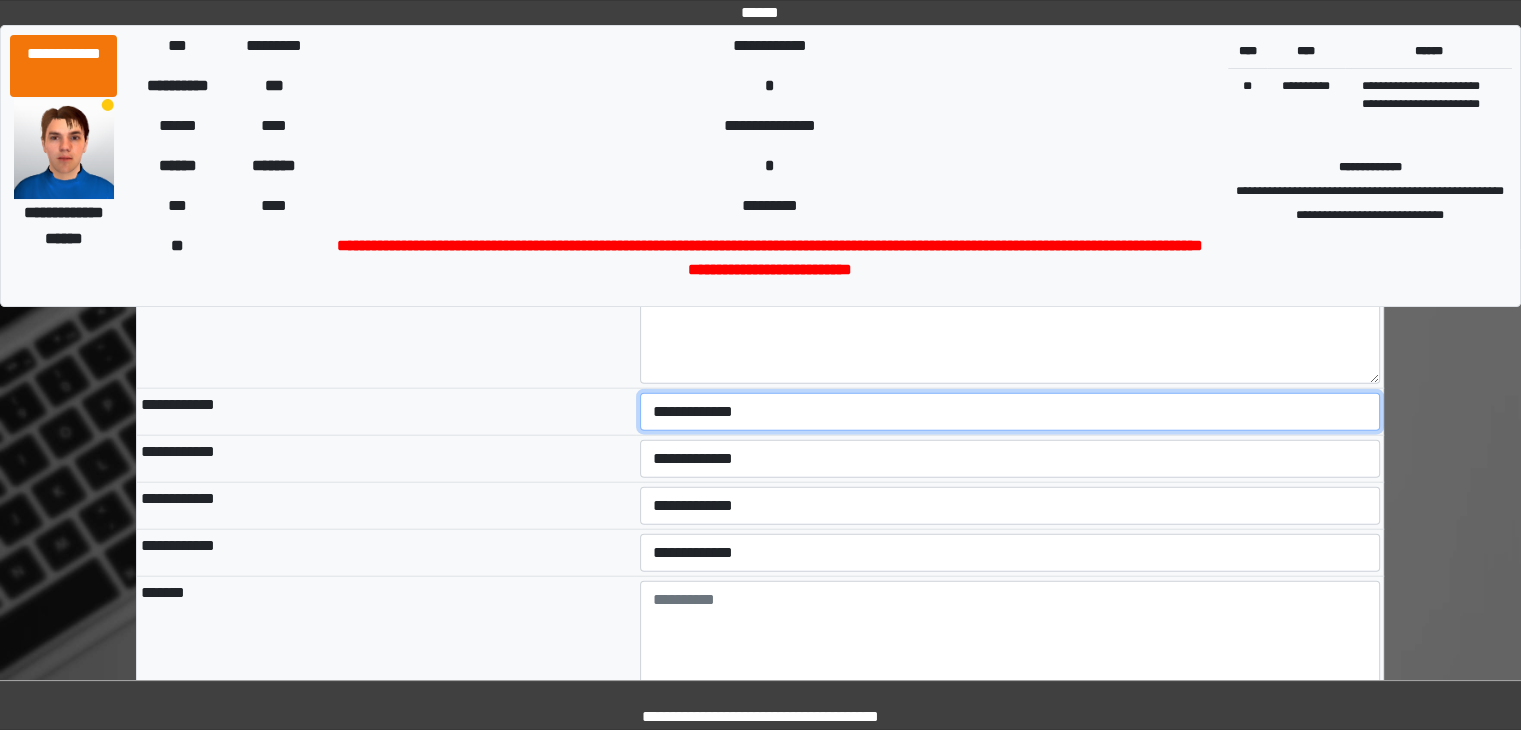 click on "**********" at bounding box center (1010, 412) 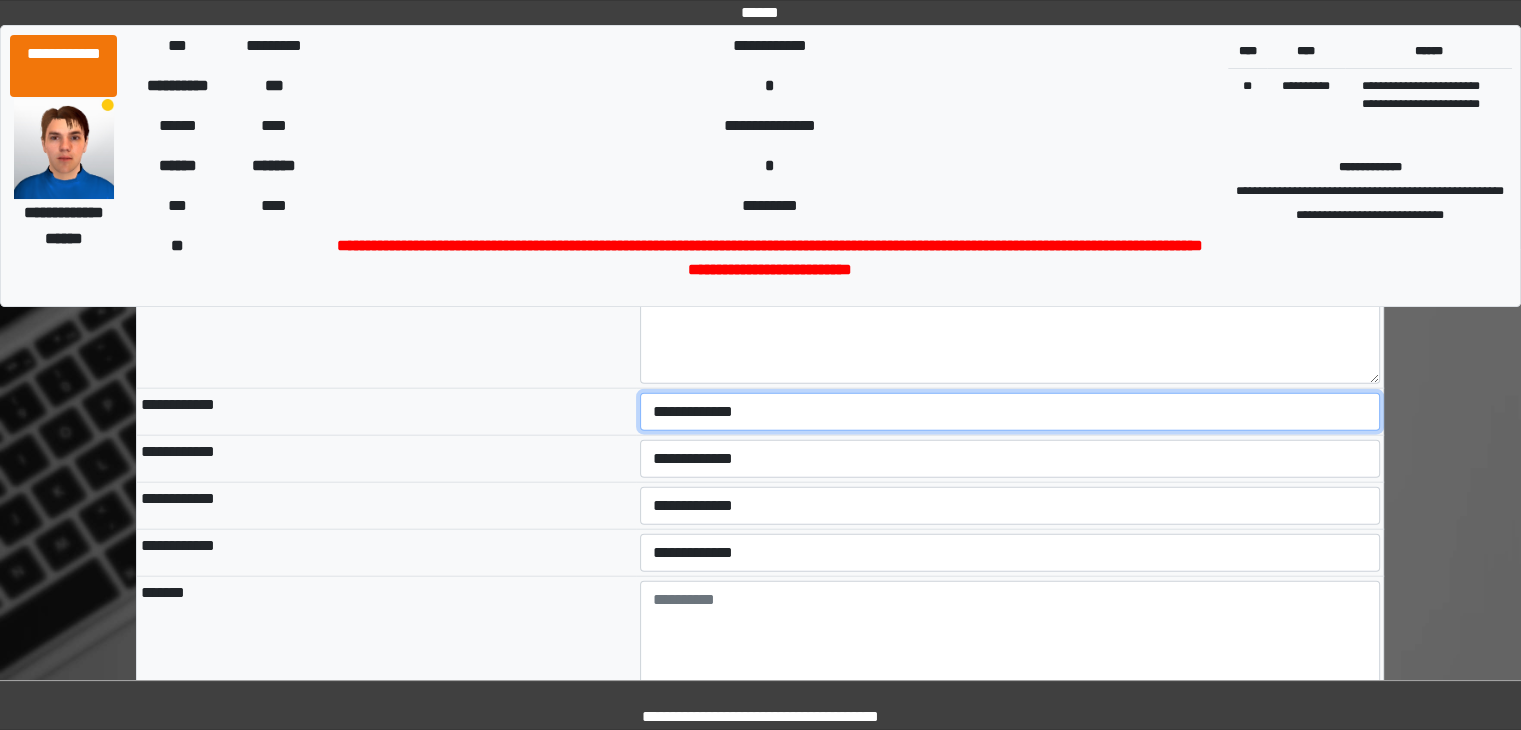 select on "***" 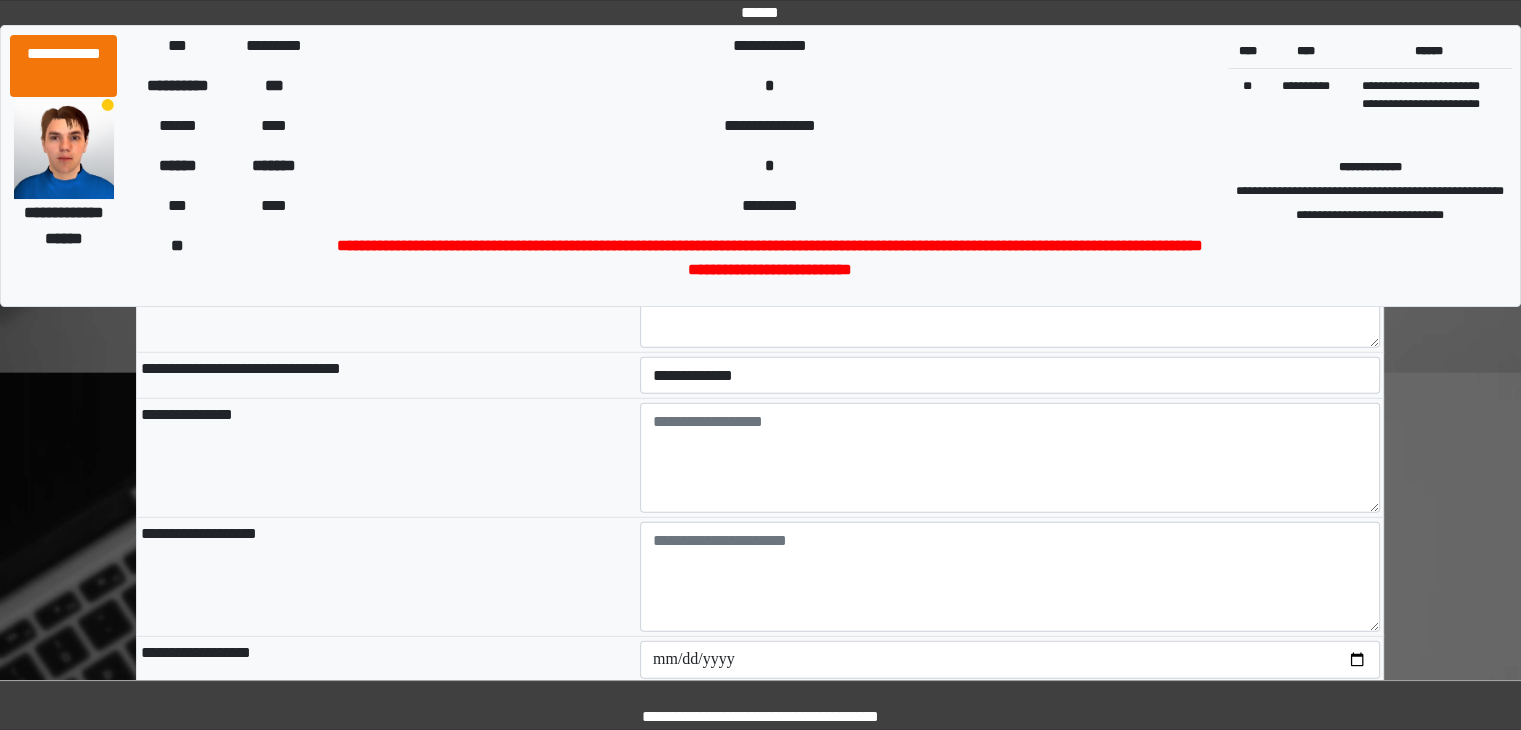 scroll, scrollTop: 5344, scrollLeft: 0, axis: vertical 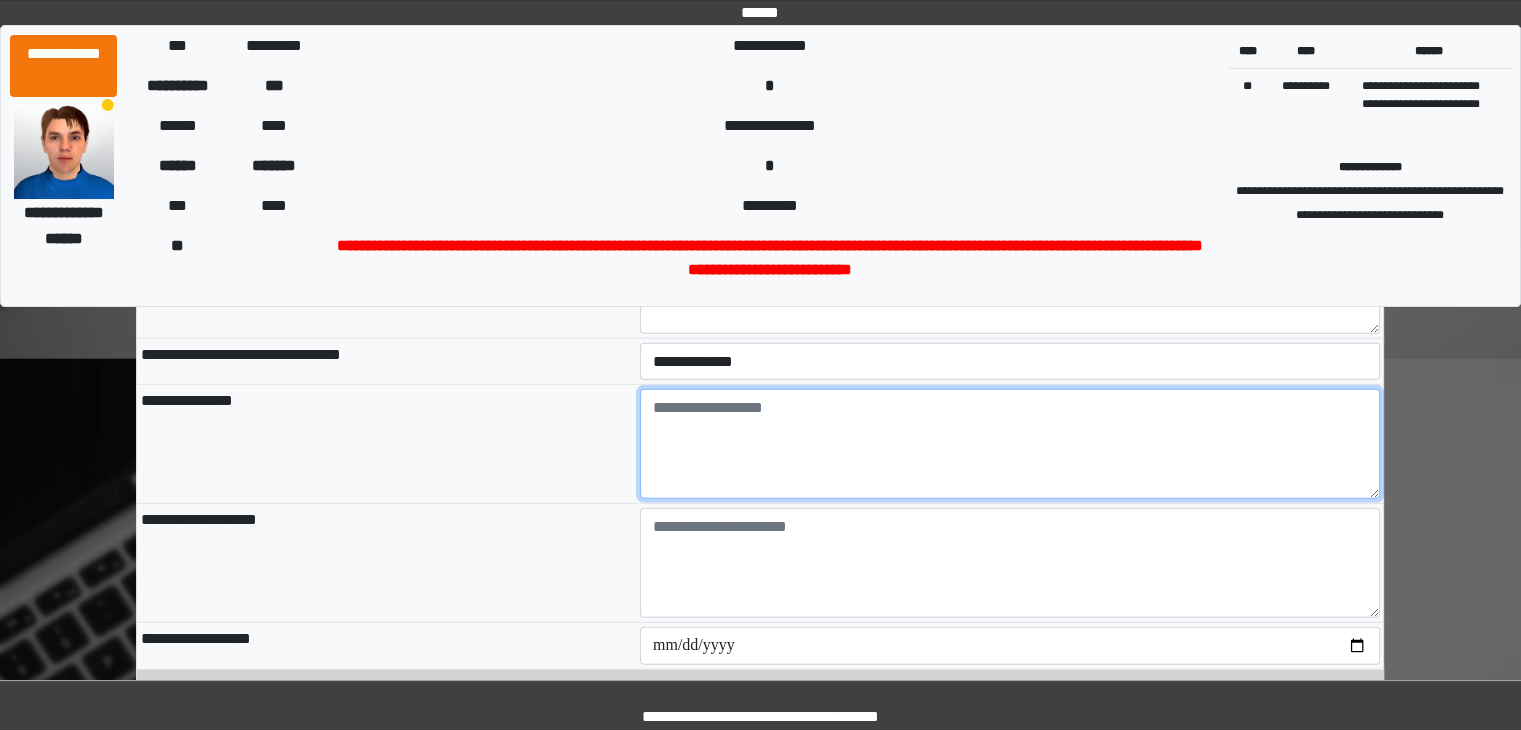 click at bounding box center [1010, 444] 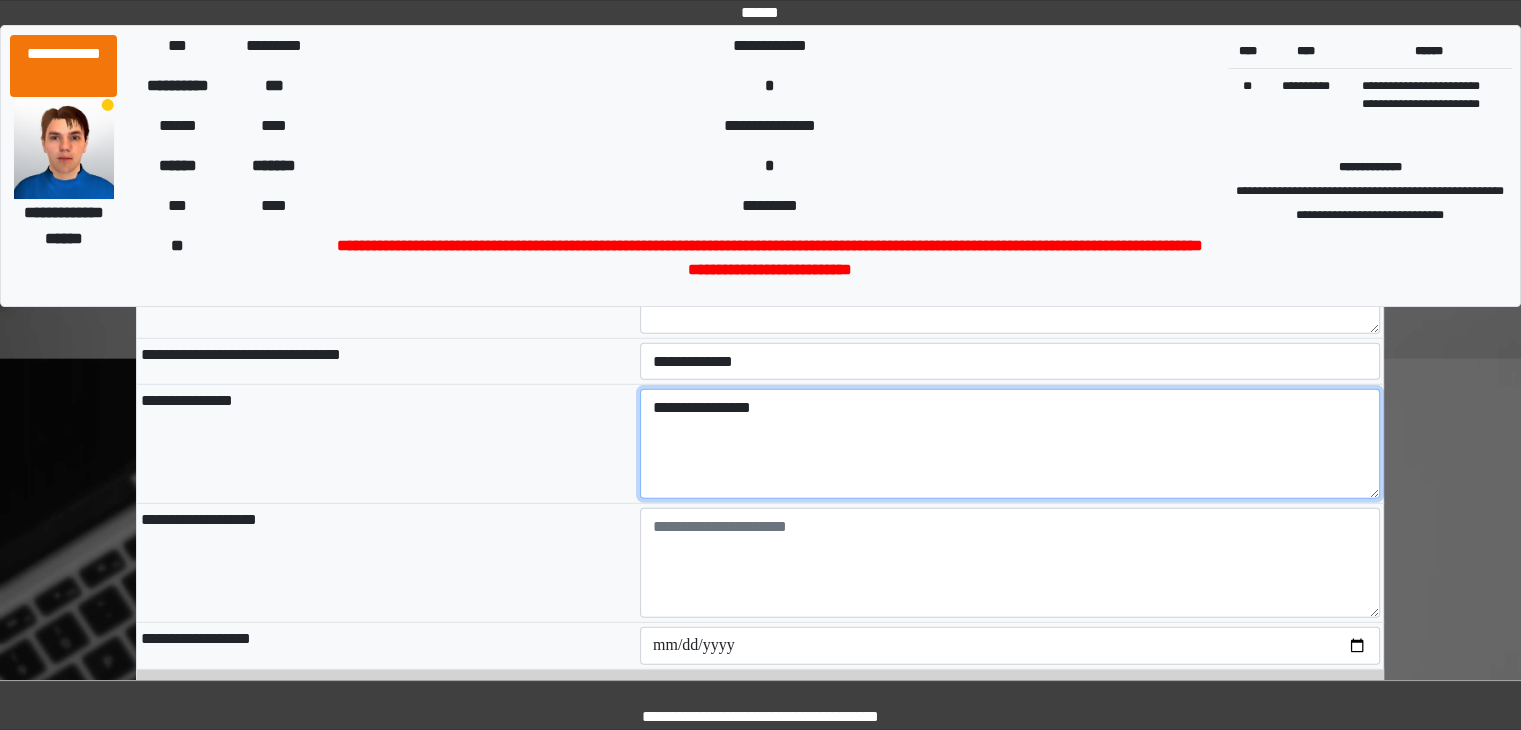 type on "**********" 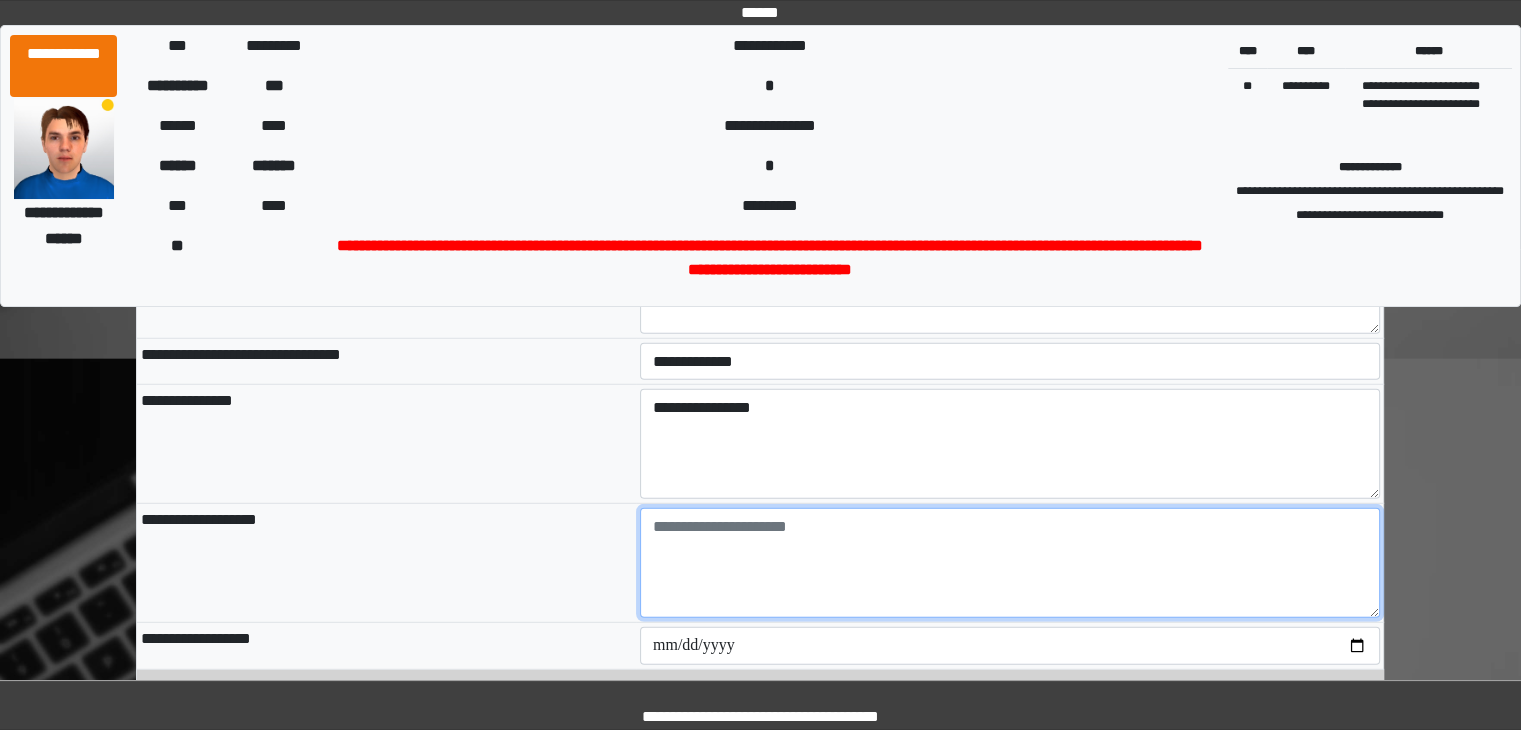 click at bounding box center (1010, 563) 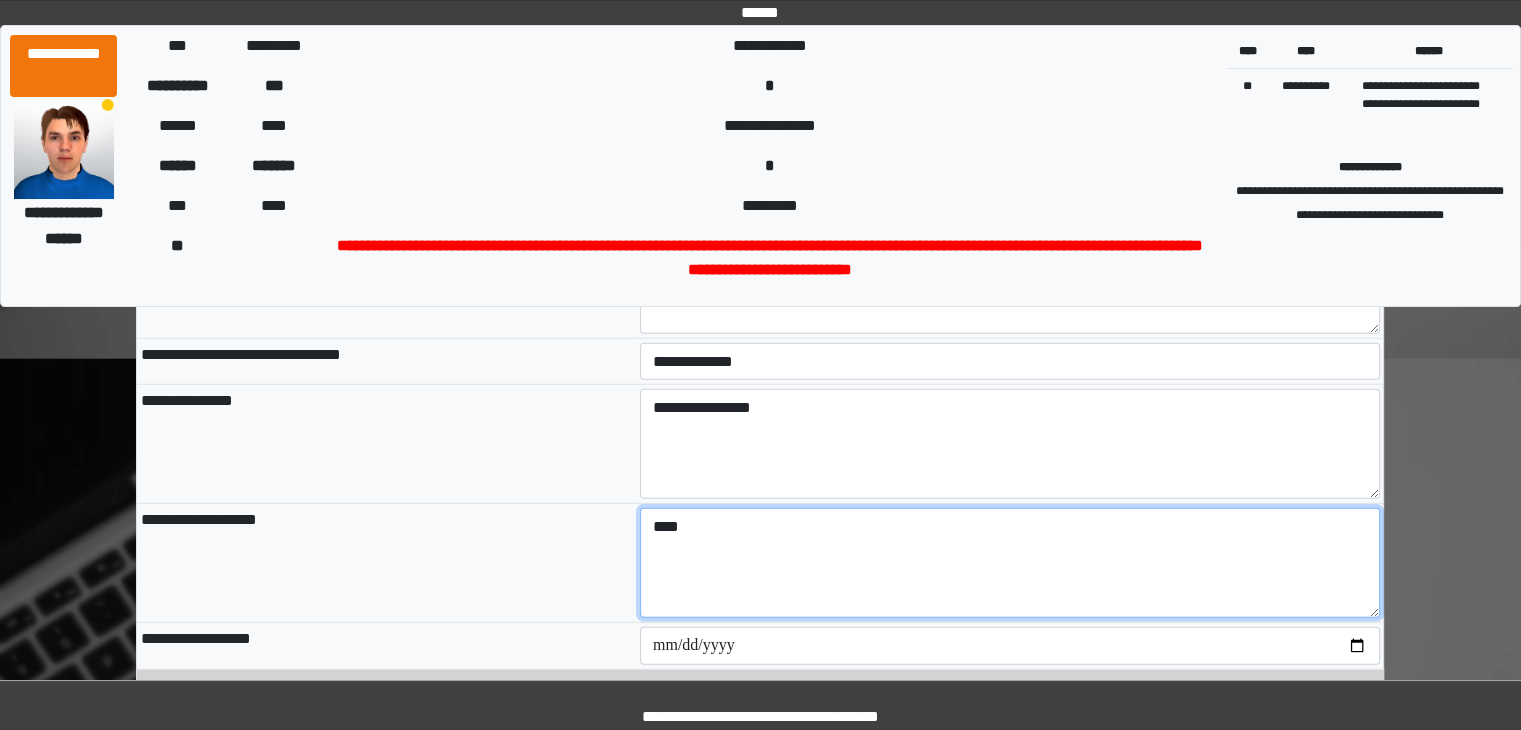 type on "****" 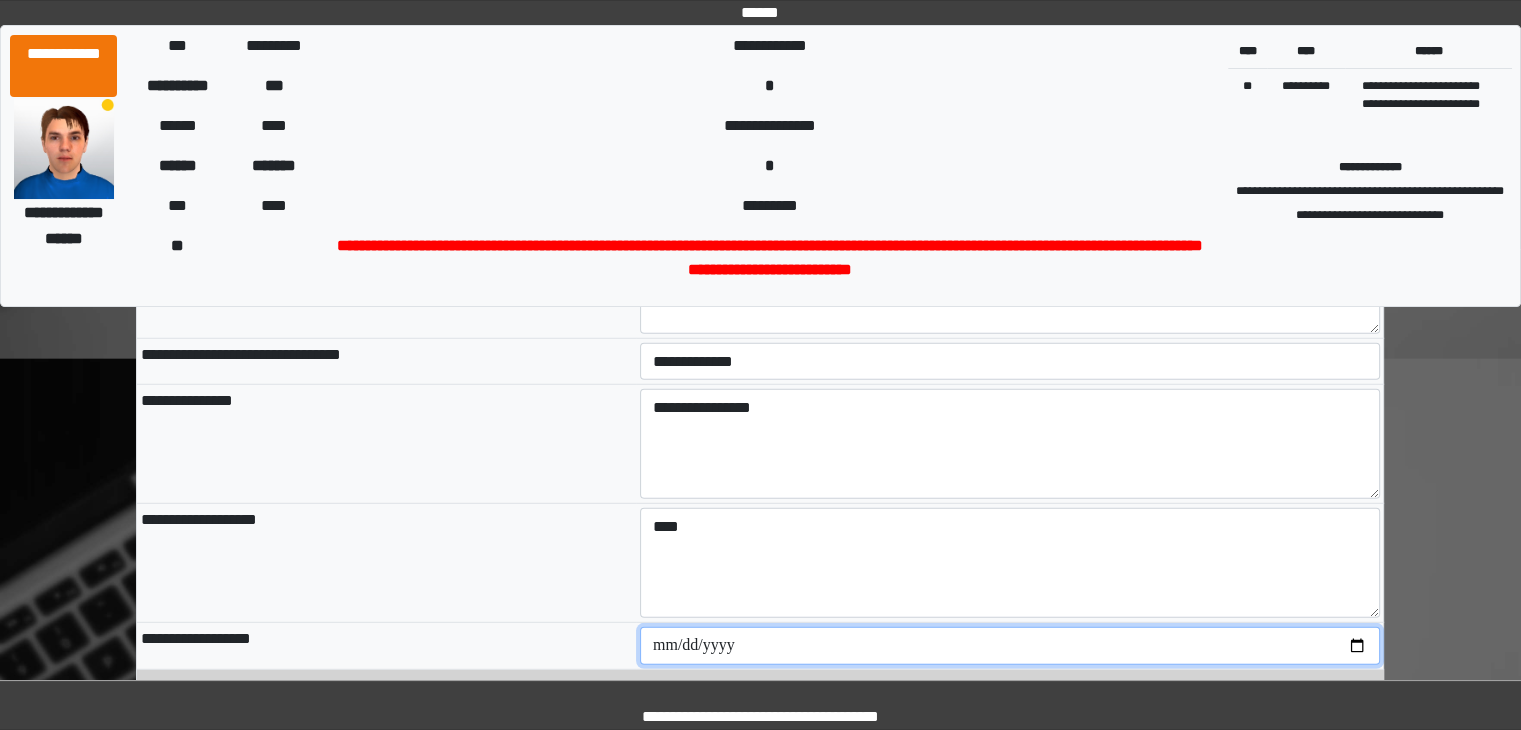 click at bounding box center [1010, 646] 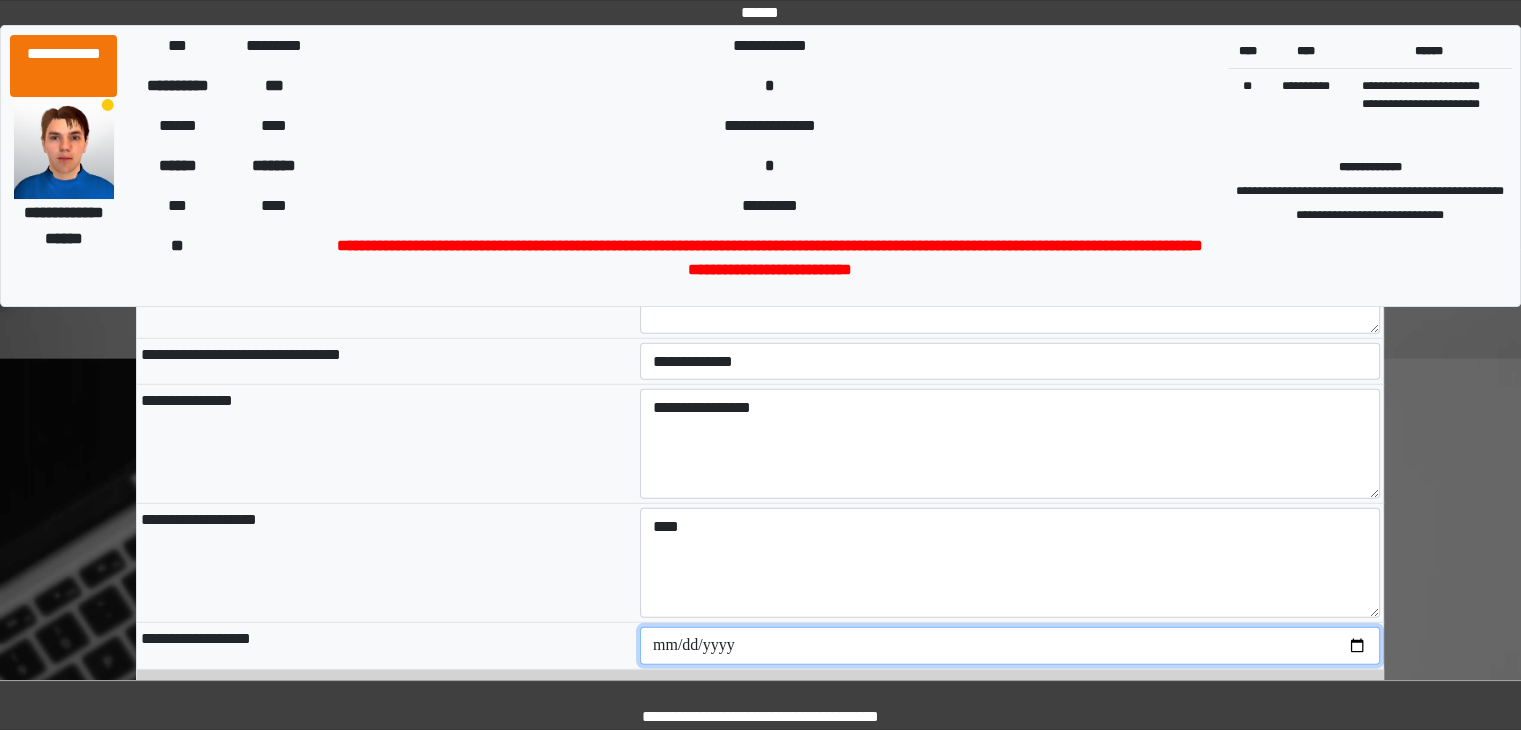 click at bounding box center [1010, 646] 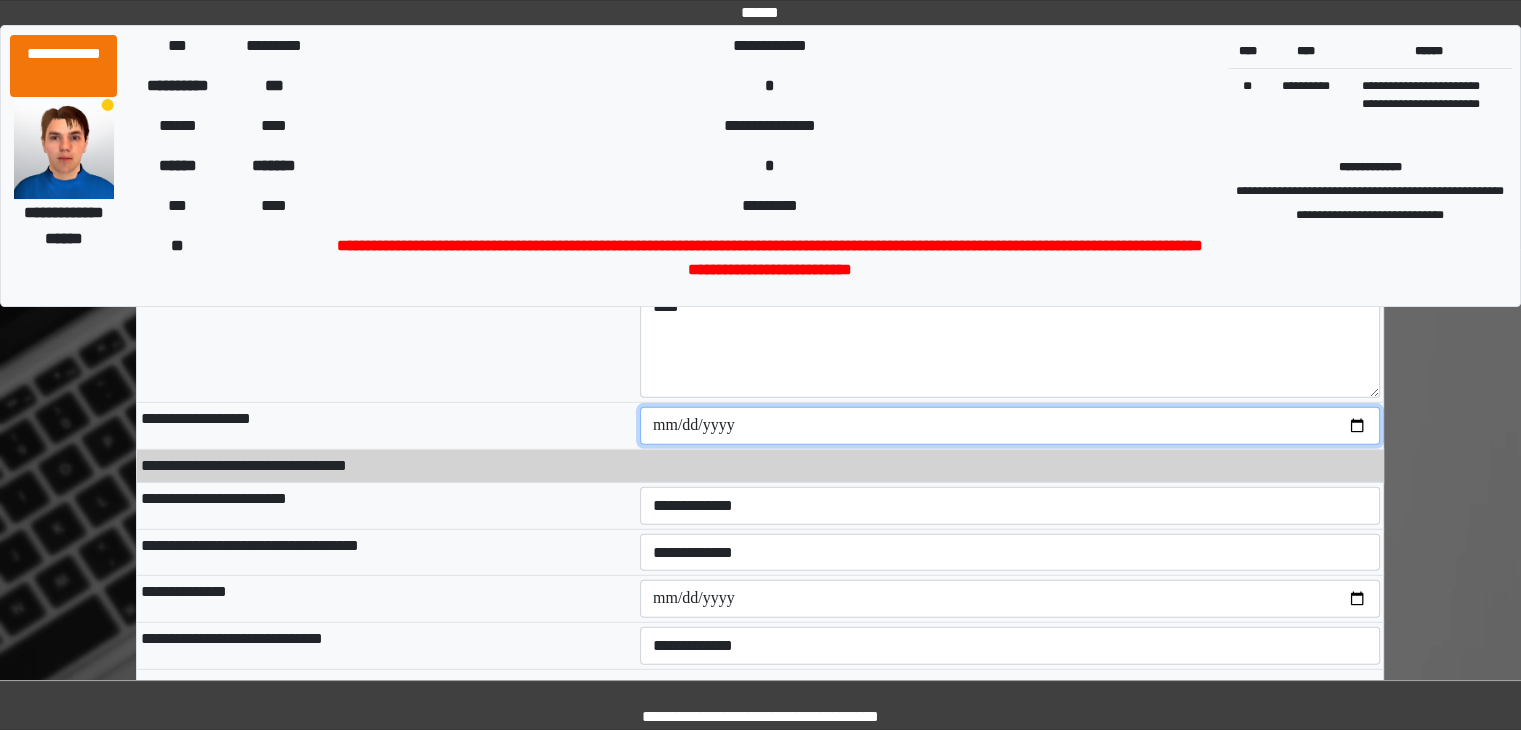 scroll, scrollTop: 5608, scrollLeft: 0, axis: vertical 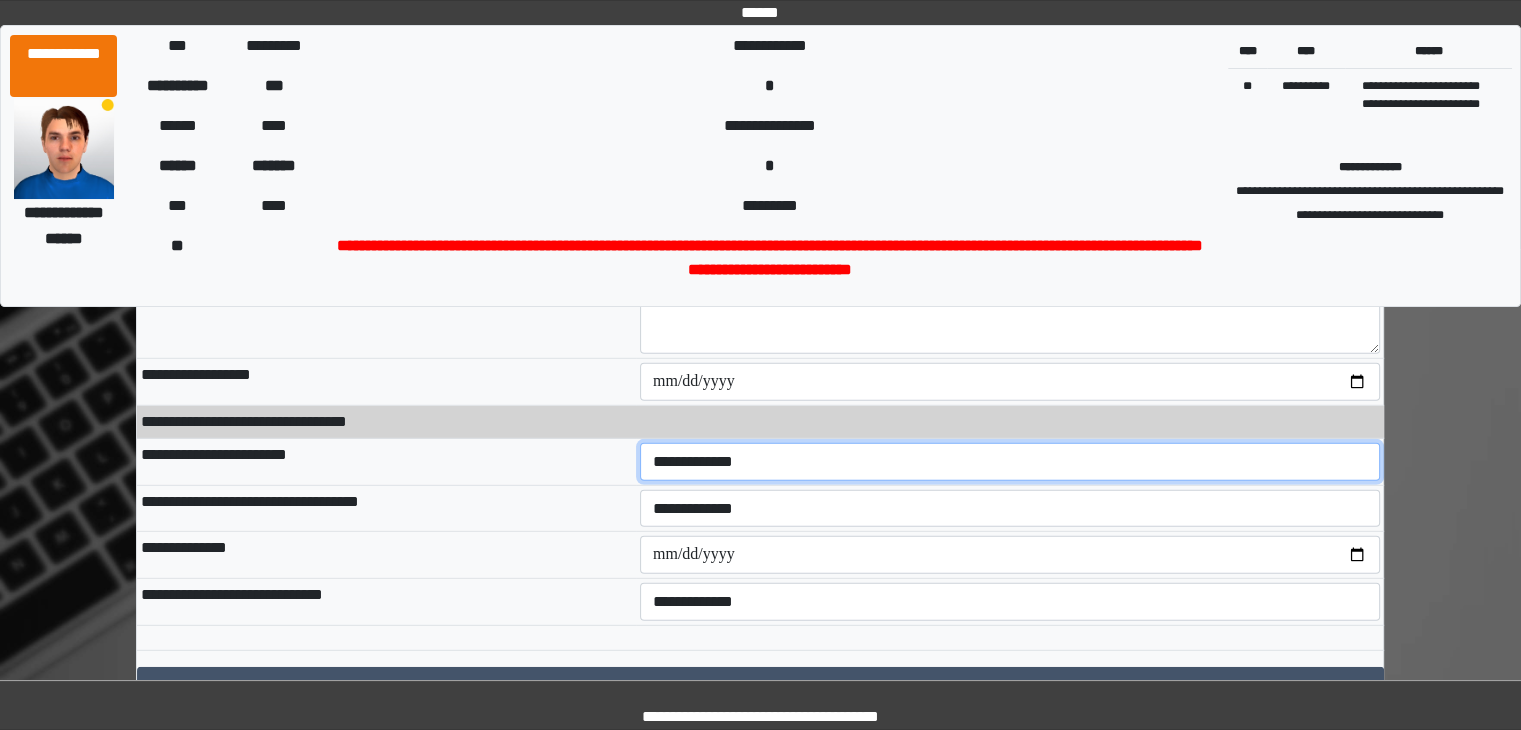 click on "**********" at bounding box center [1010, 462] 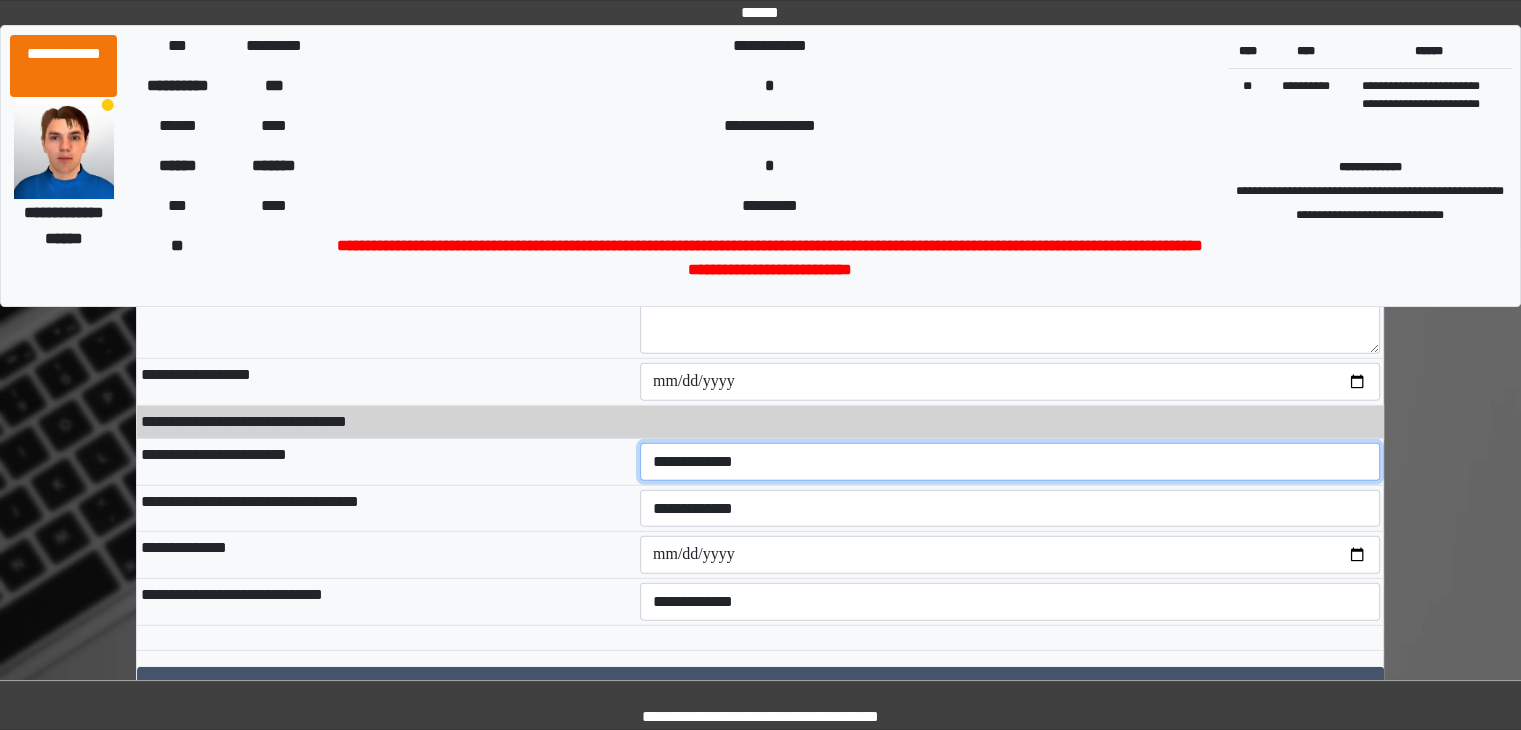 select on "*" 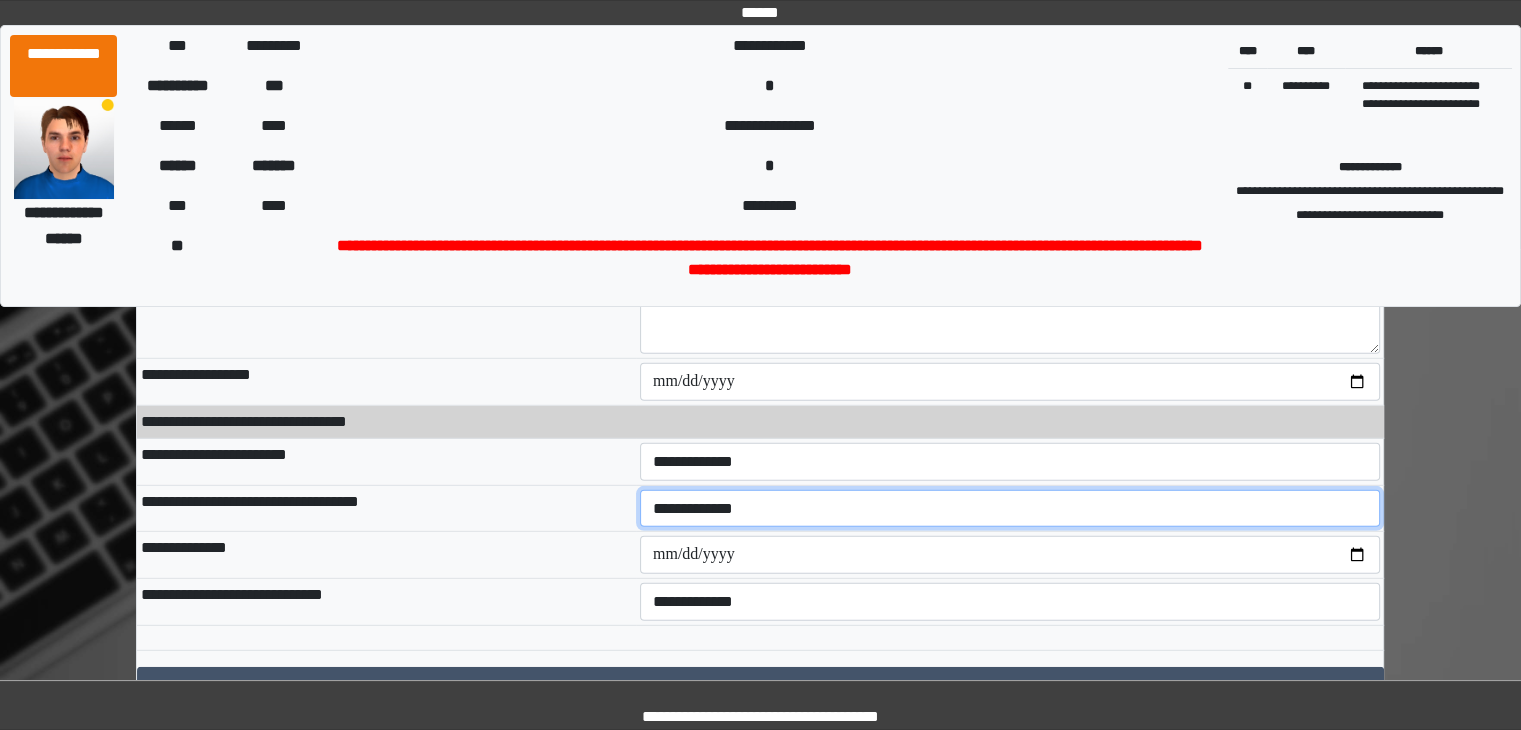 click on "**********" at bounding box center (1010, 509) 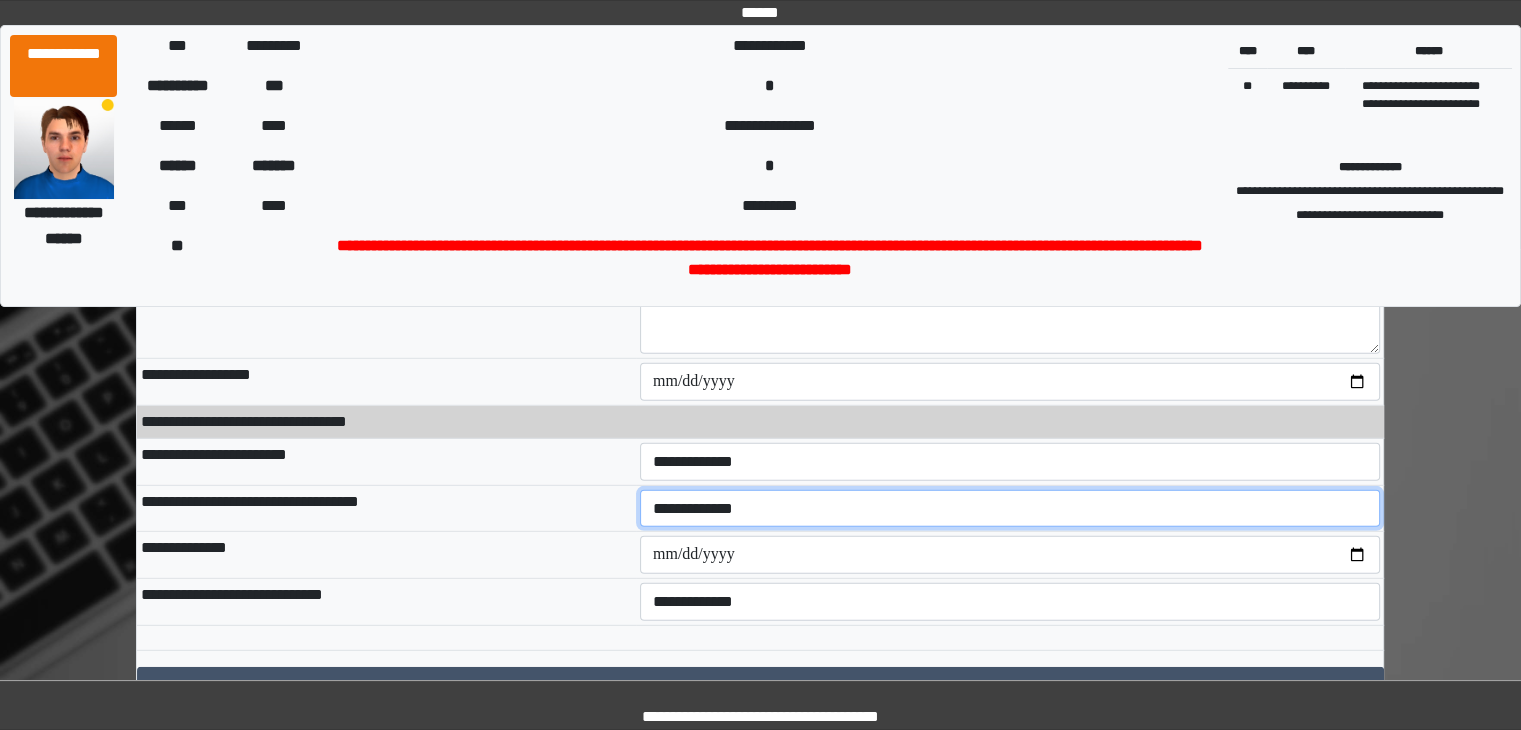 select on "*" 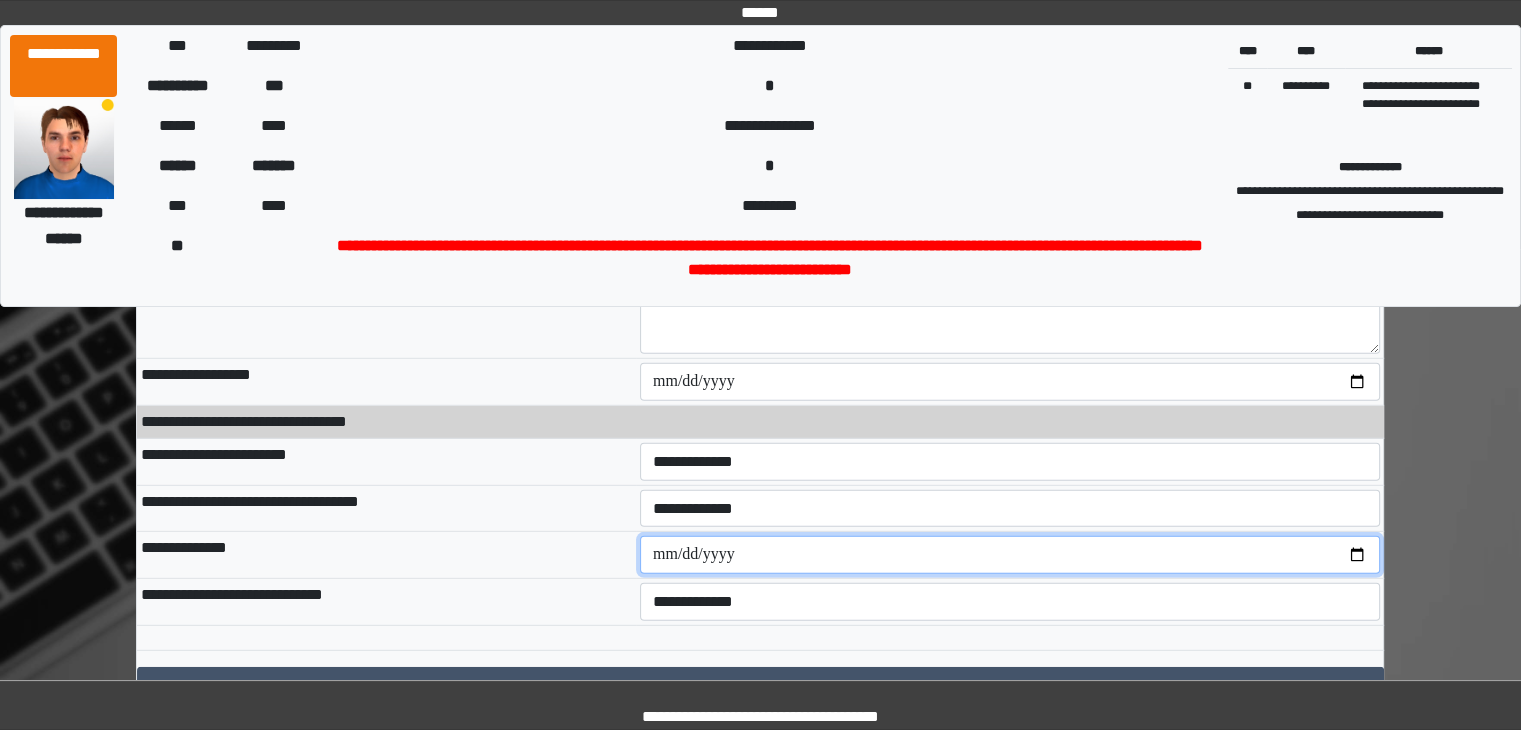 click at bounding box center (1010, 555) 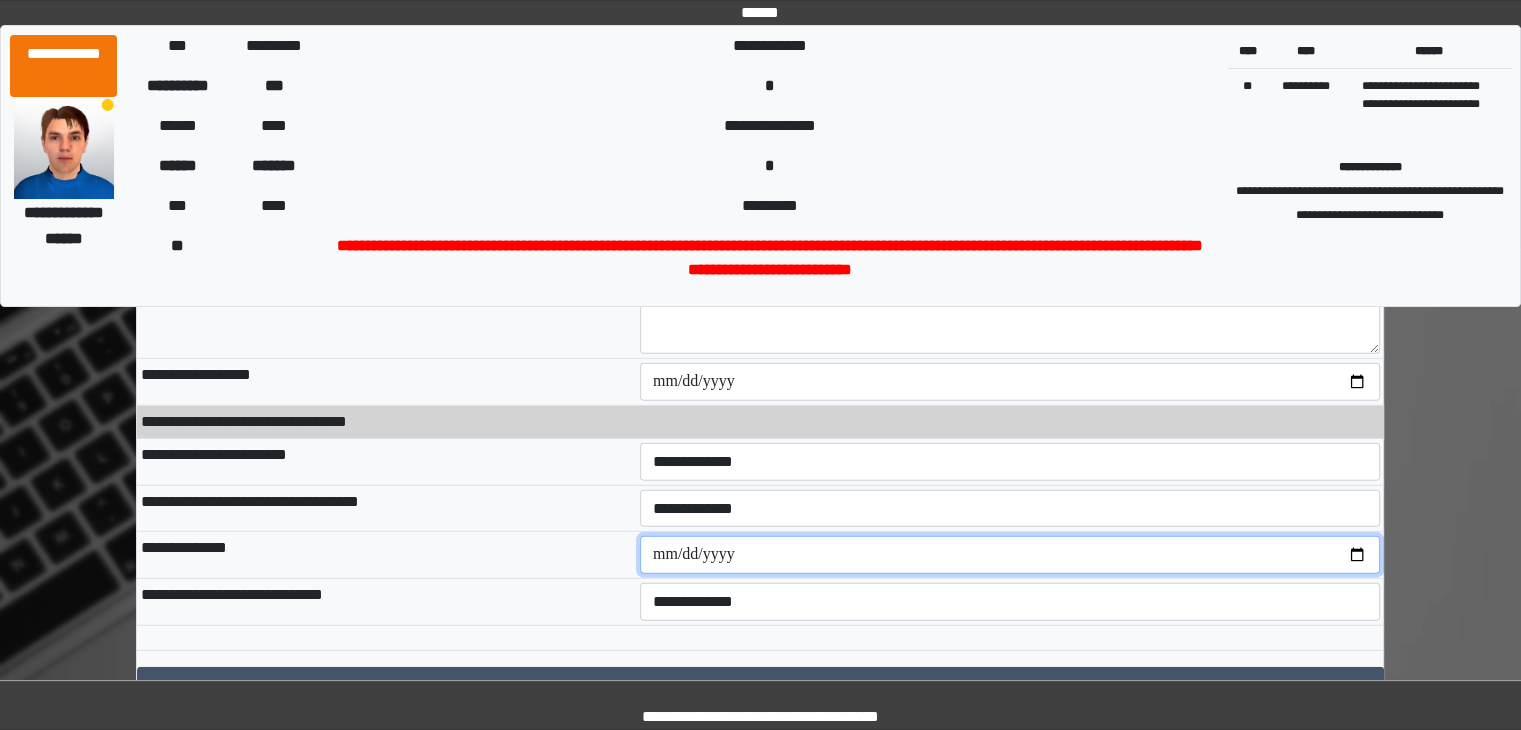 type on "**********" 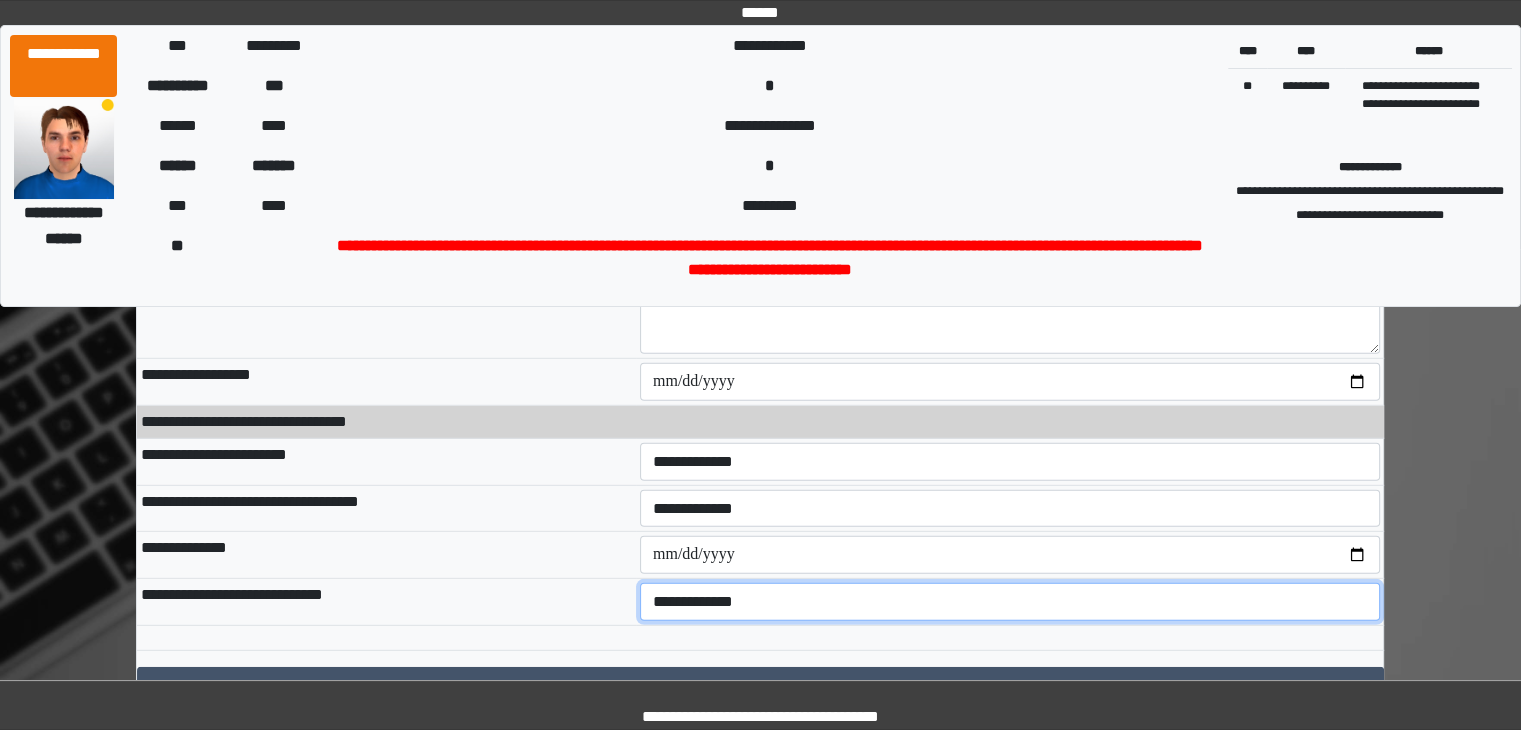 click on "**********" at bounding box center [1010, 602] 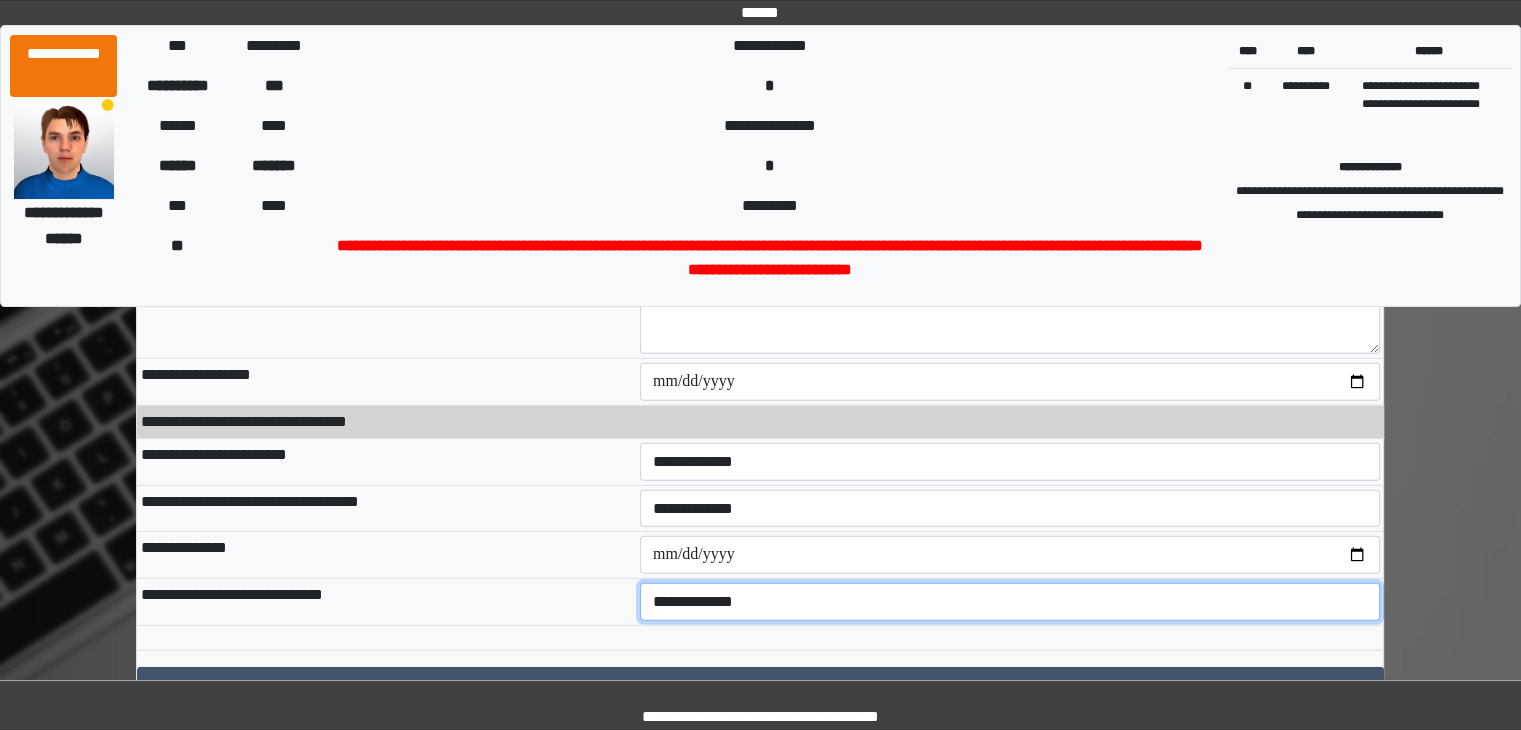 select on "*" 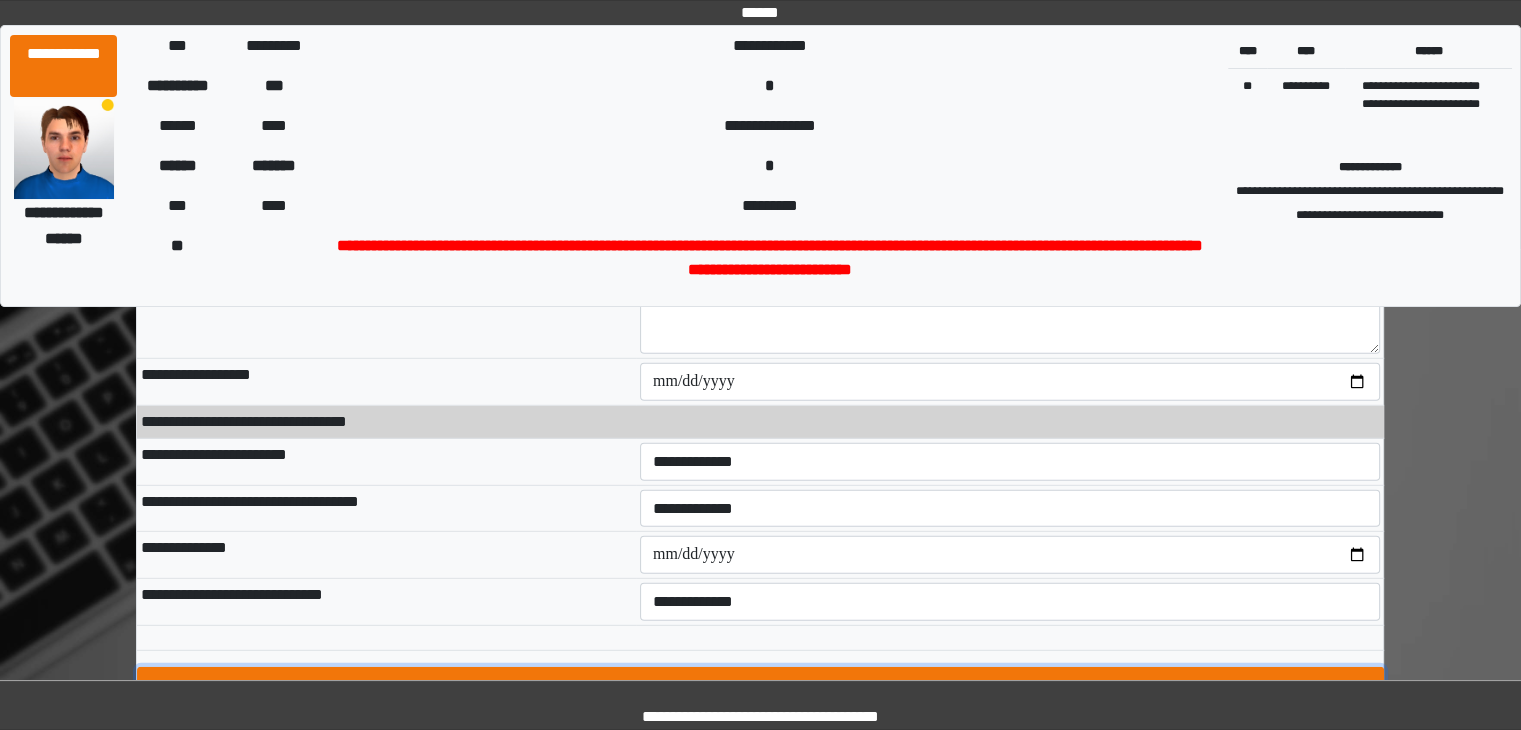 click on "****" at bounding box center [760, 686] 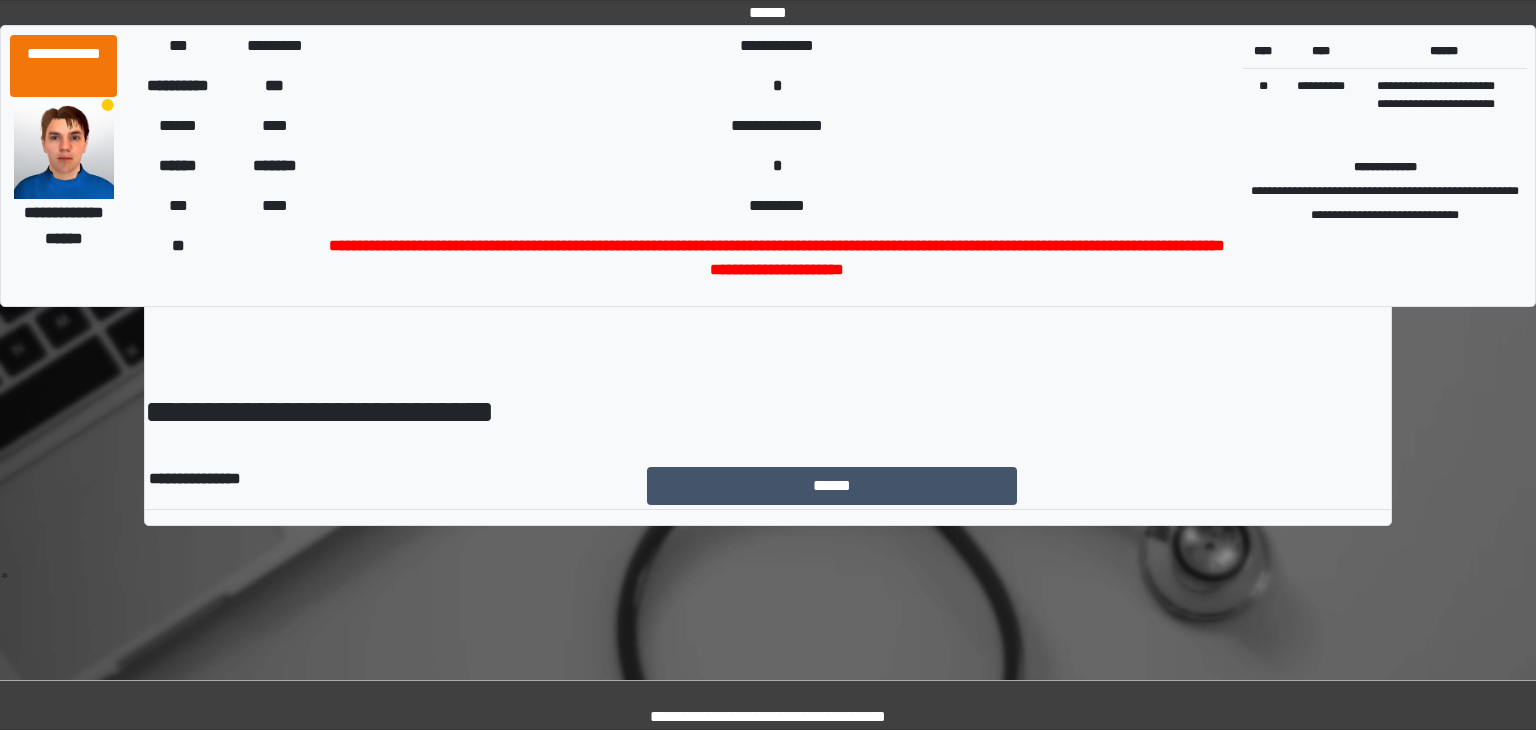 scroll, scrollTop: 0, scrollLeft: 0, axis: both 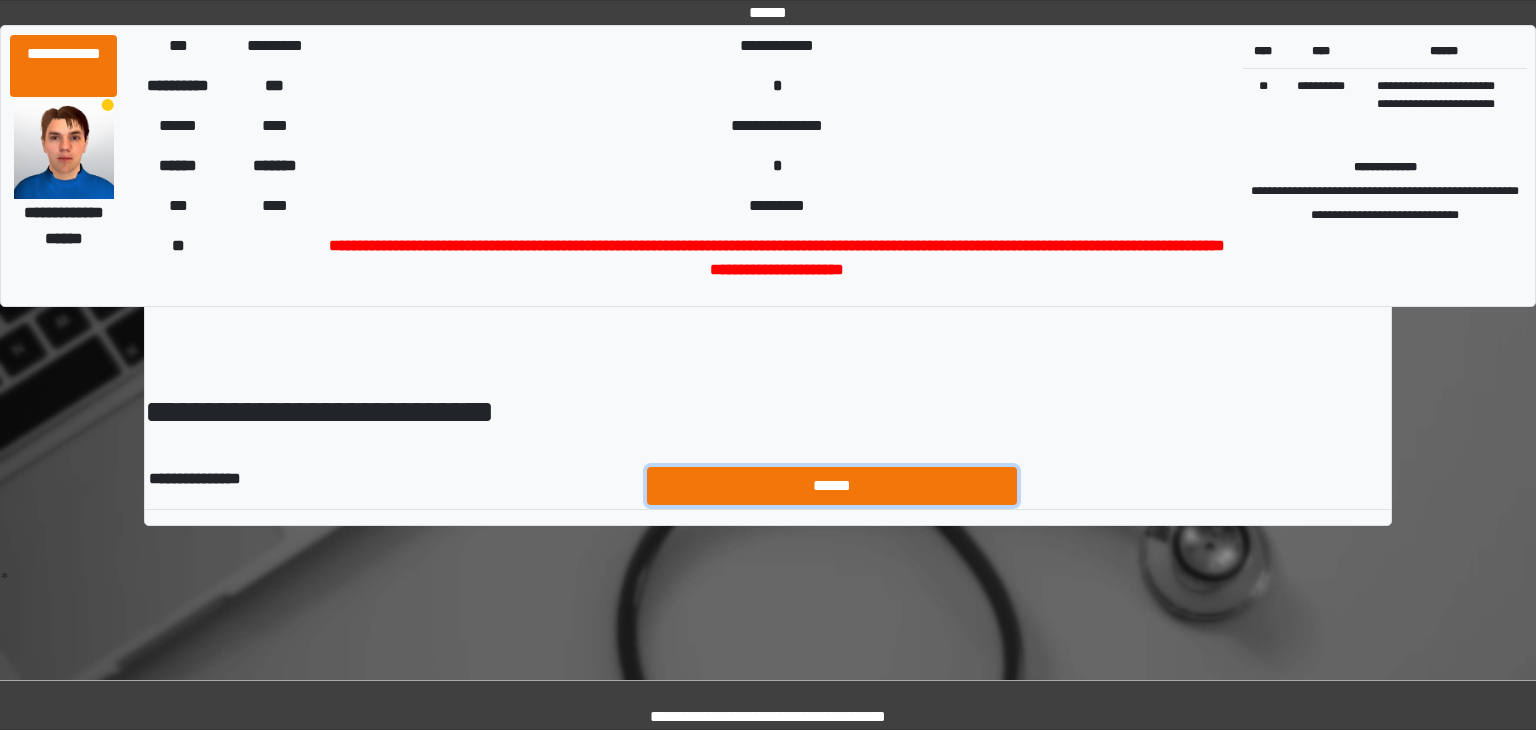 click on "******" at bounding box center [832, 486] 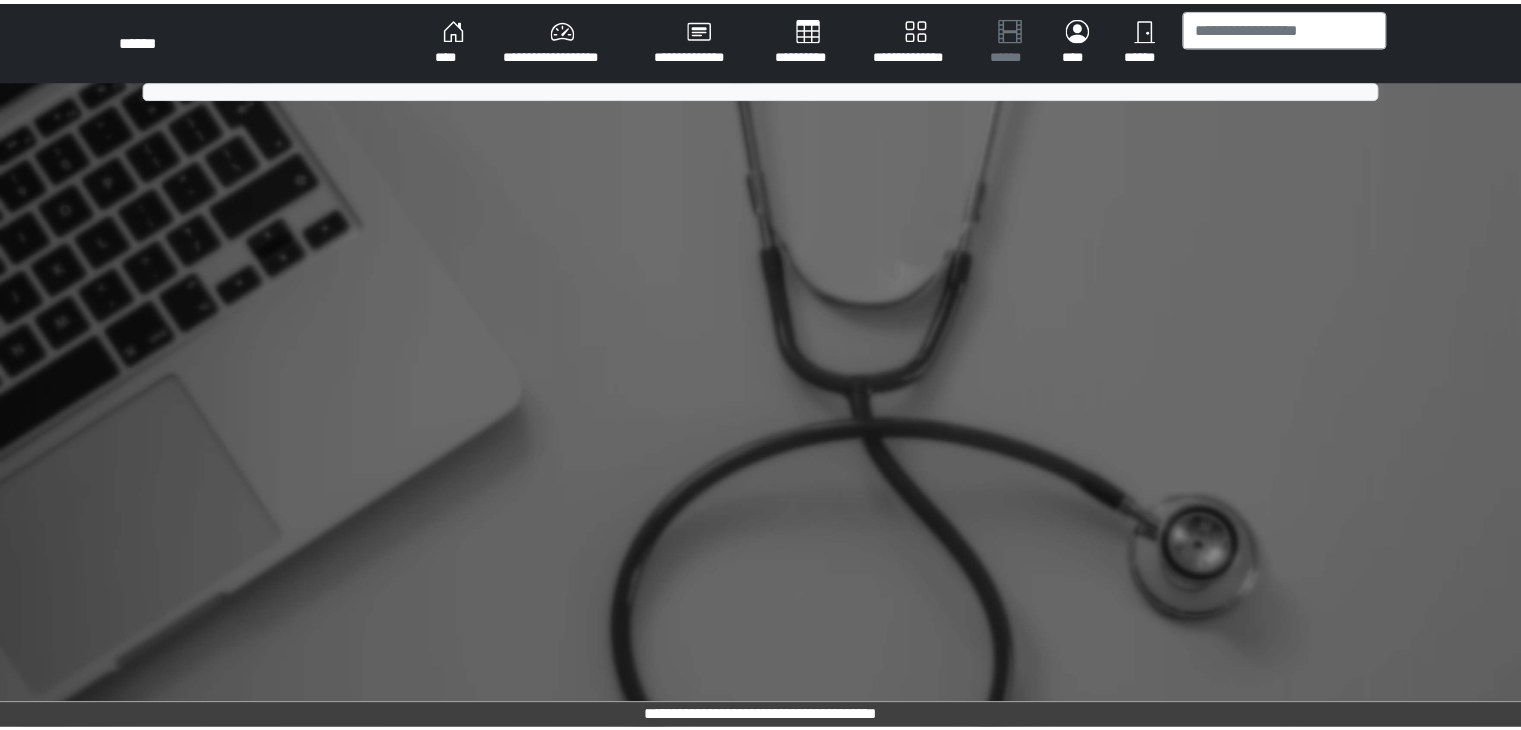 scroll, scrollTop: 0, scrollLeft: 0, axis: both 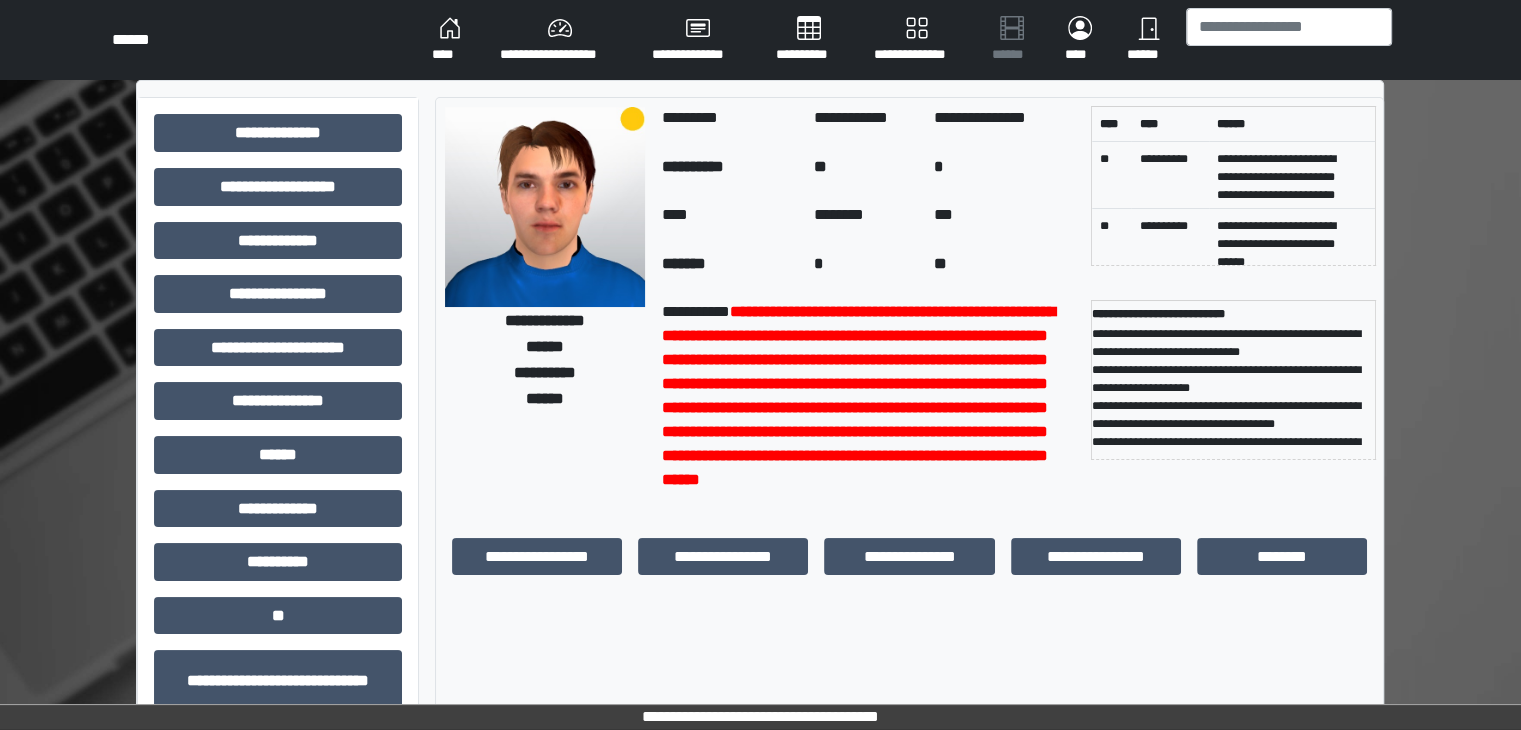 click on "**********" at bounding box center (1233, 406) 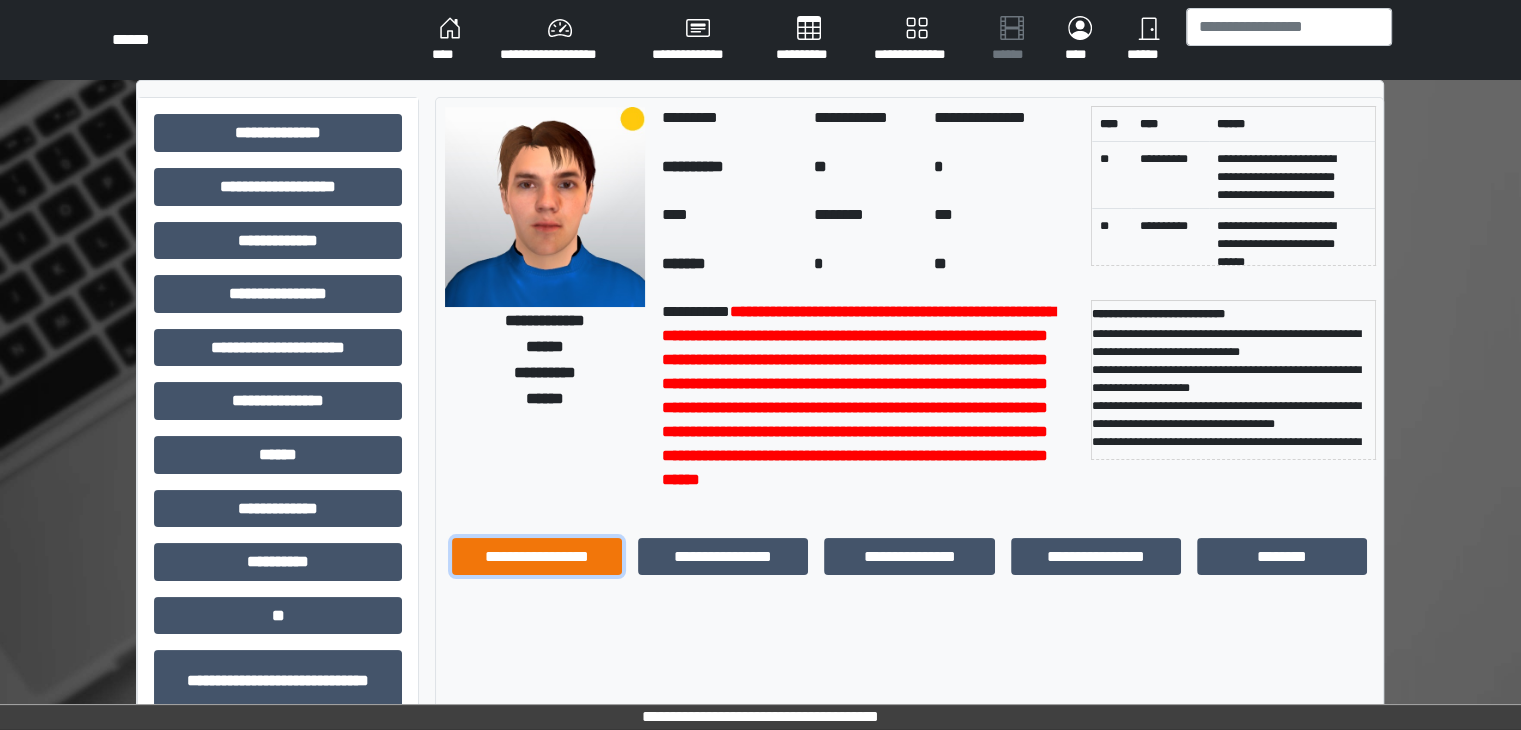click on "**********" at bounding box center [537, 557] 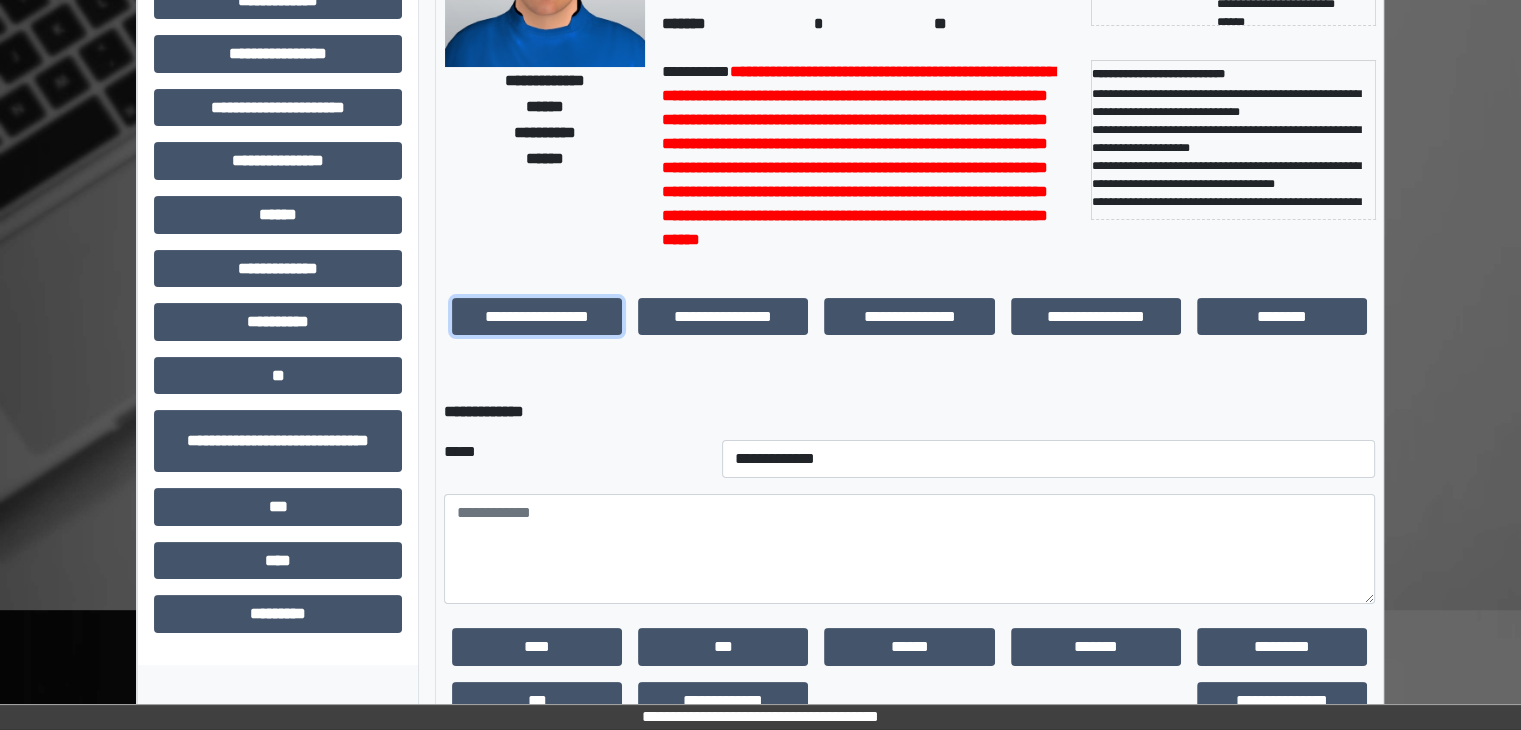 scroll, scrollTop: 247, scrollLeft: 0, axis: vertical 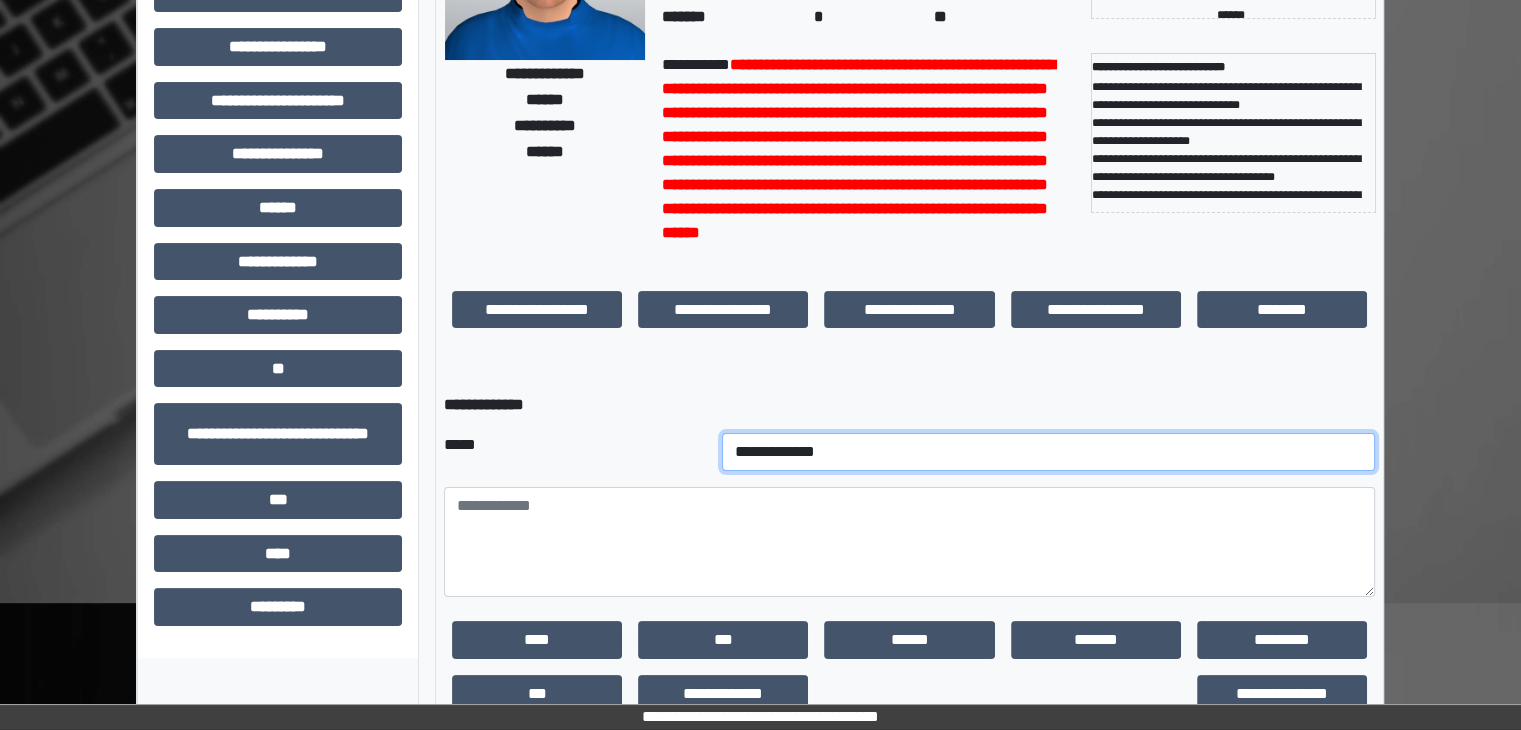 click on "**********" at bounding box center (1049, 452) 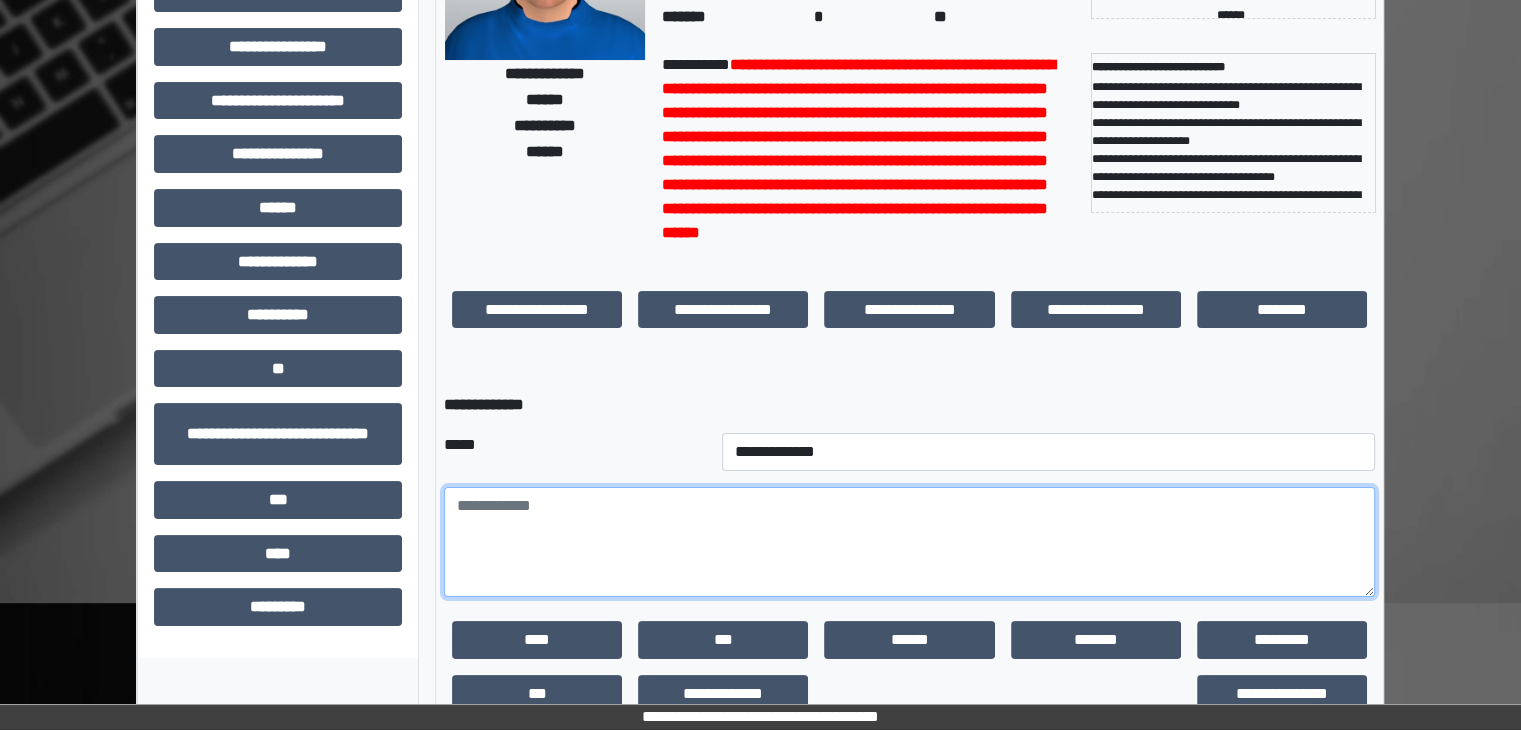 click at bounding box center (909, 542) 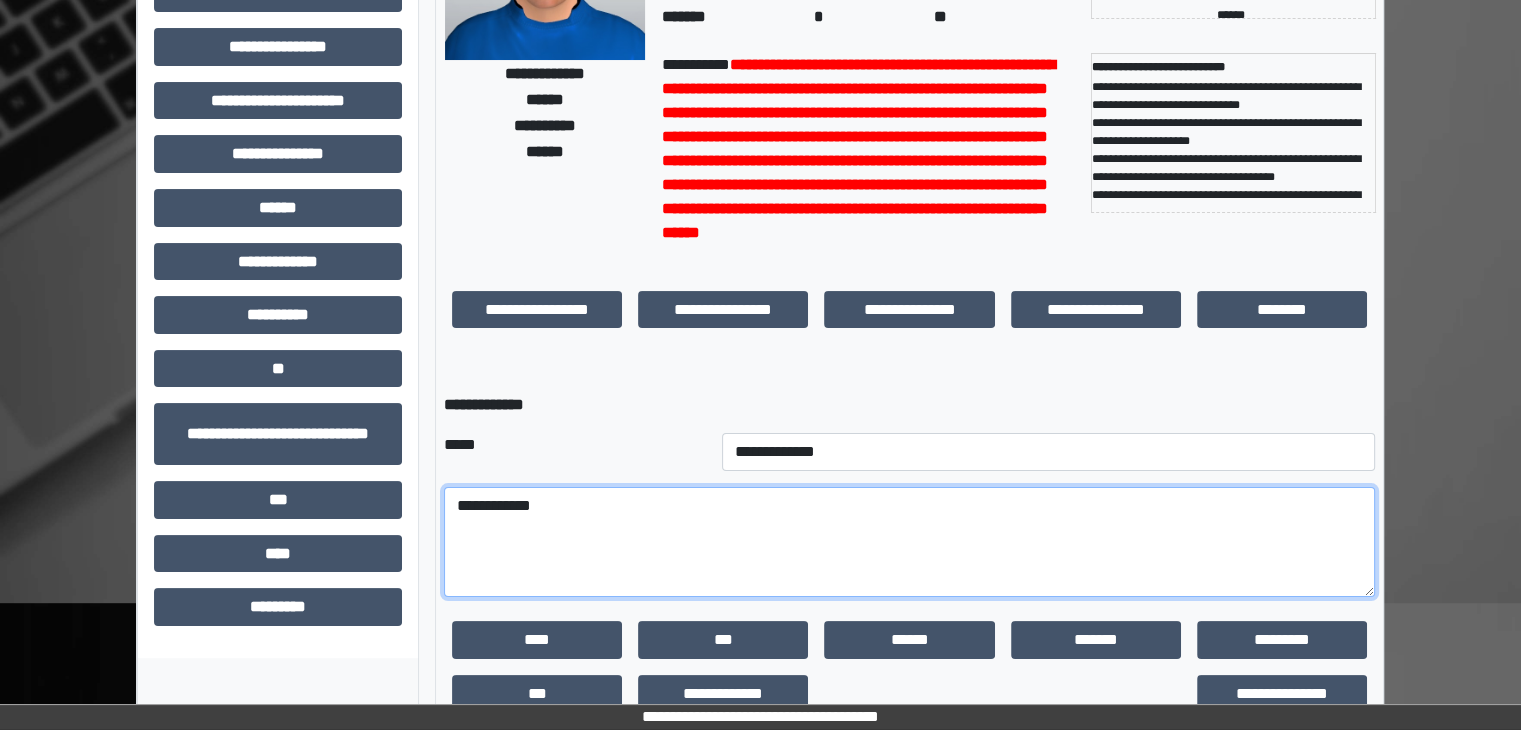 click on "**********" at bounding box center [909, 542] 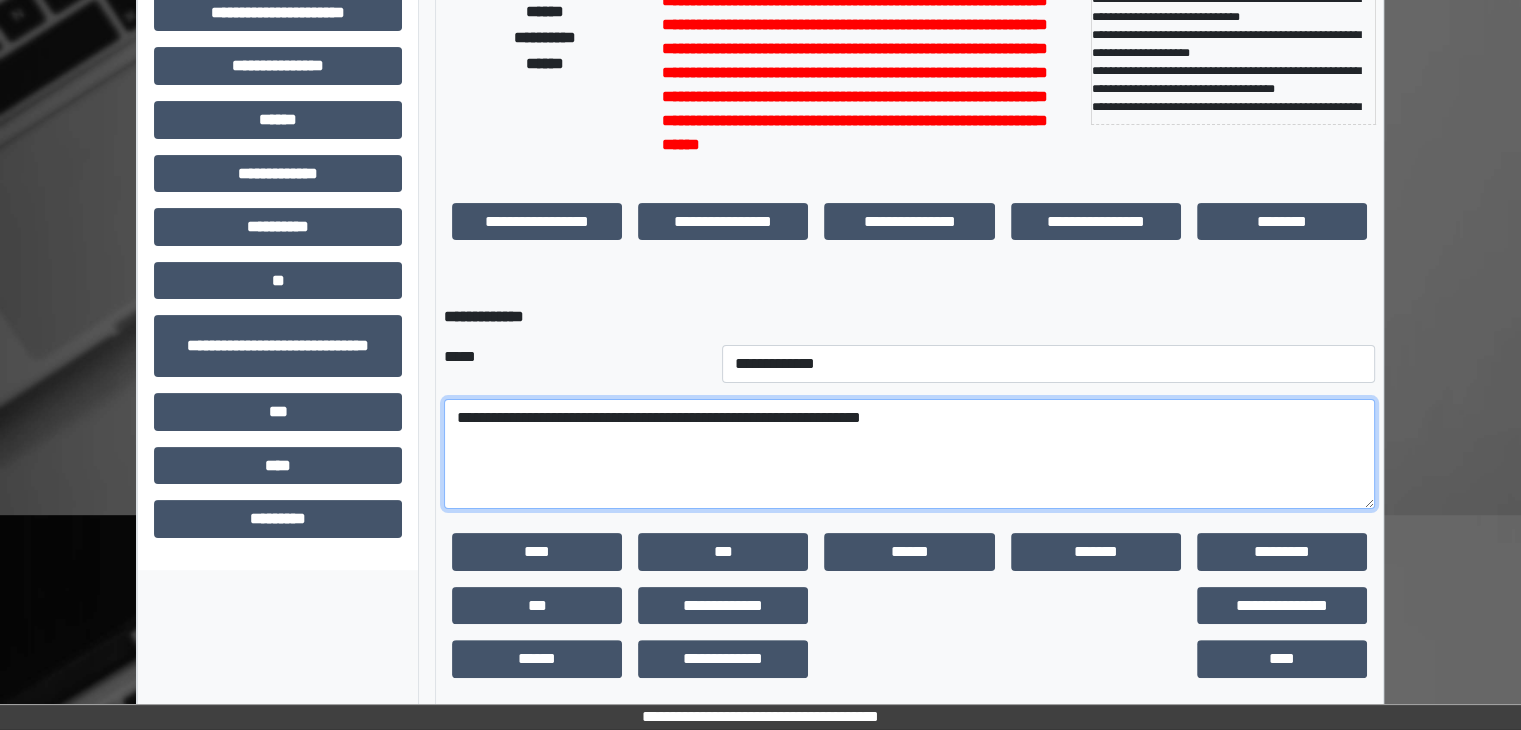 scroll, scrollTop: 247, scrollLeft: 0, axis: vertical 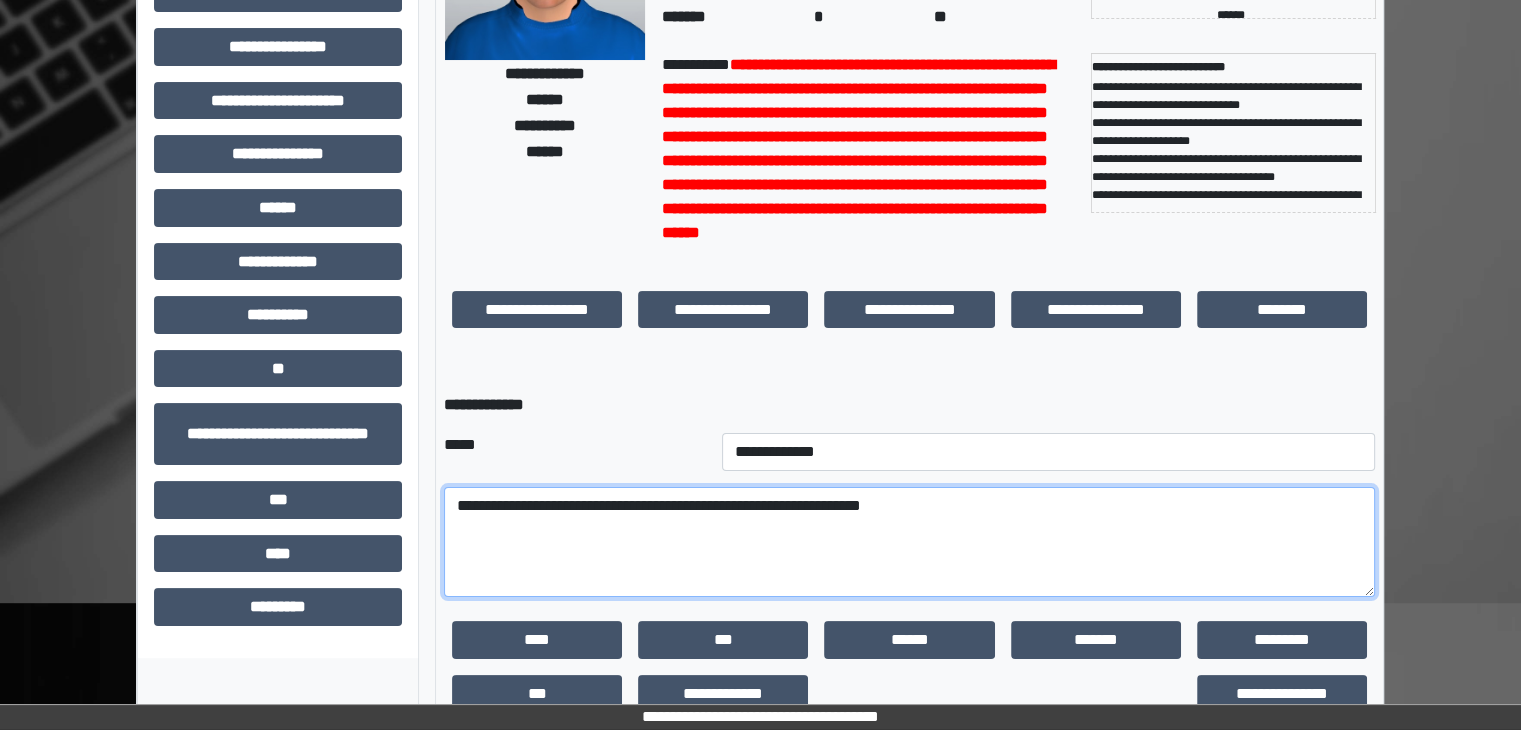 click on "**********" at bounding box center (909, 542) 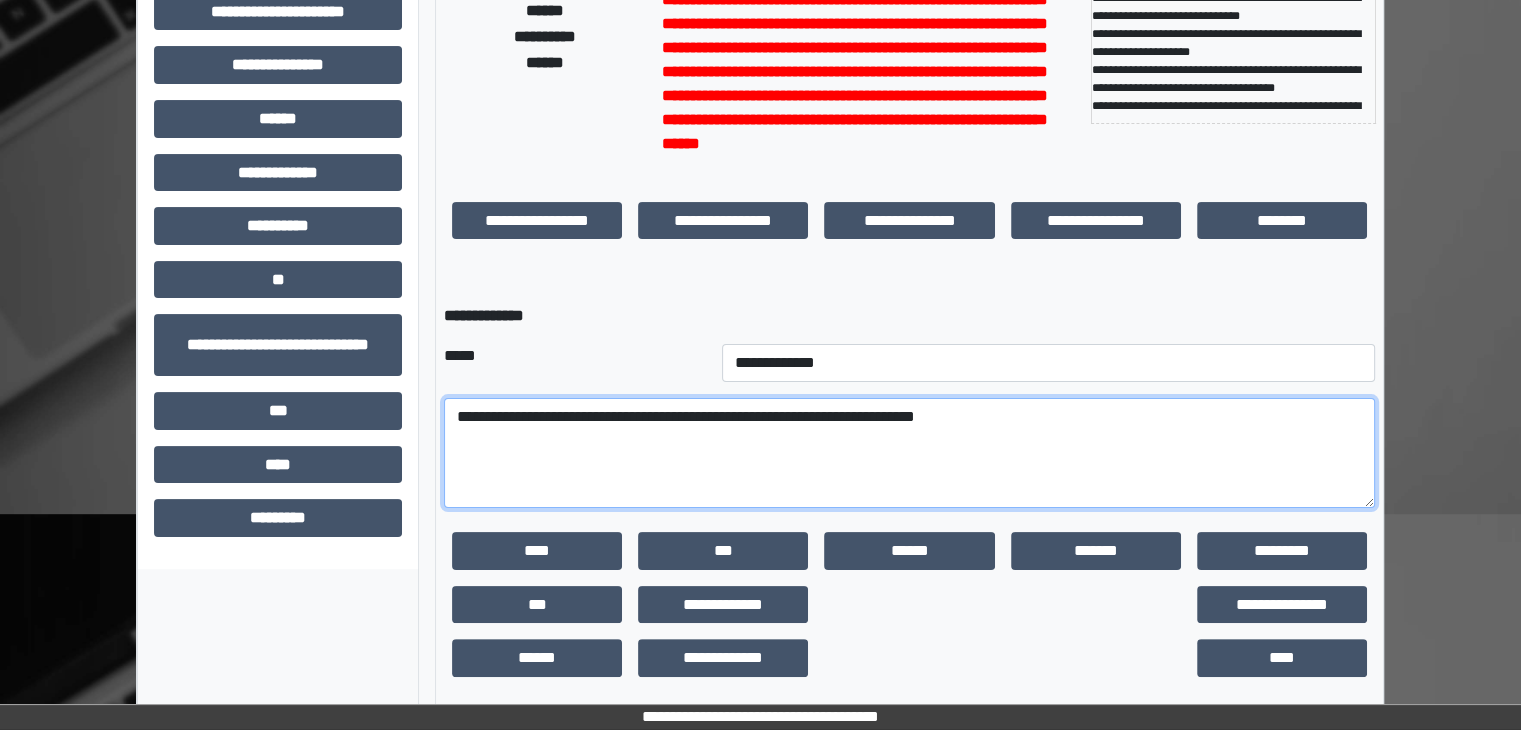 scroll, scrollTop: 341, scrollLeft: 0, axis: vertical 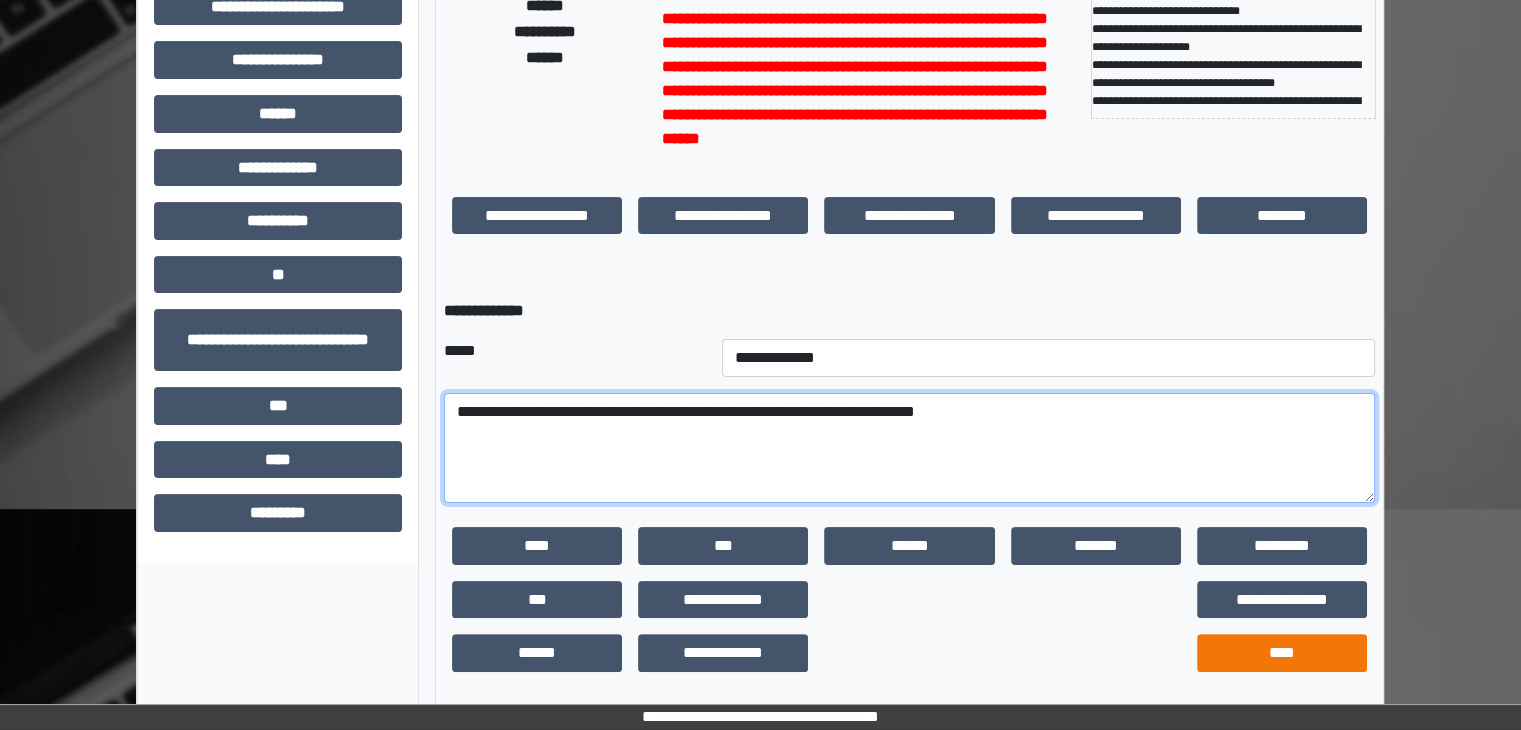 type on "**********" 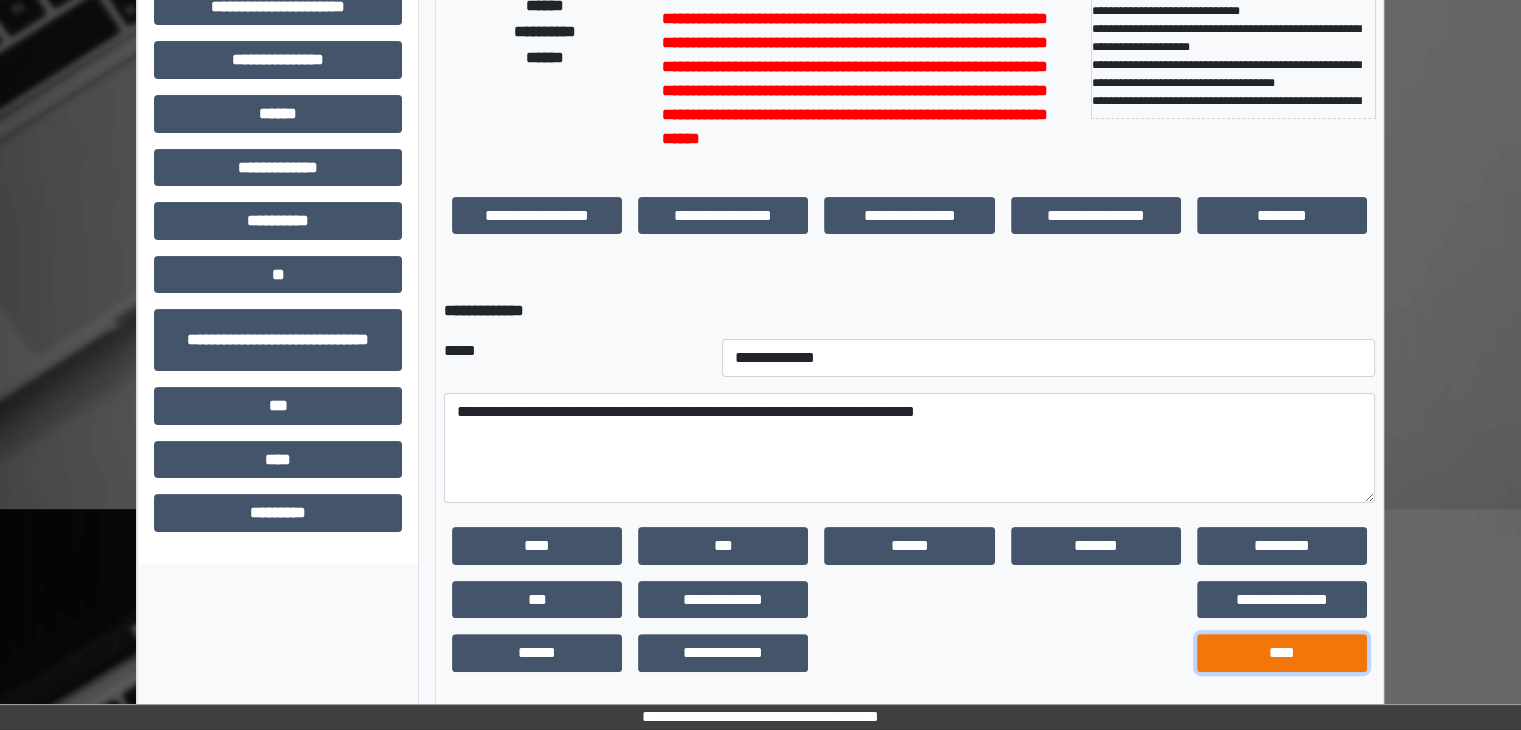 click on "****" at bounding box center (1282, 653) 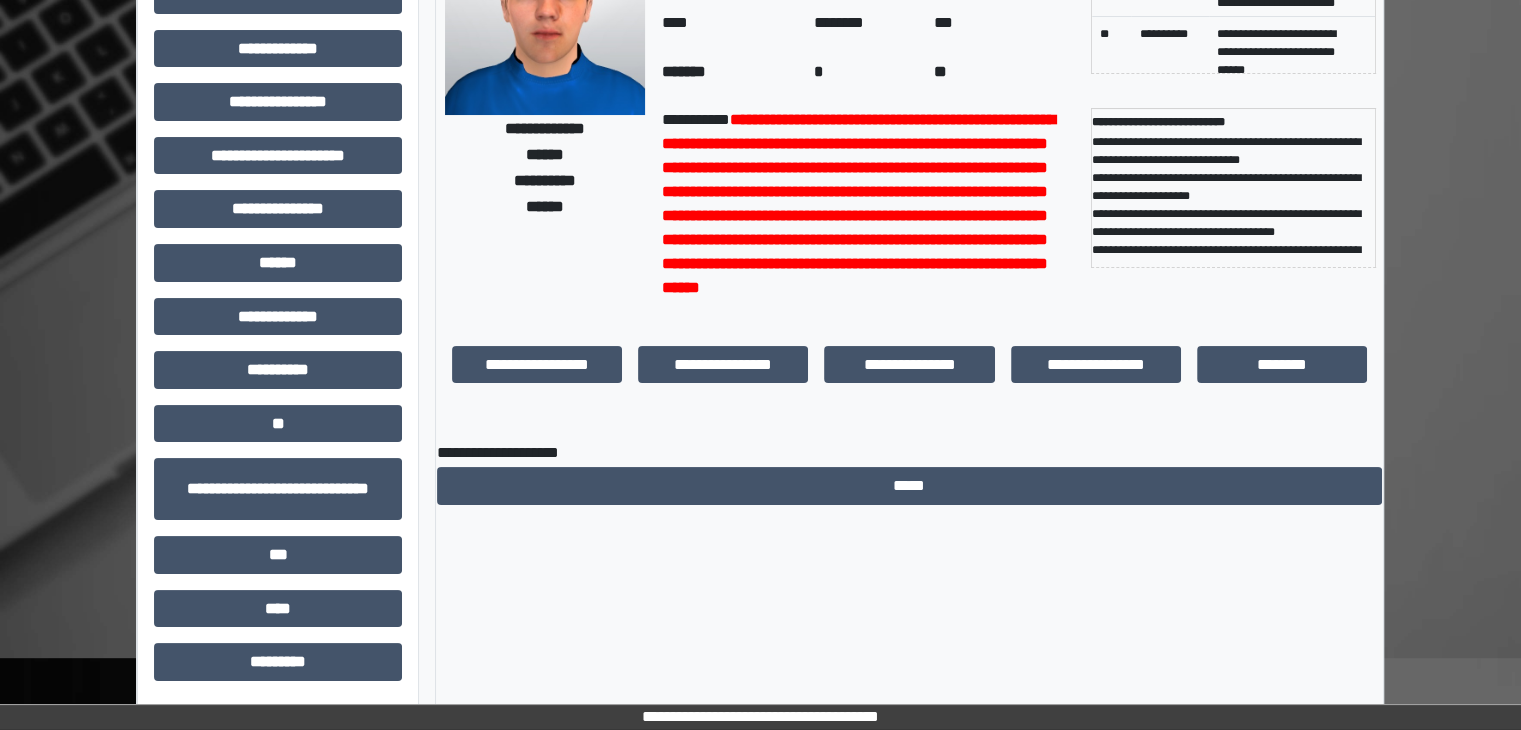 scroll, scrollTop: 192, scrollLeft: 0, axis: vertical 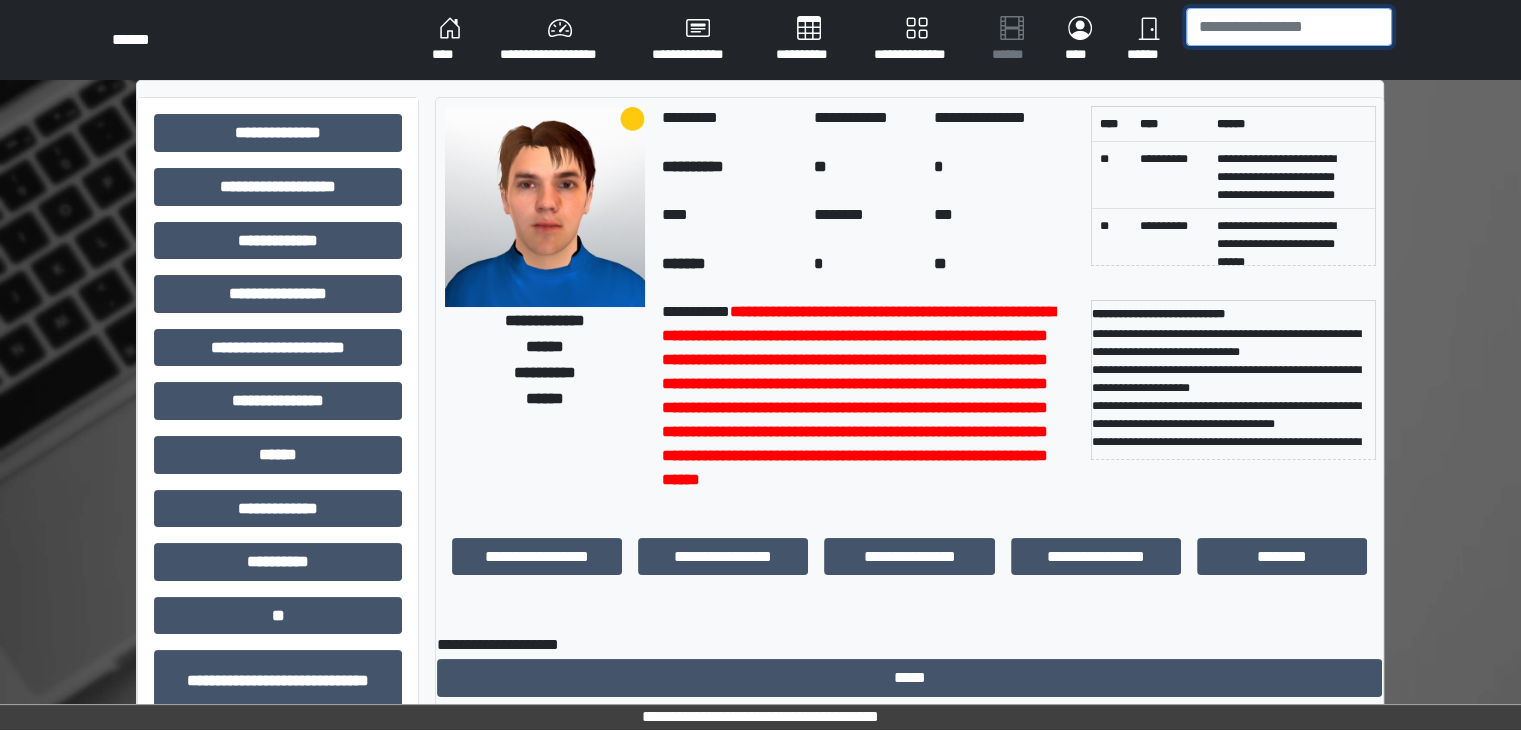 click at bounding box center [1289, 27] 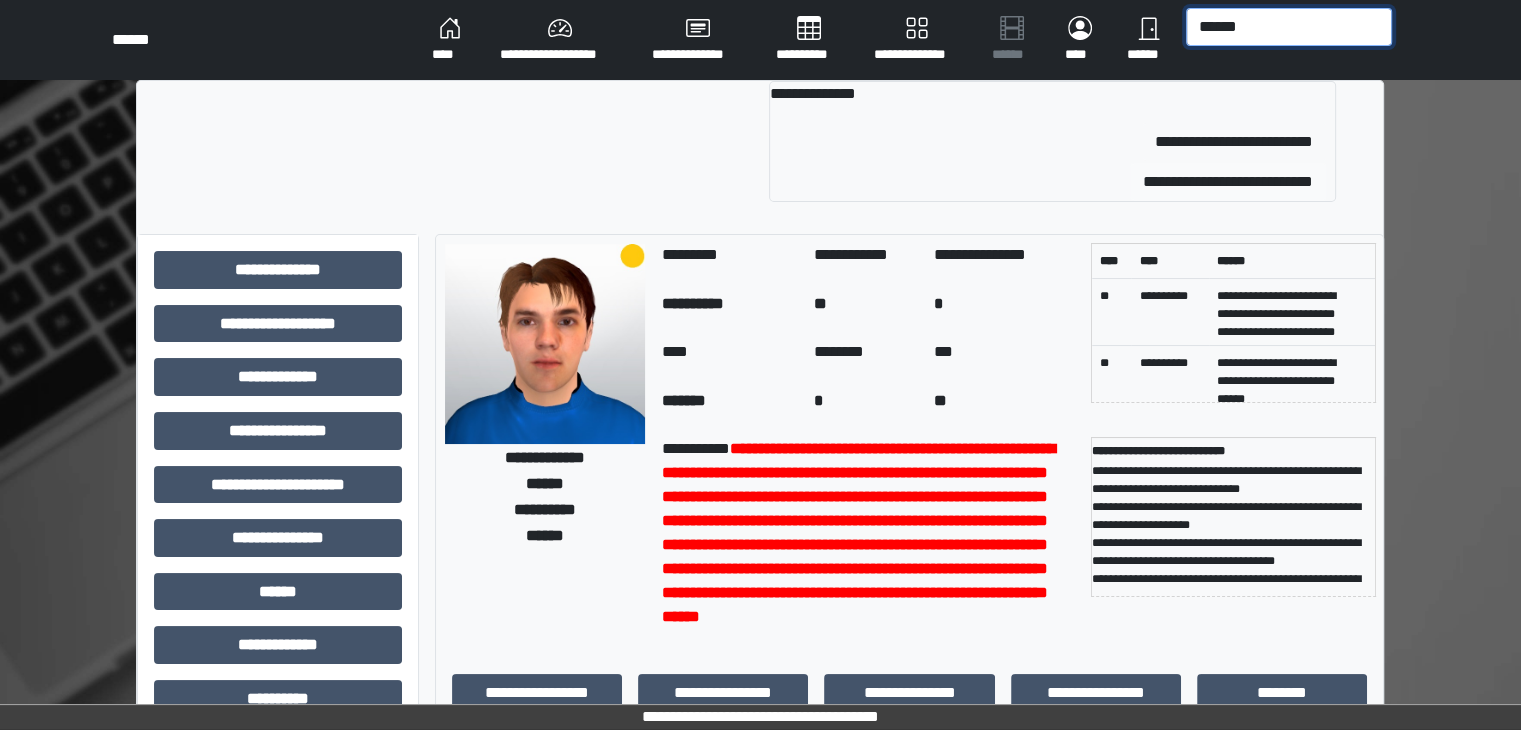 type on "******" 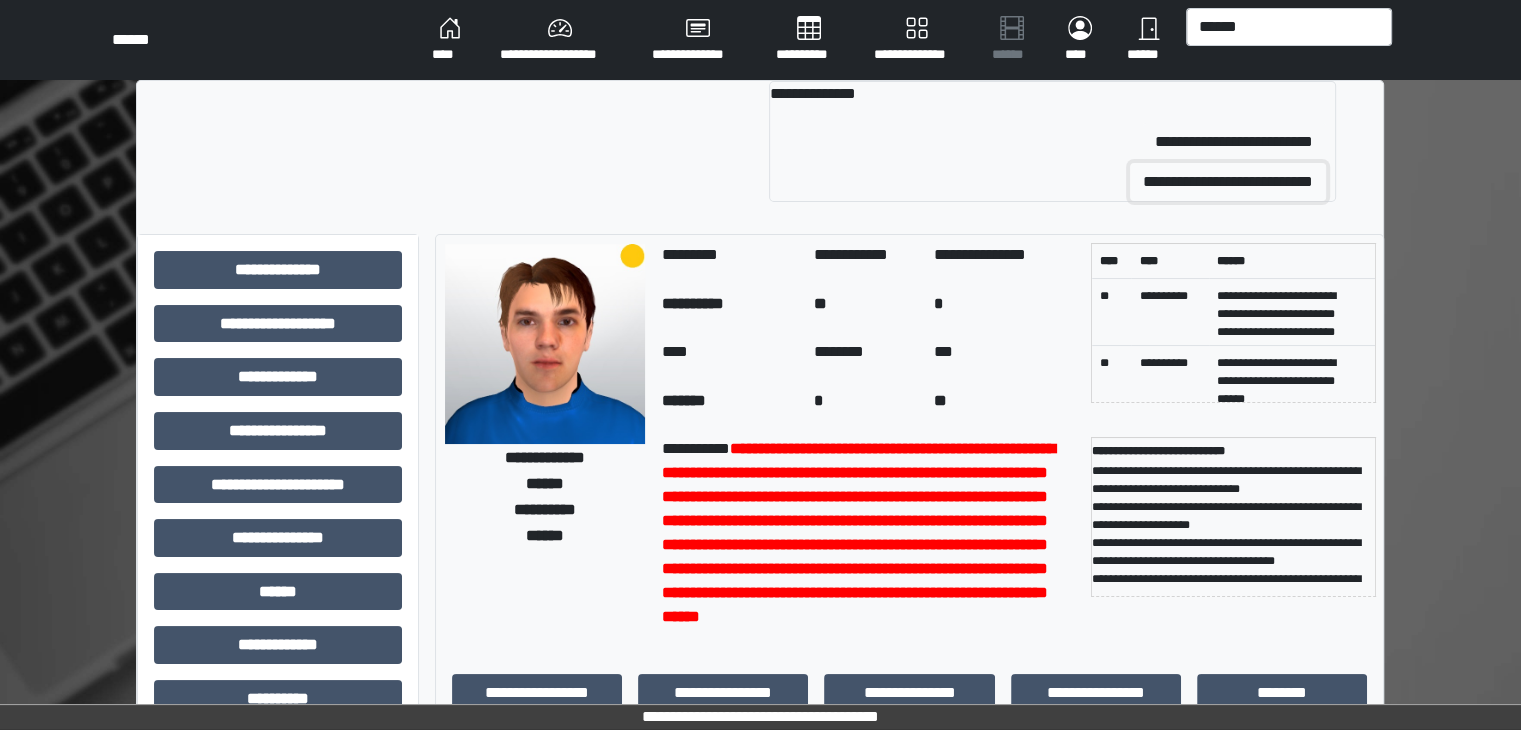 click on "**********" at bounding box center (1228, 182) 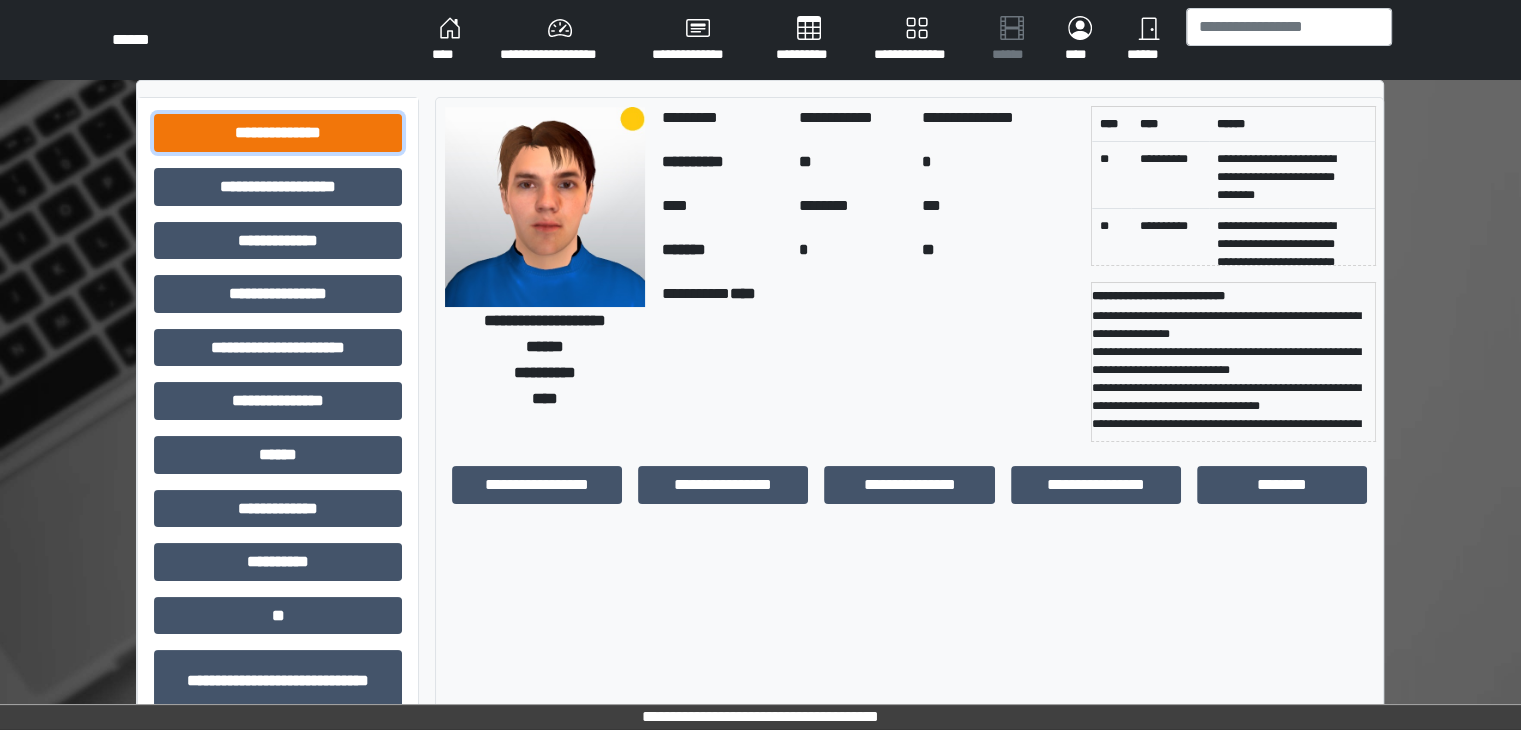 click on "**********" at bounding box center (278, 133) 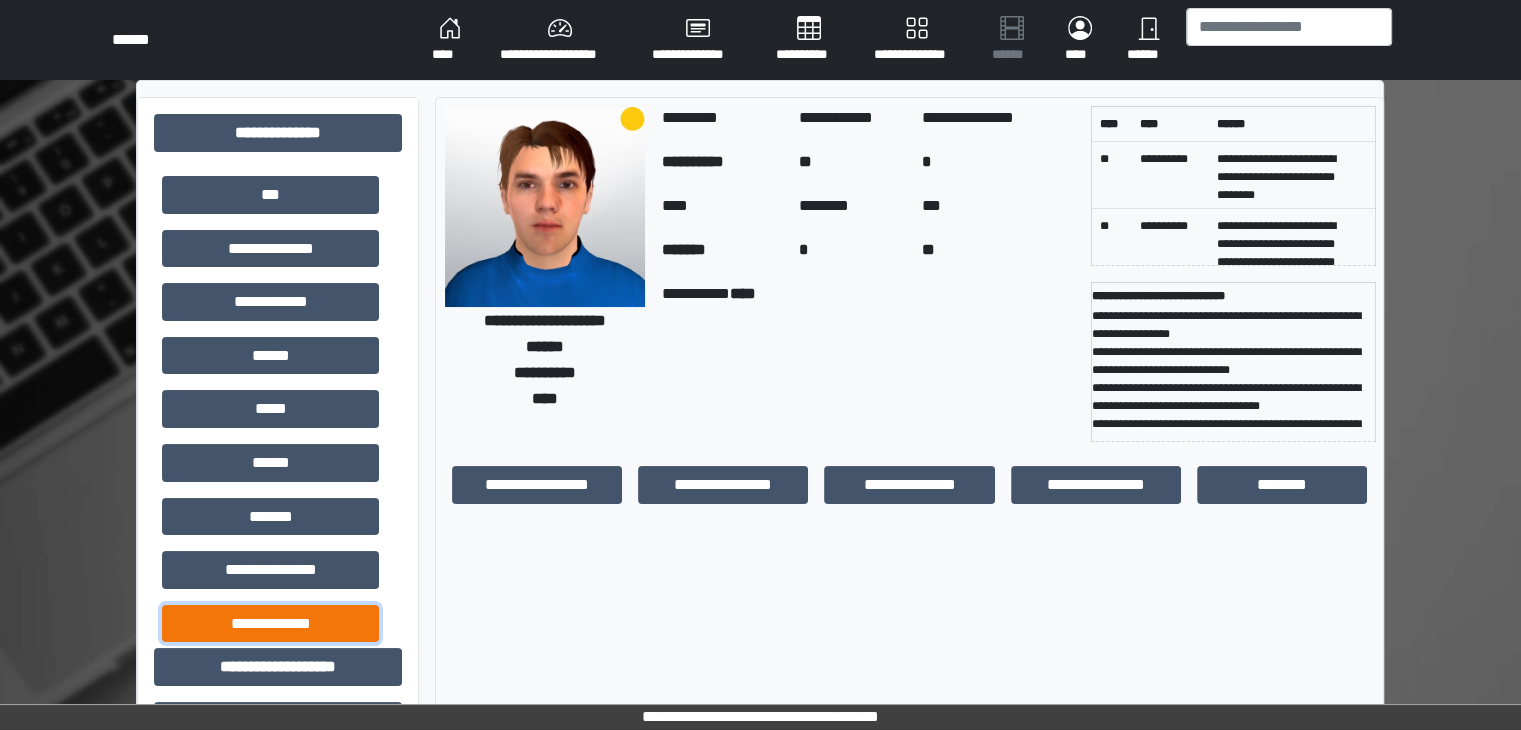 click on "**********" at bounding box center (270, 624) 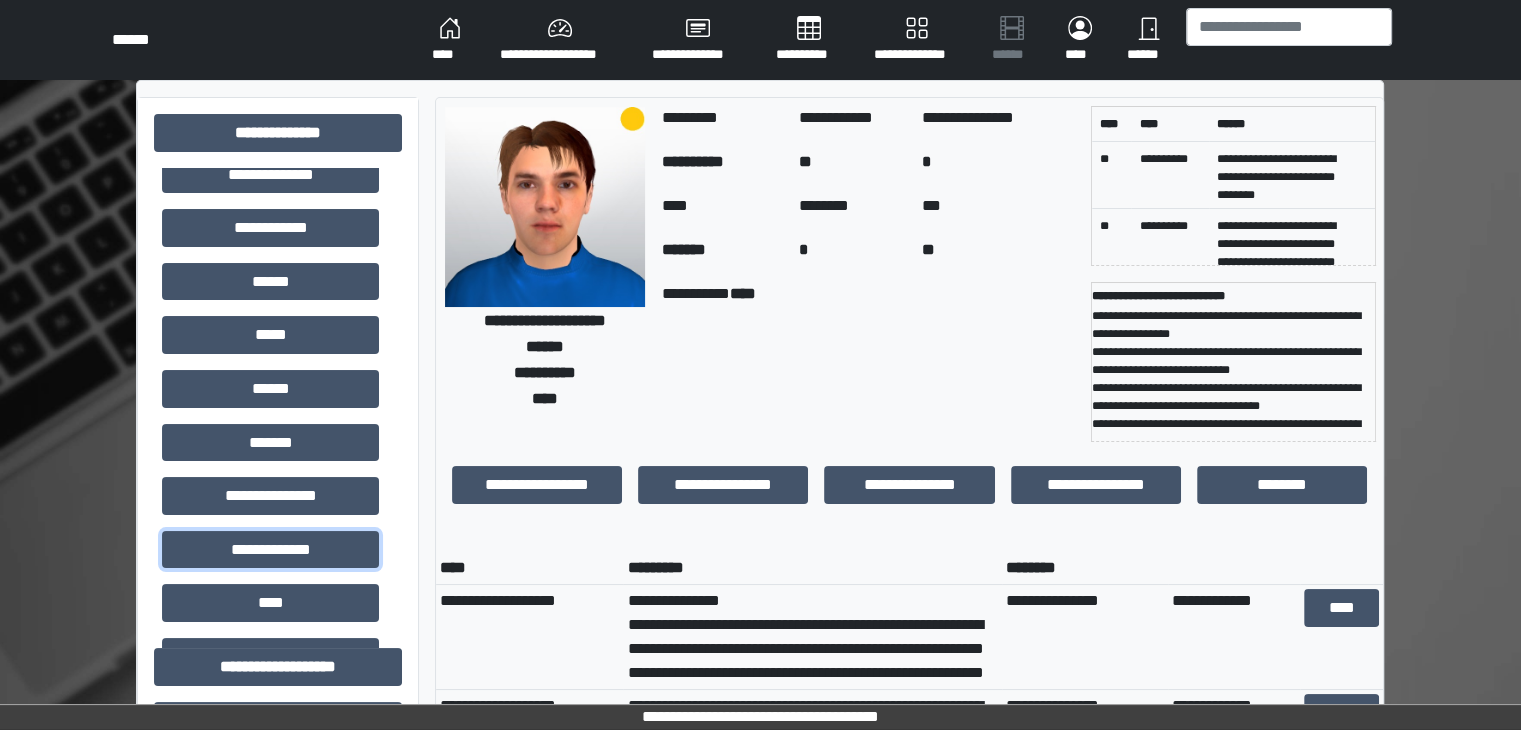 scroll, scrollTop: 0, scrollLeft: 0, axis: both 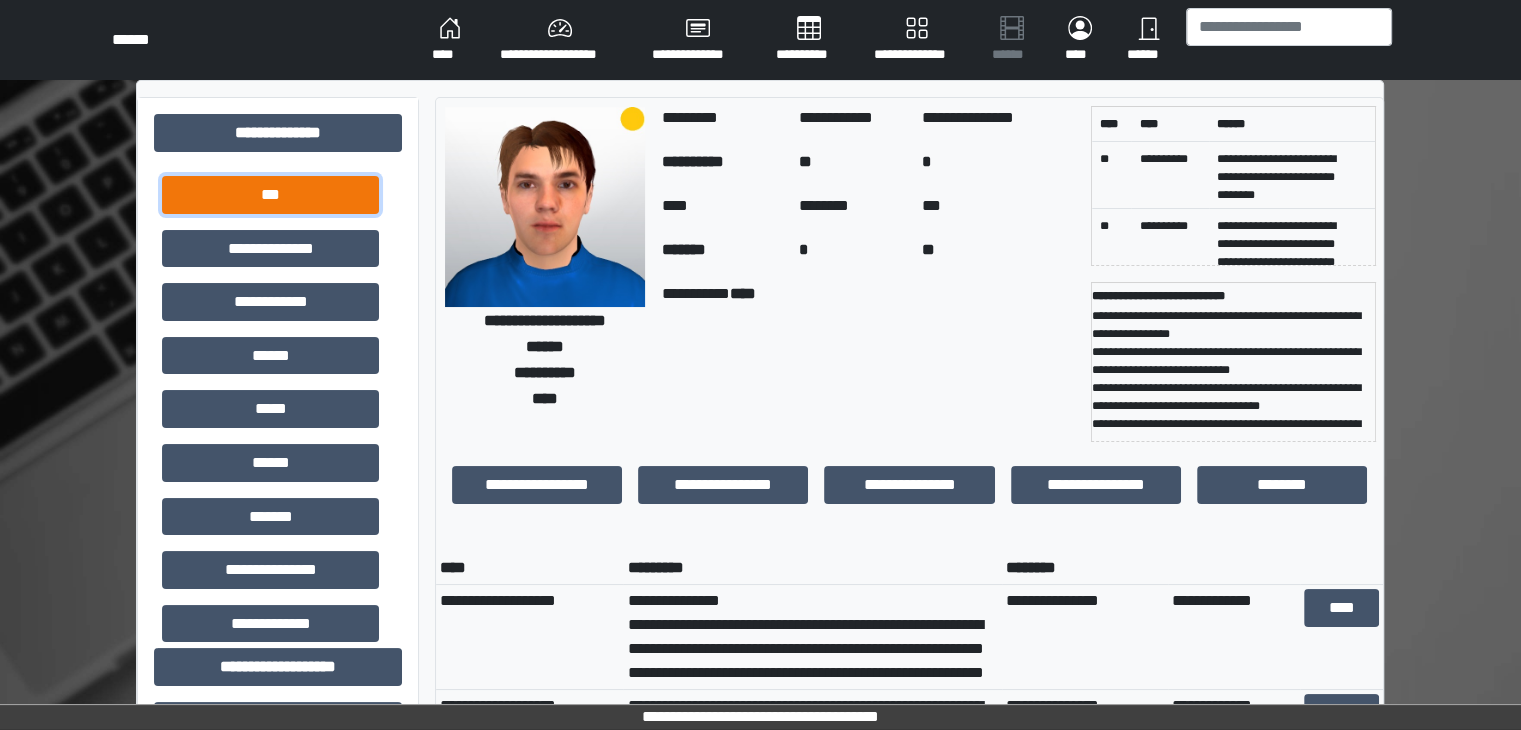 click on "***" at bounding box center [270, 195] 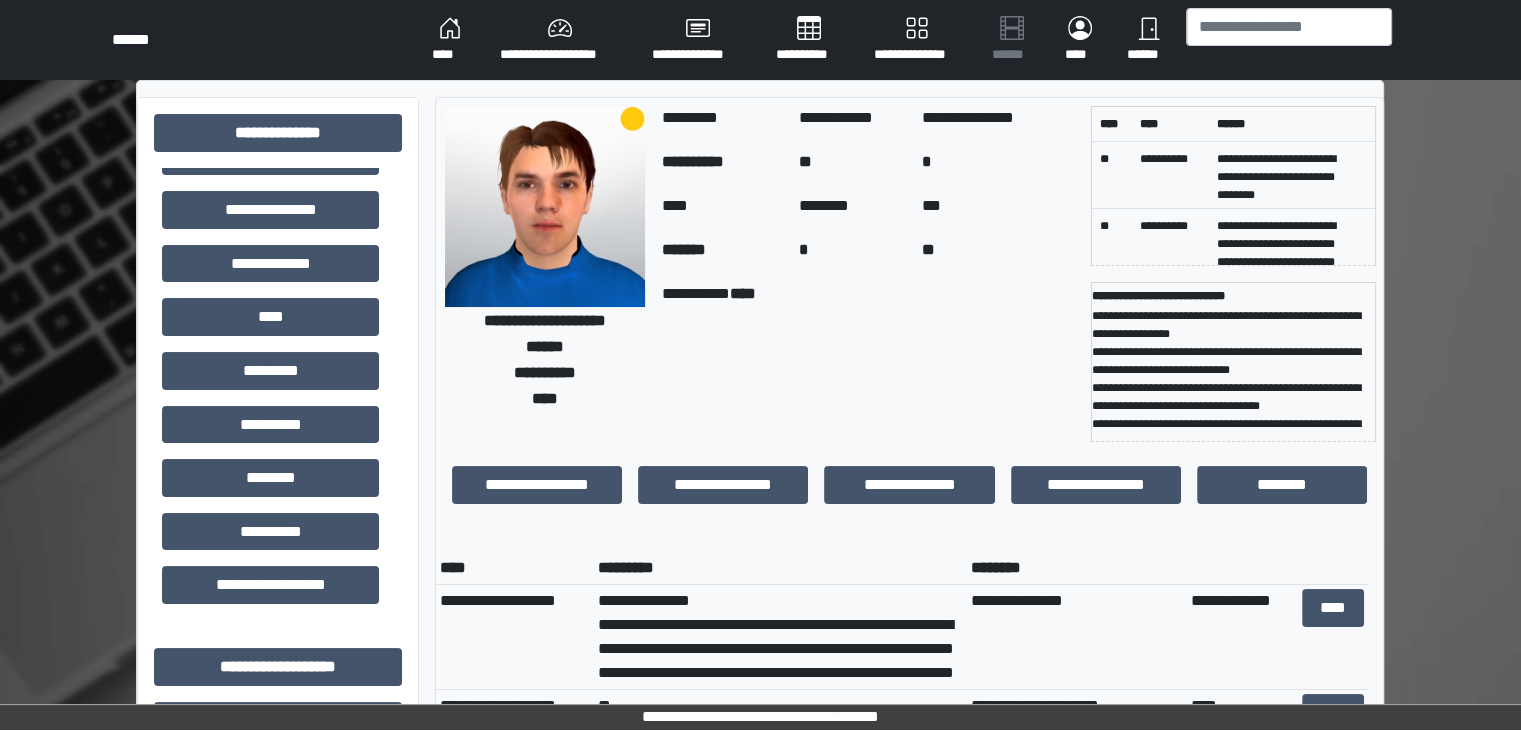 scroll, scrollTop: 364, scrollLeft: 0, axis: vertical 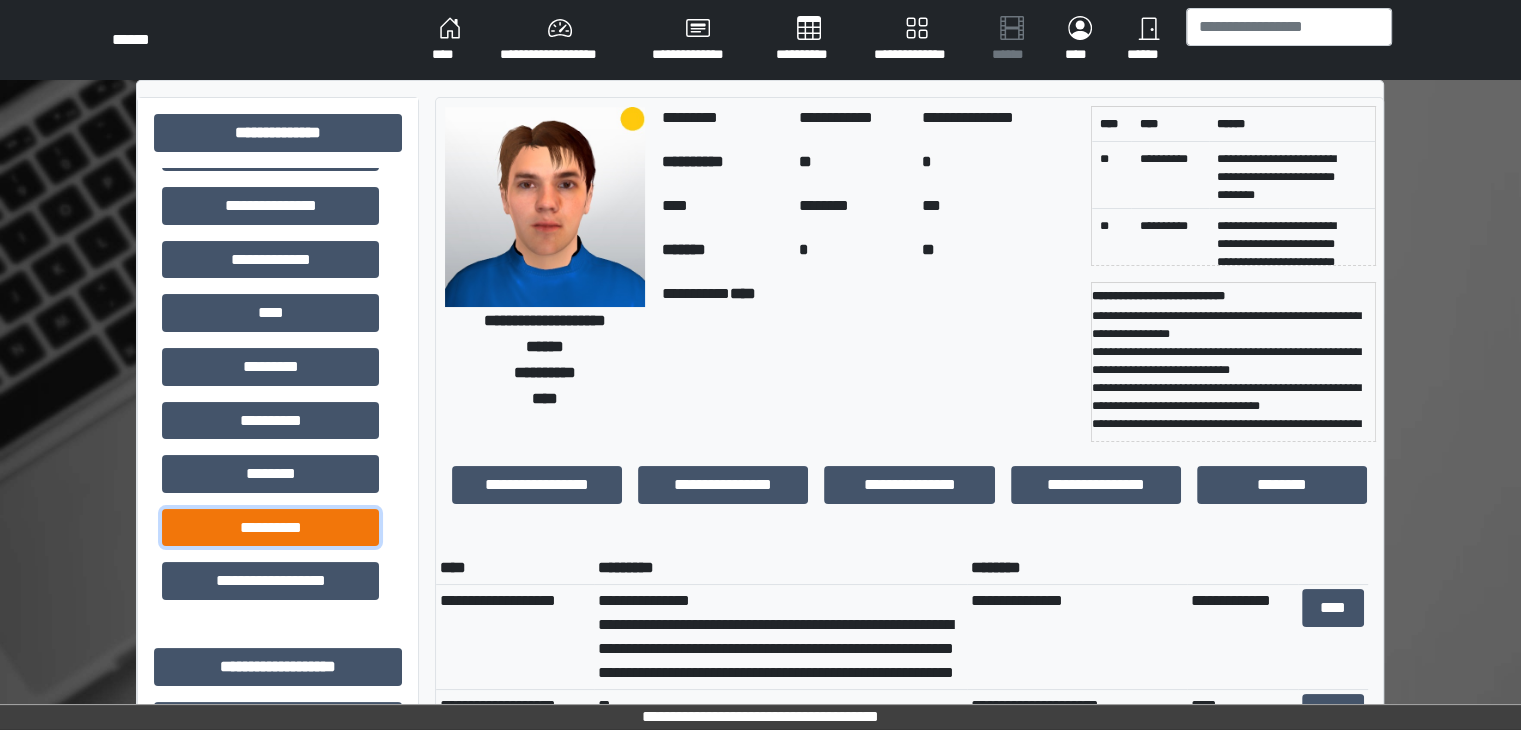 click on "**********" at bounding box center (270, 528) 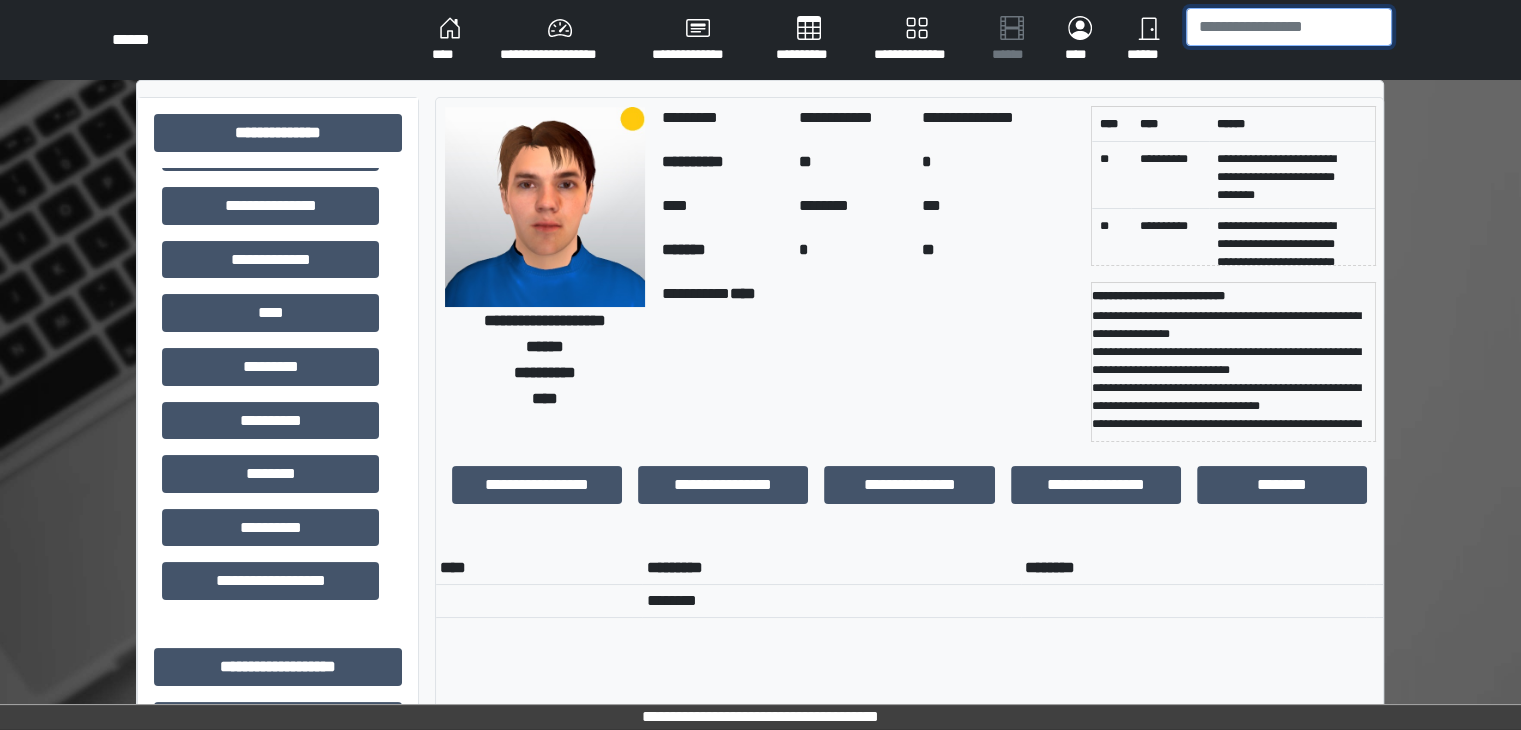 click at bounding box center [1289, 27] 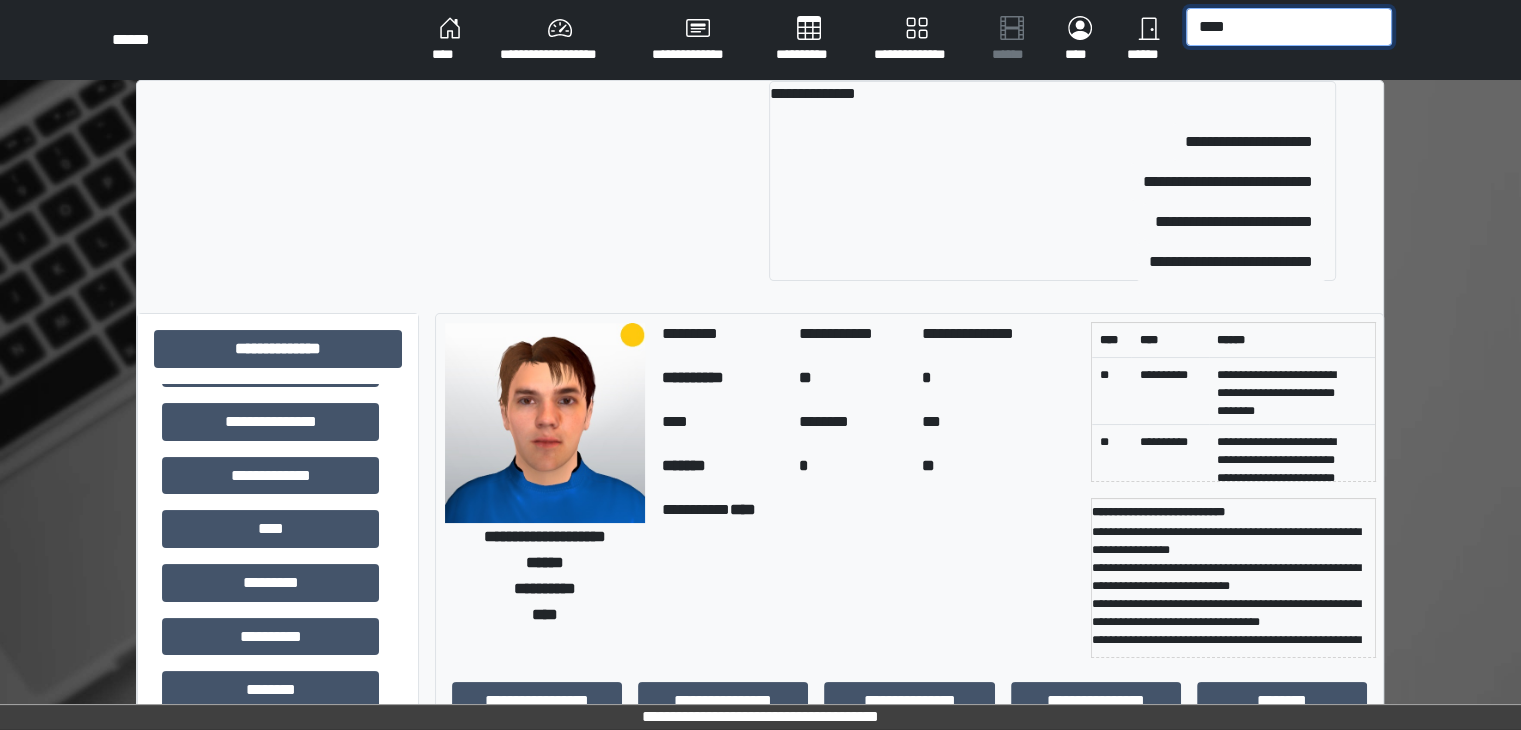 click on "****" at bounding box center (1289, 27) 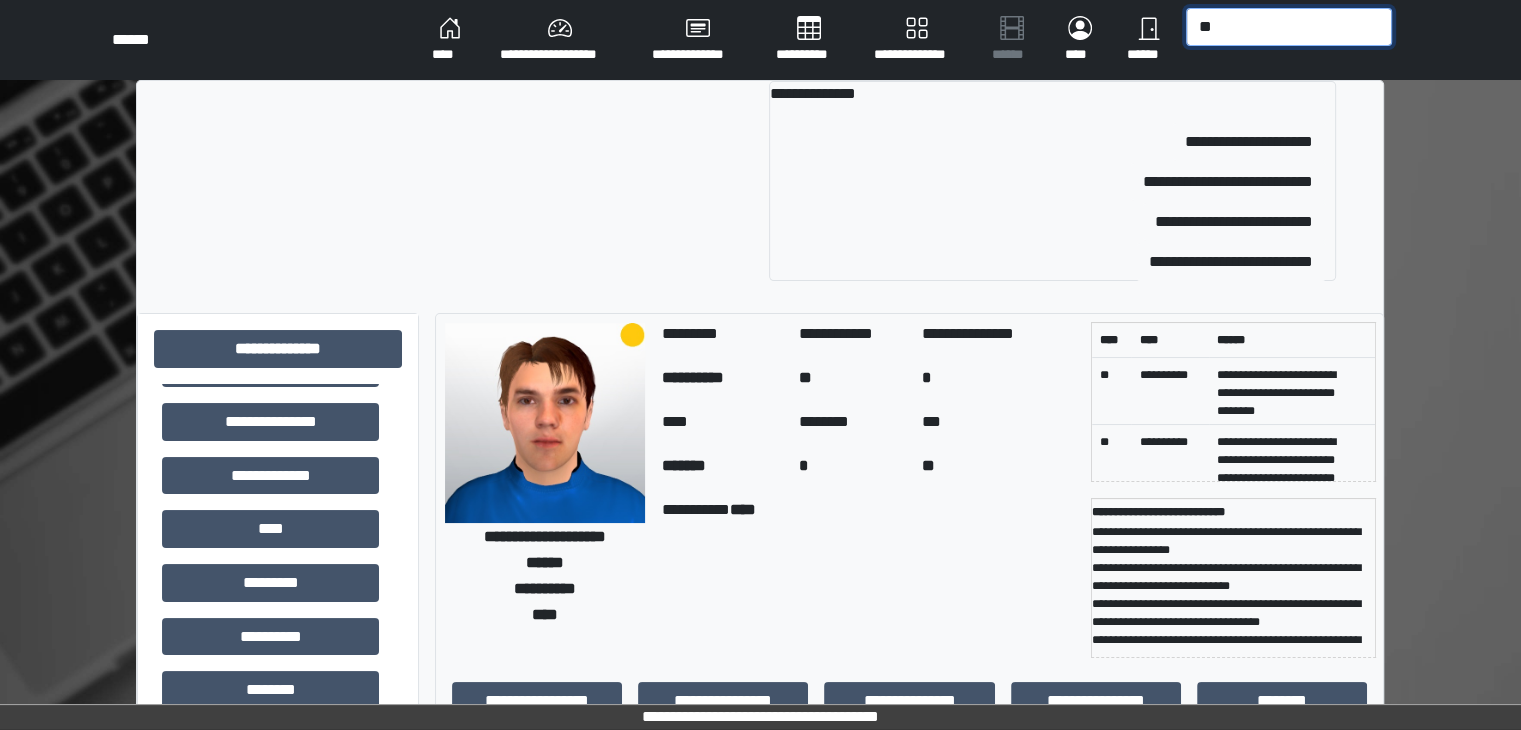 type on "*" 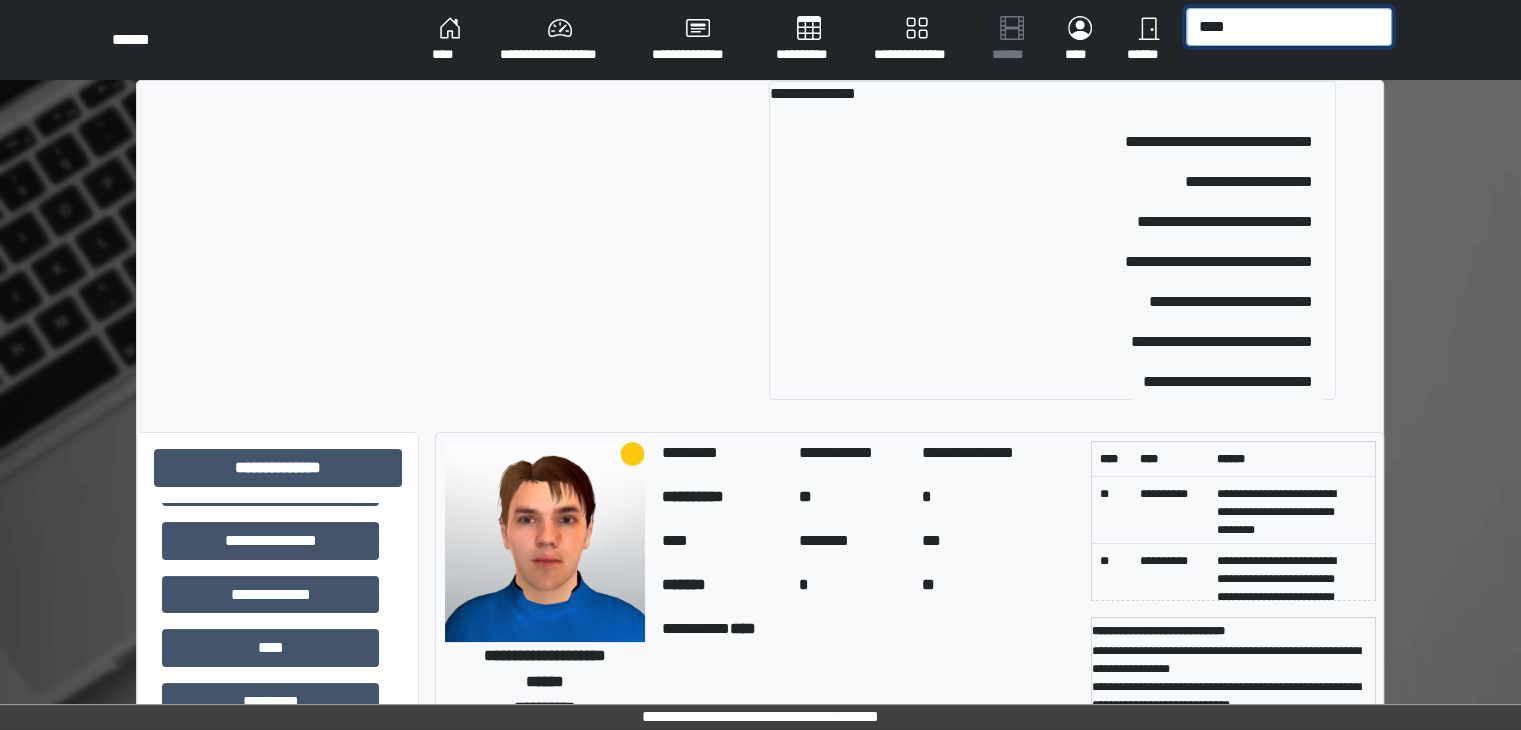 type on "****" 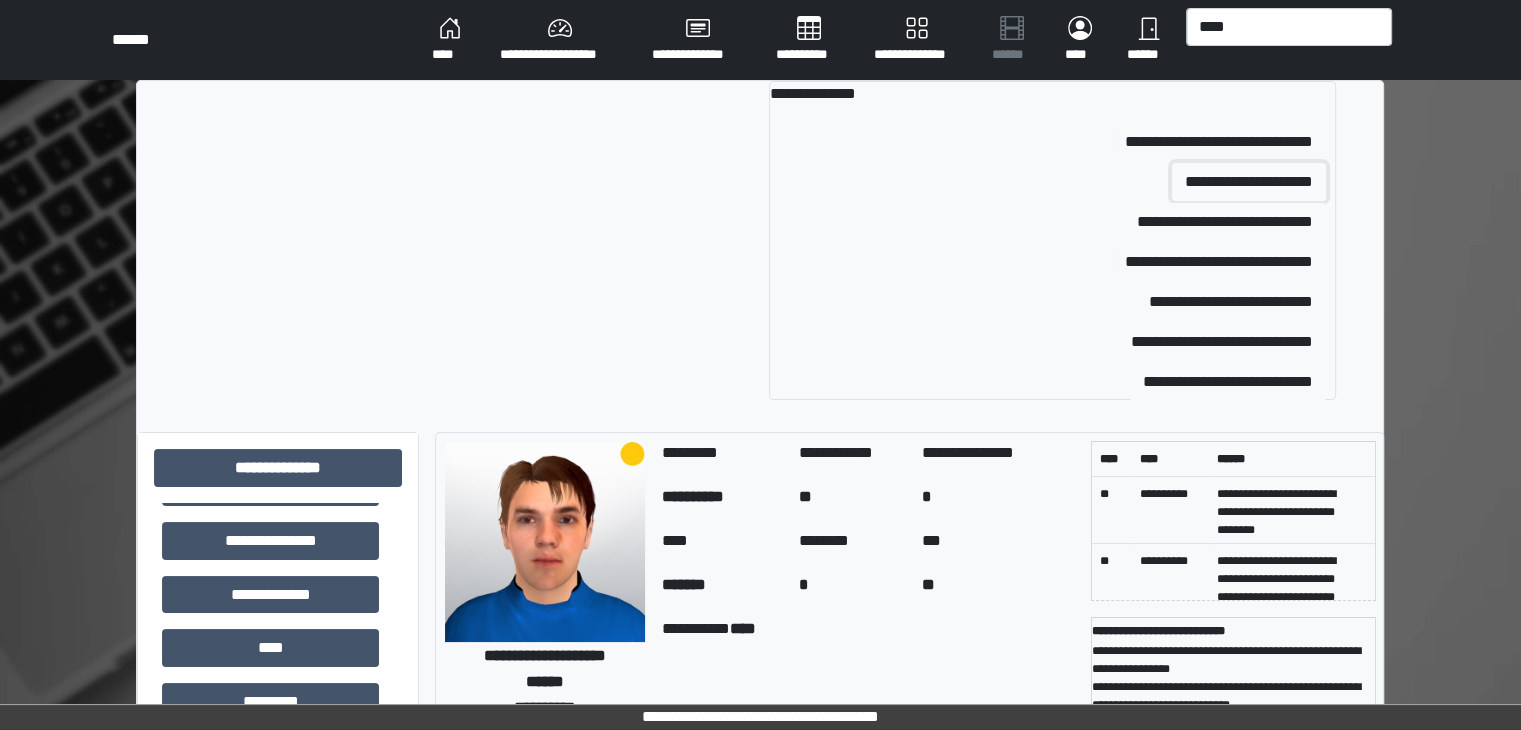 click on "**********" at bounding box center (1249, 182) 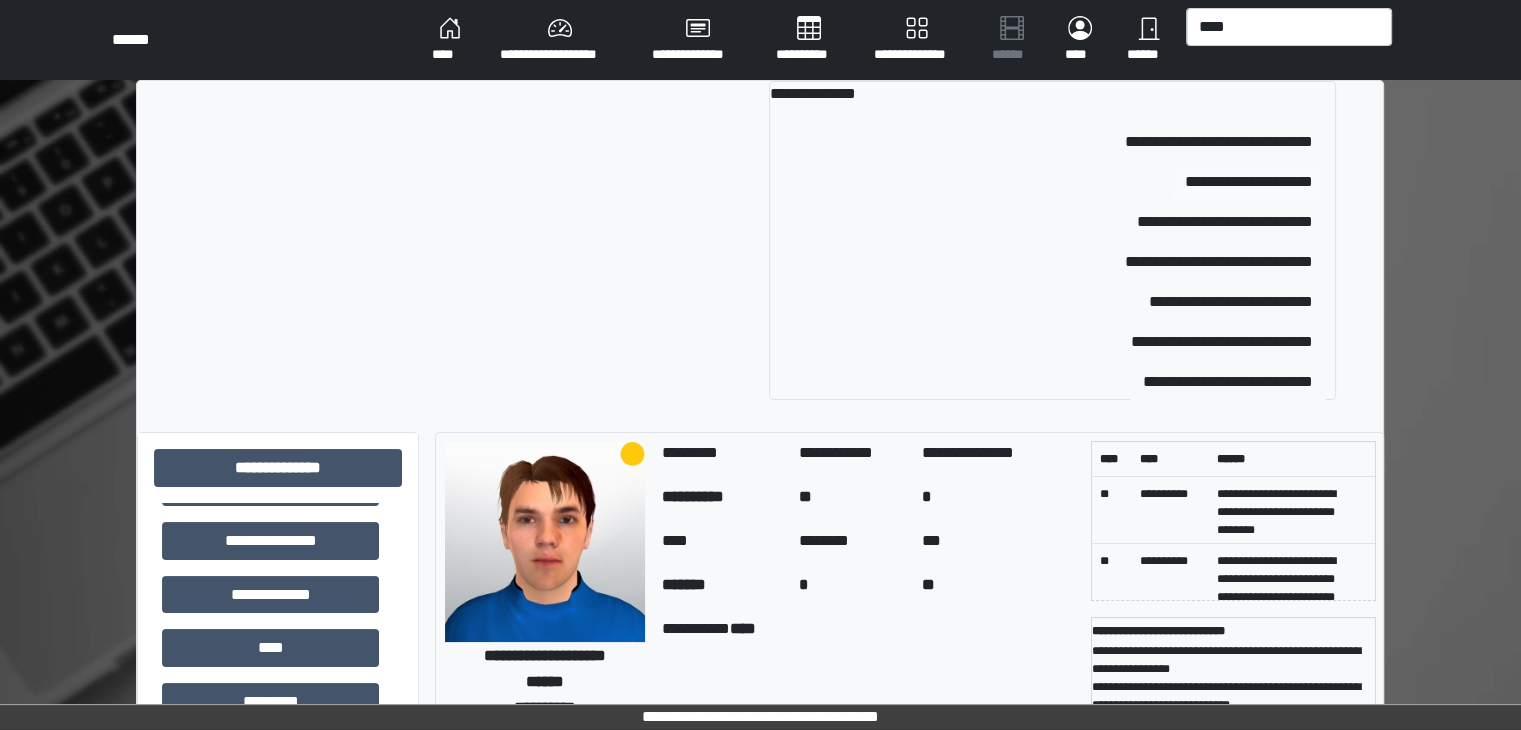 type 